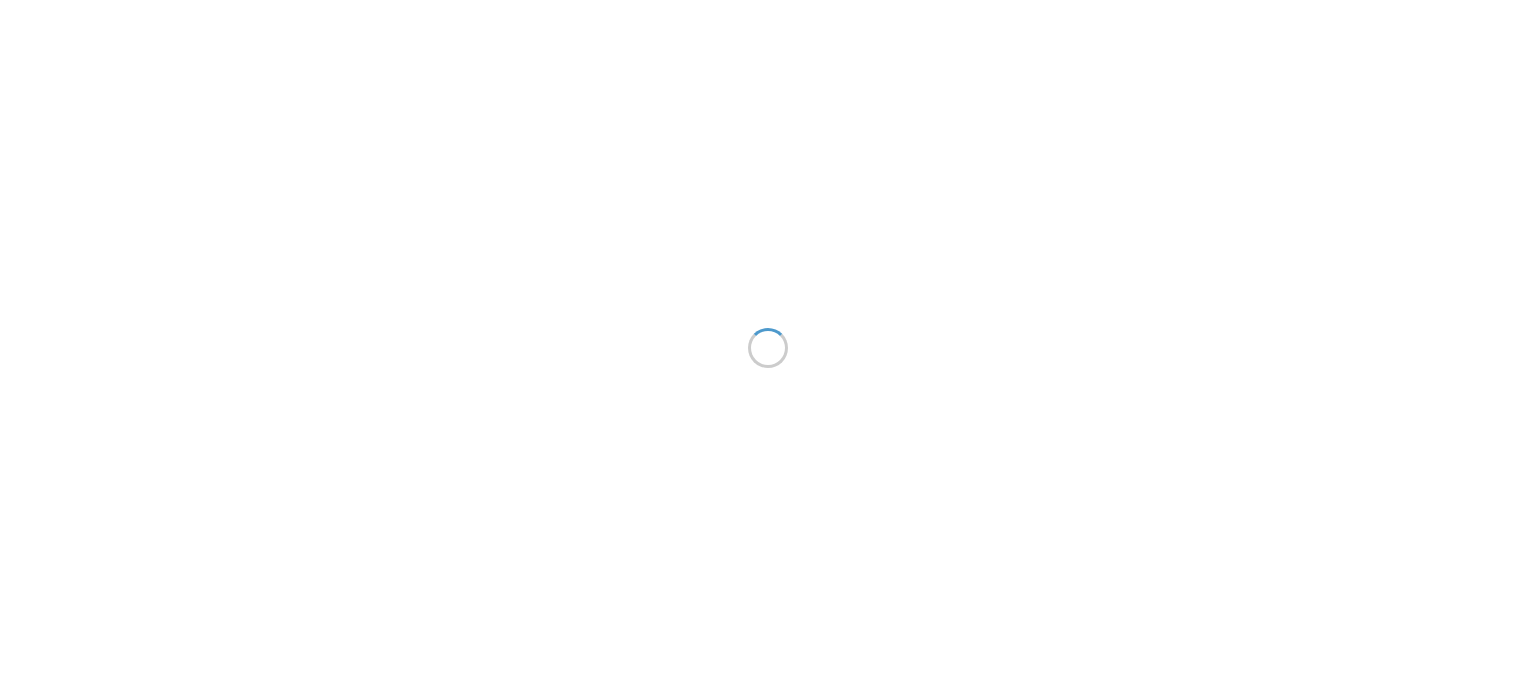 scroll, scrollTop: 0, scrollLeft: 0, axis: both 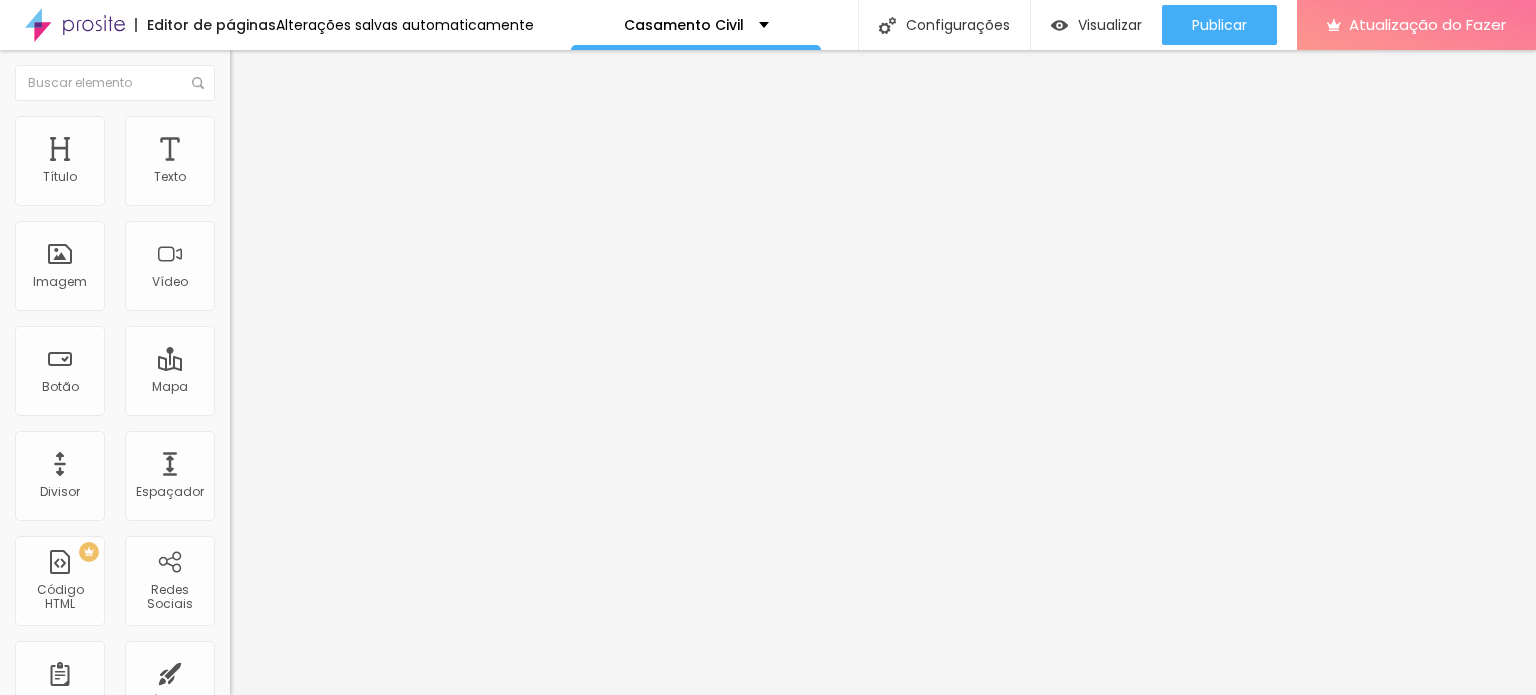 type on "21" 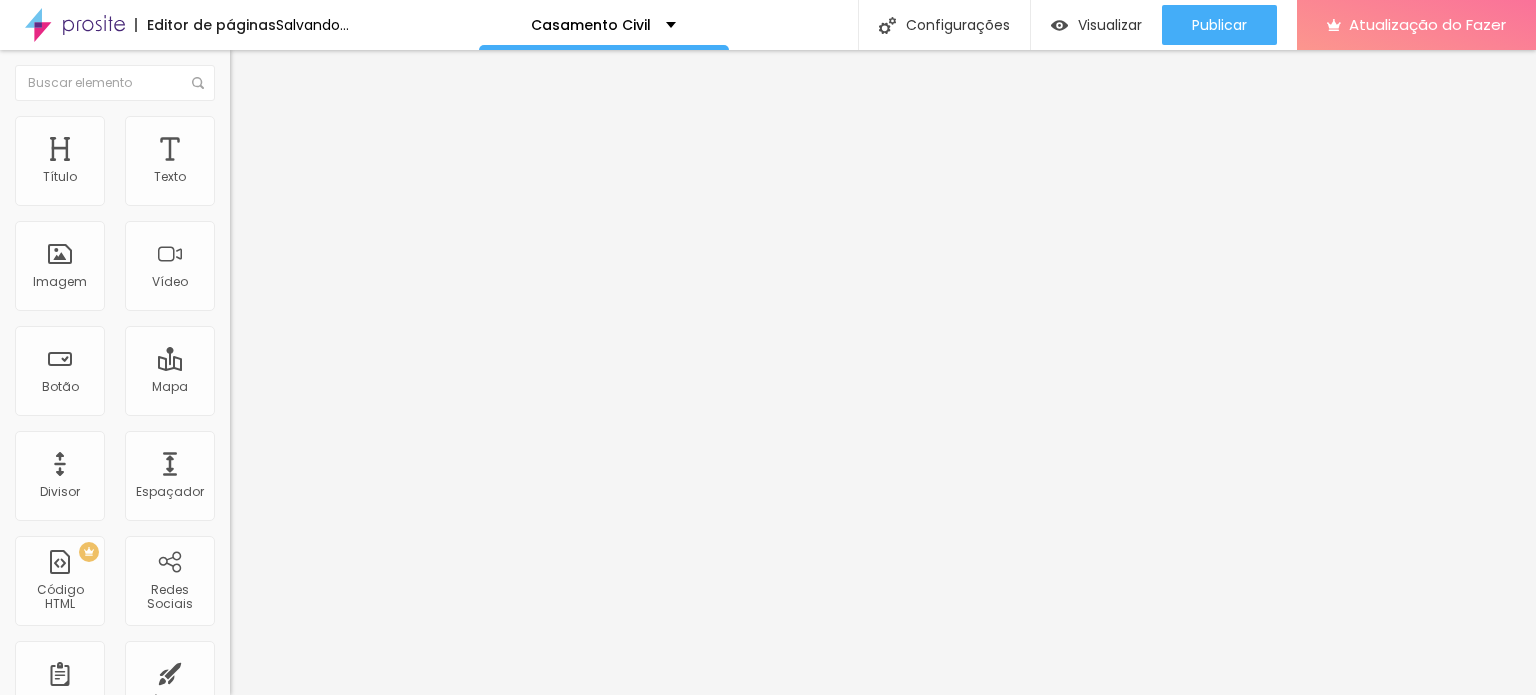 type on "31" 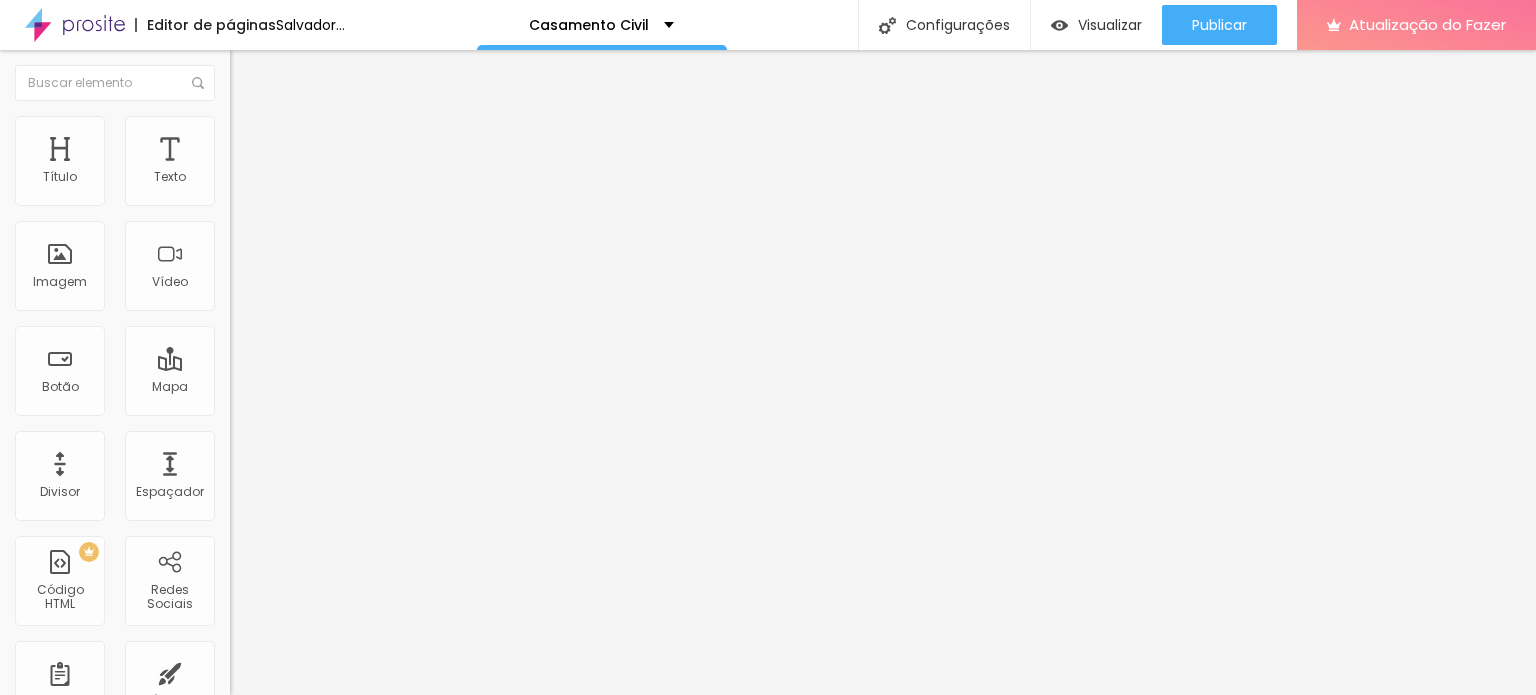 drag, startPoint x: 109, startPoint y: 198, endPoint x: 165, endPoint y: 202, distance: 56.142673 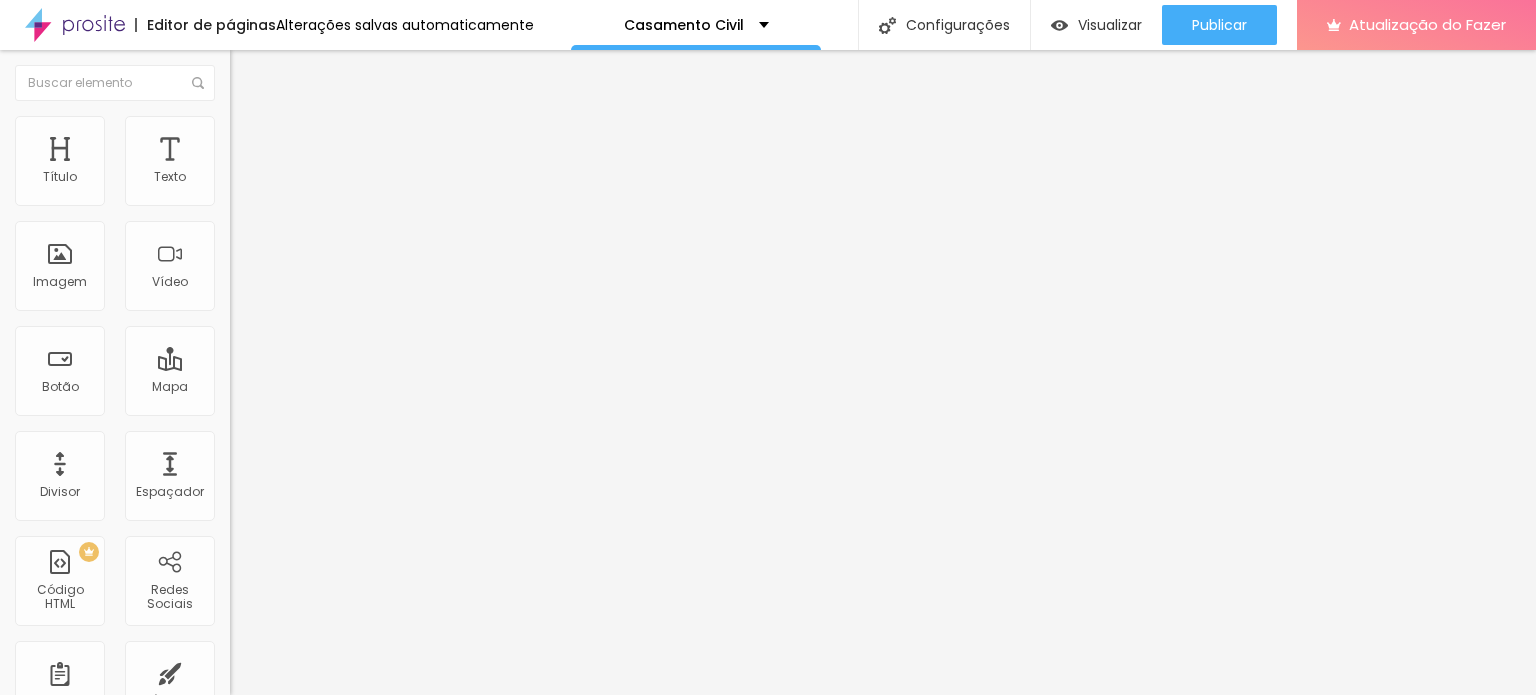 drag, startPoint x: 166, startPoint y: 199, endPoint x: 146, endPoint y: 195, distance: 20.396078 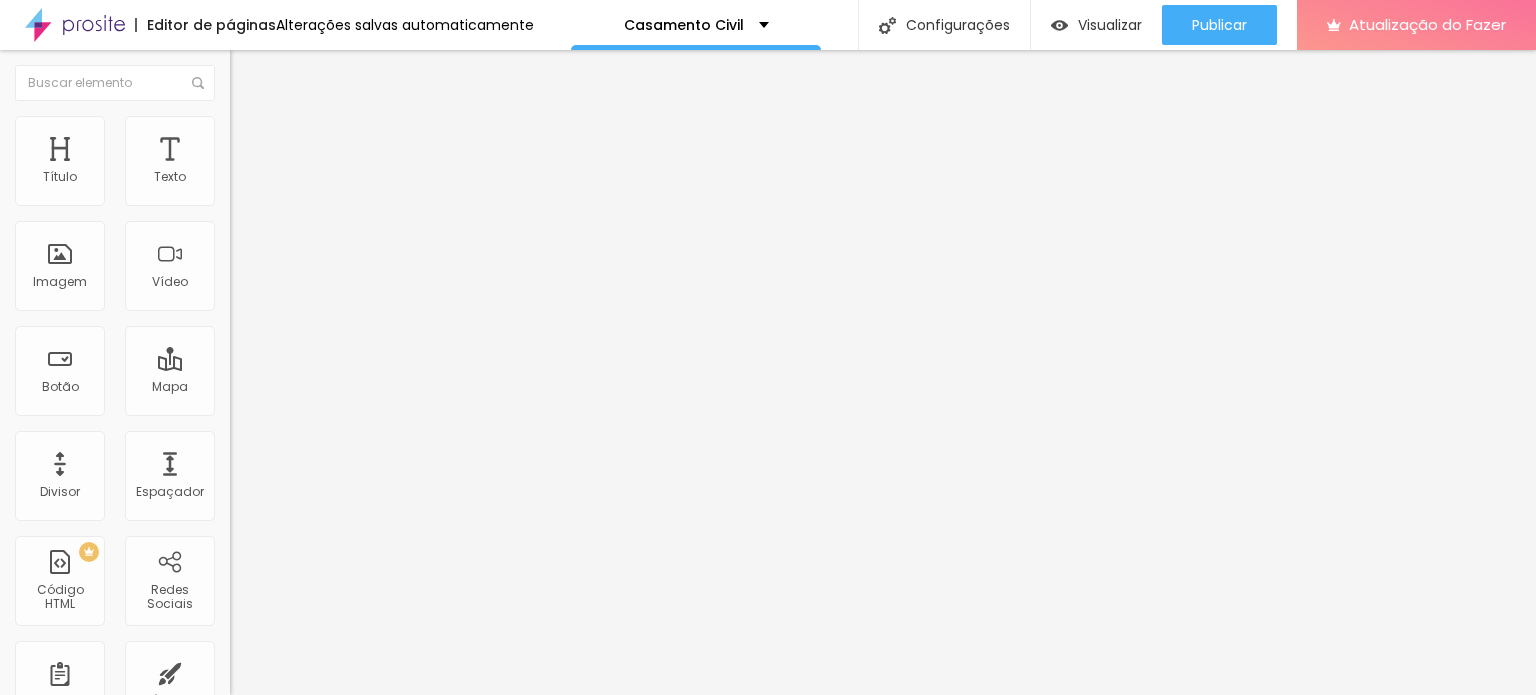 click on "https://" at bounding box center (350, 402) 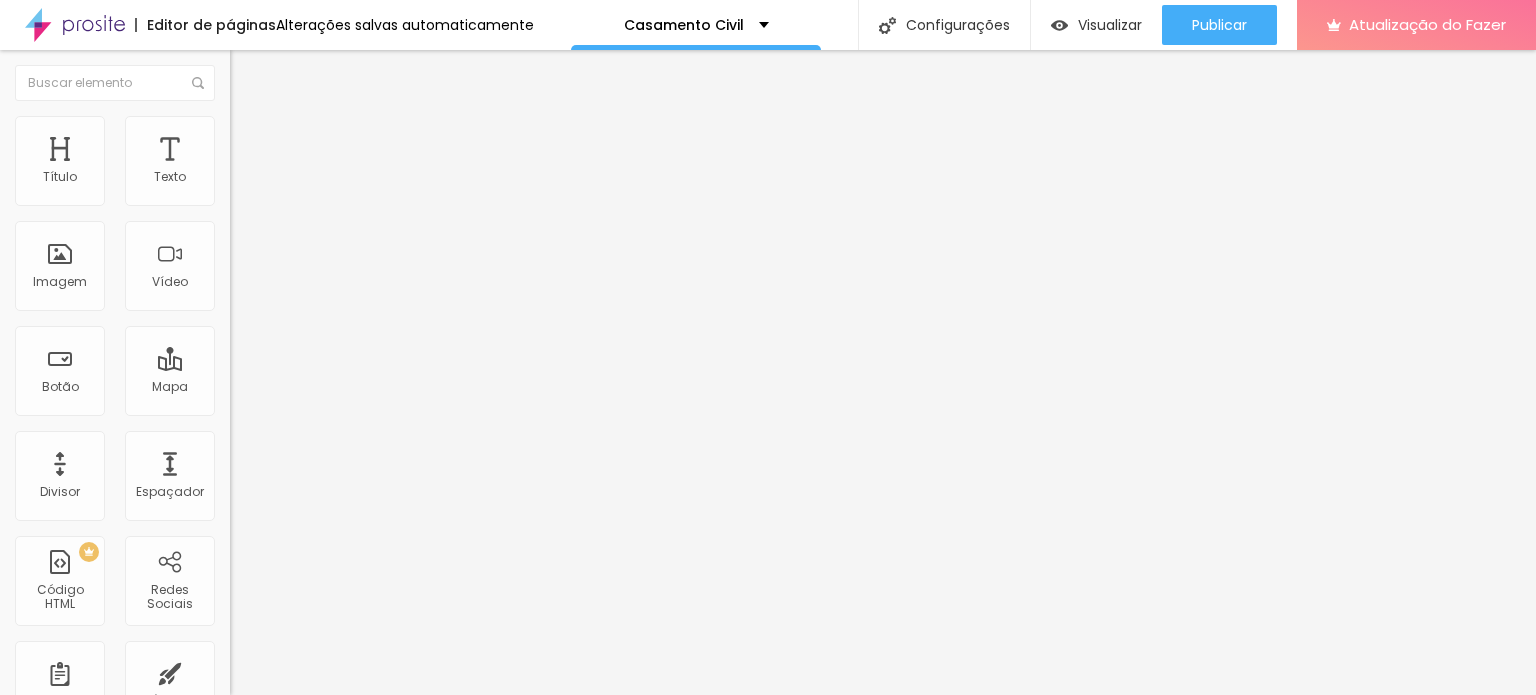 paste on "([AREA_CODE]) [PHONE_NUMBER]" 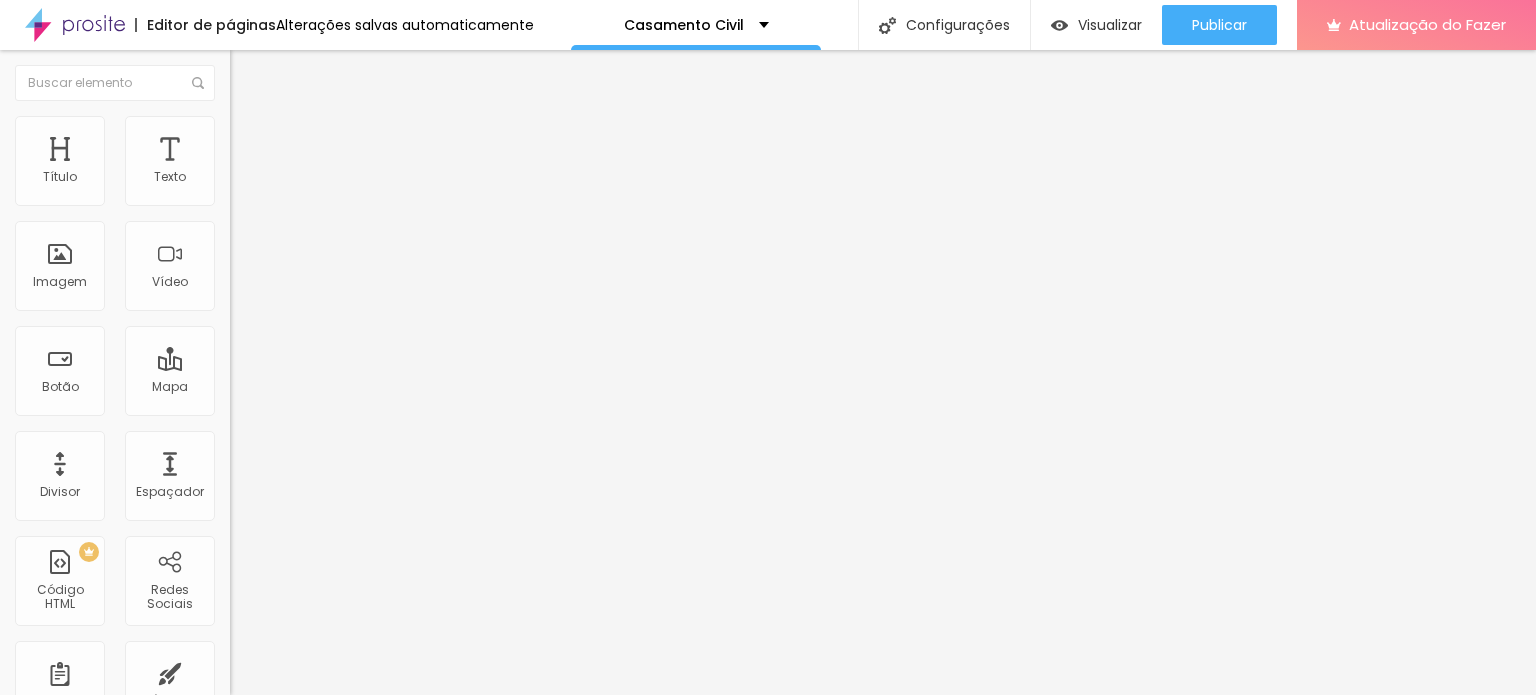 scroll, scrollTop: 0, scrollLeft: 15, axis: horizontal 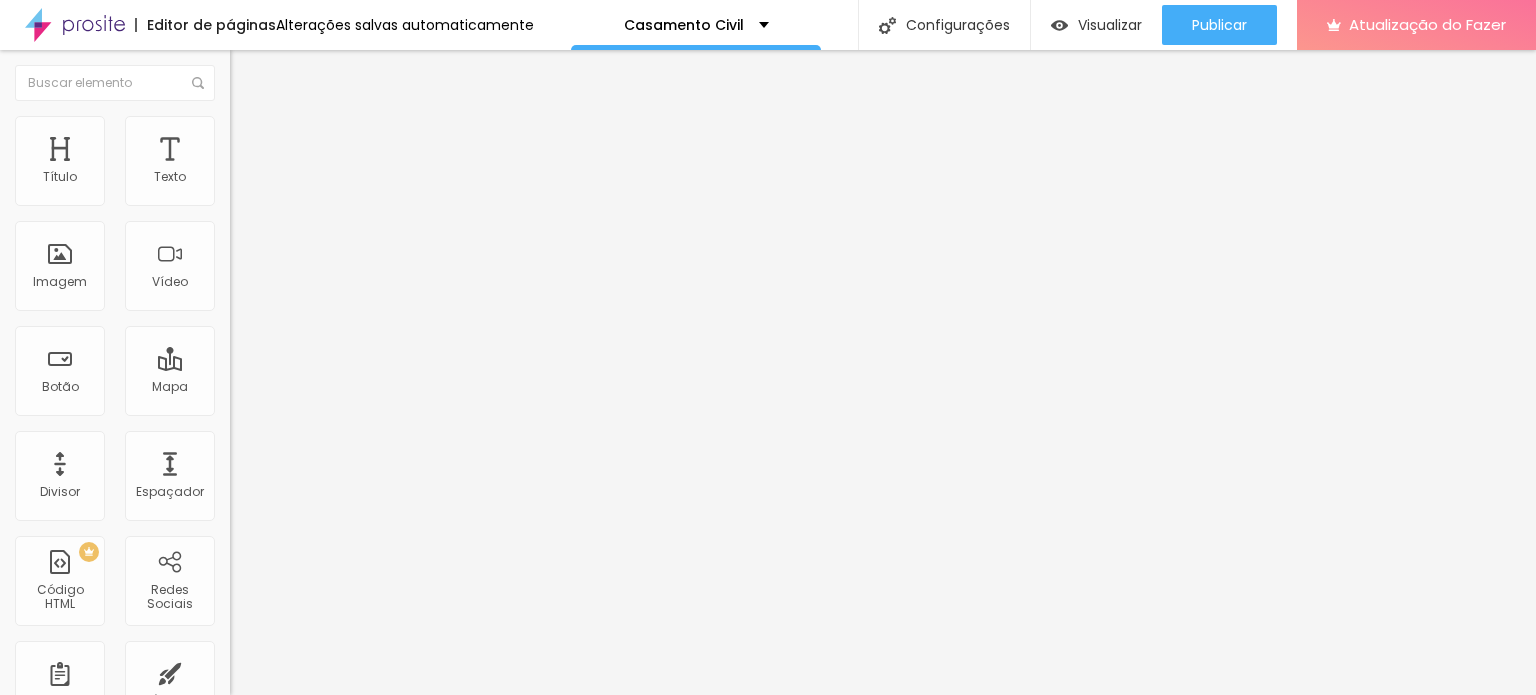 click on "Trocar imagem" at bounding box center (290, 163) 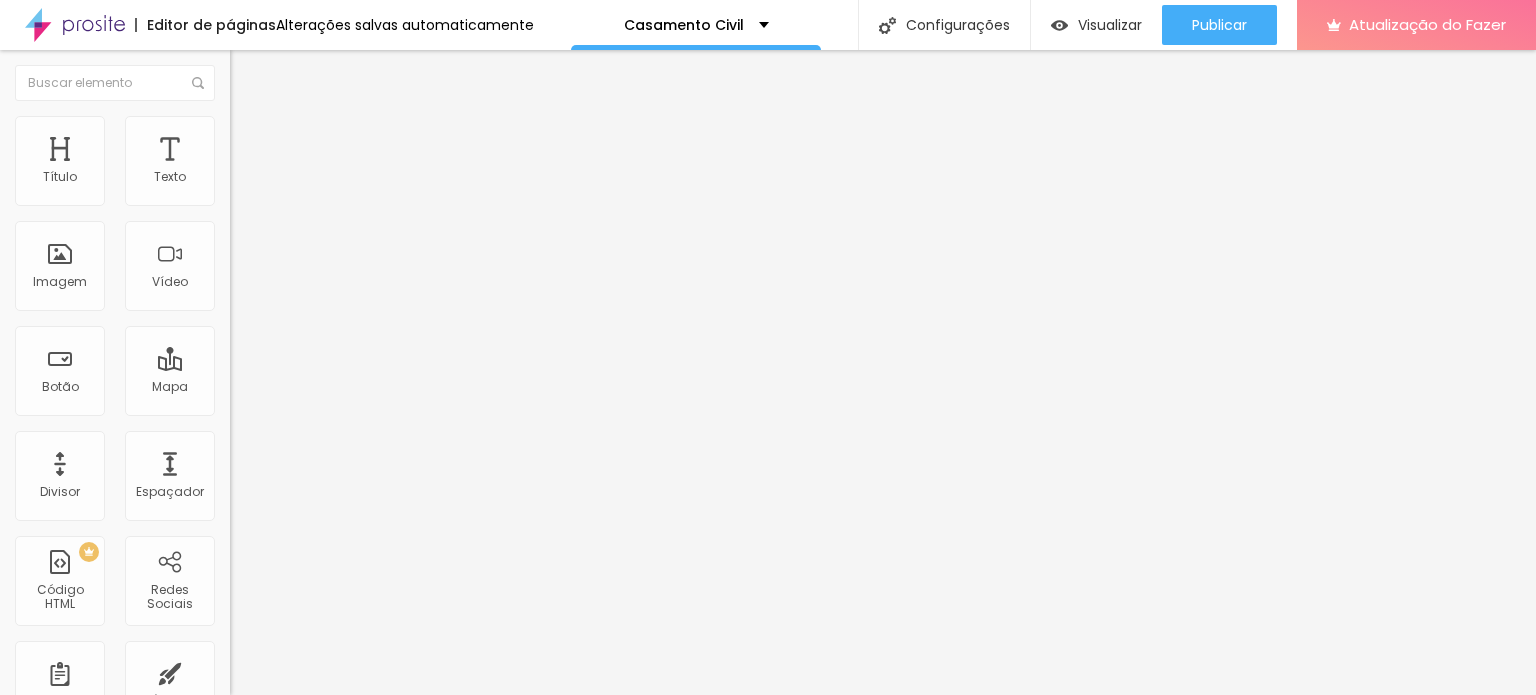 drag, startPoint x: 52, startPoint y: 417, endPoint x: 0, endPoint y: 417, distance: 52 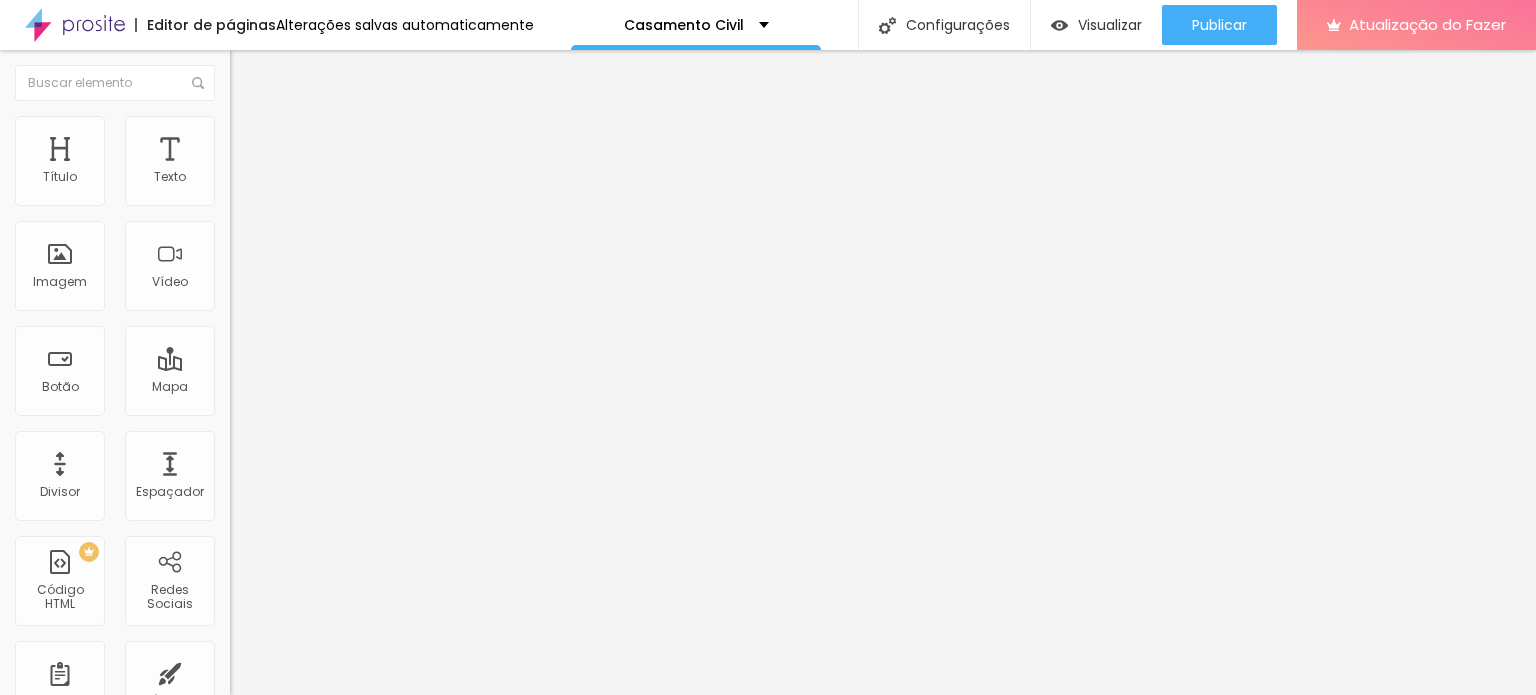 click on "Trocar imagem" at bounding box center [290, 163] 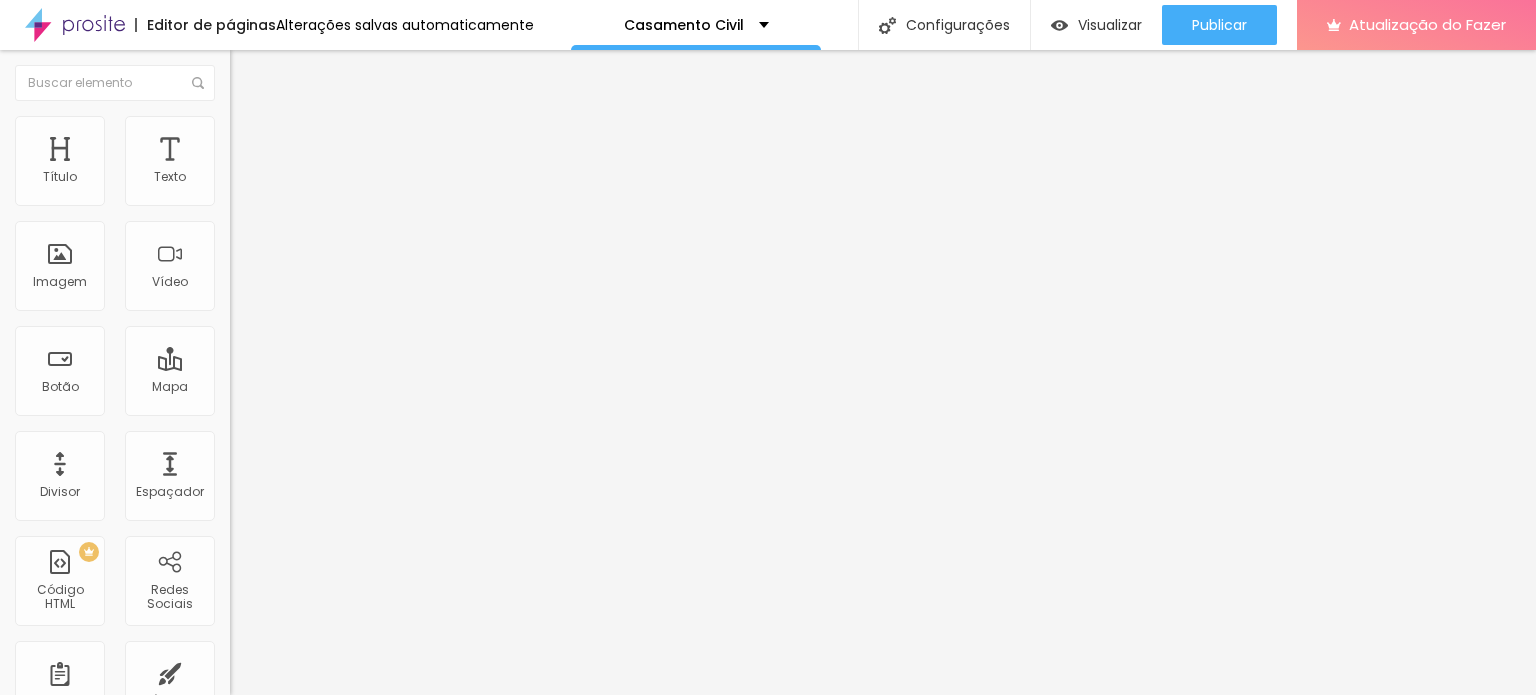 drag, startPoint x: 83, startPoint y: 418, endPoint x: 0, endPoint y: 418, distance: 83 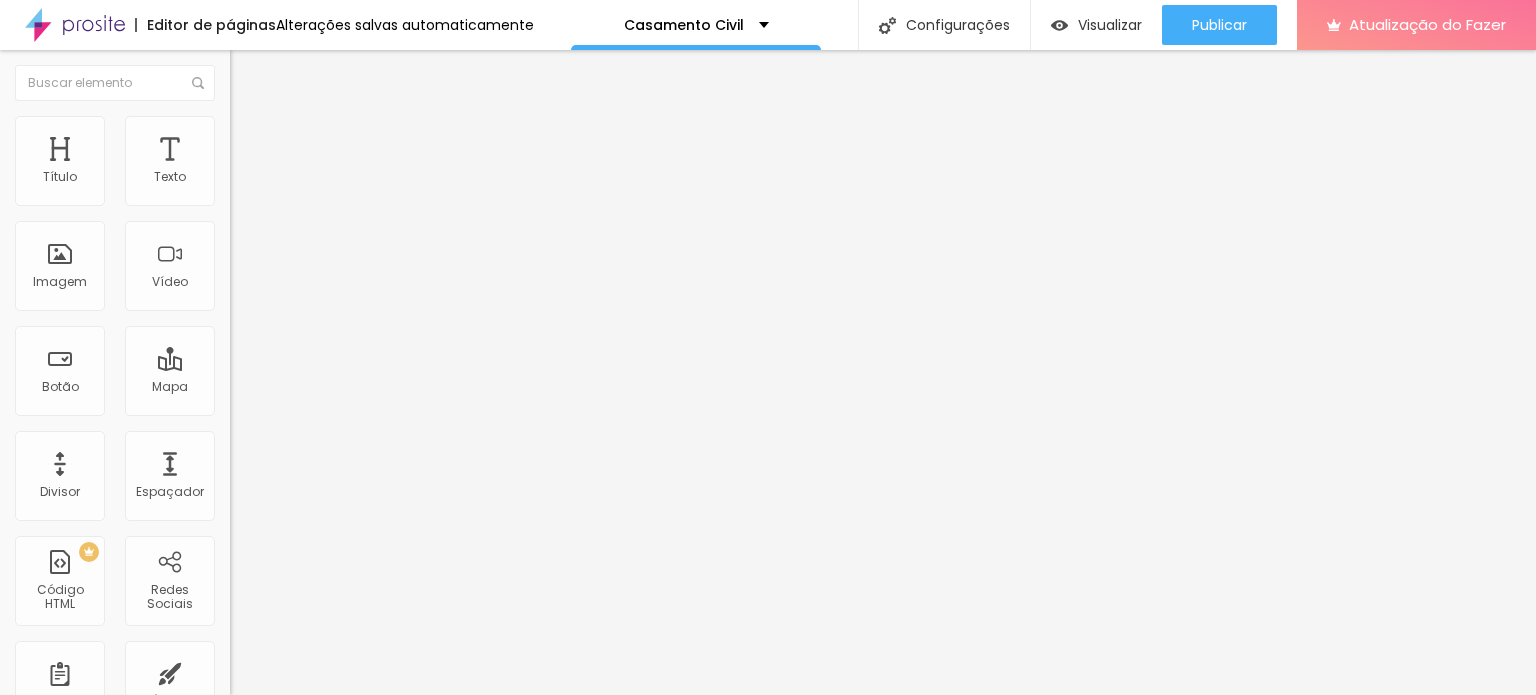 paste on "wa.me/c/[COUNTRY_CODE][PHONE_NUMBER]" 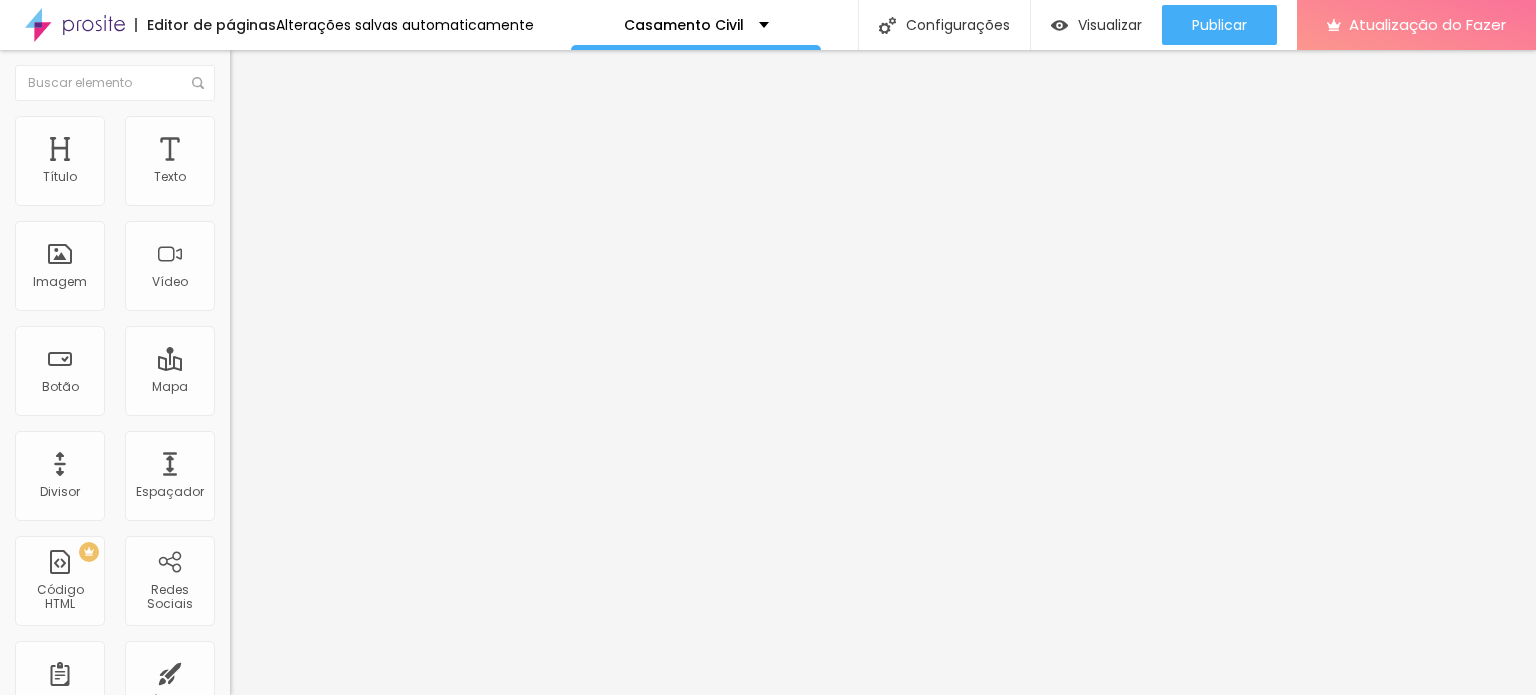 scroll, scrollTop: 0, scrollLeft: 15, axis: horizontal 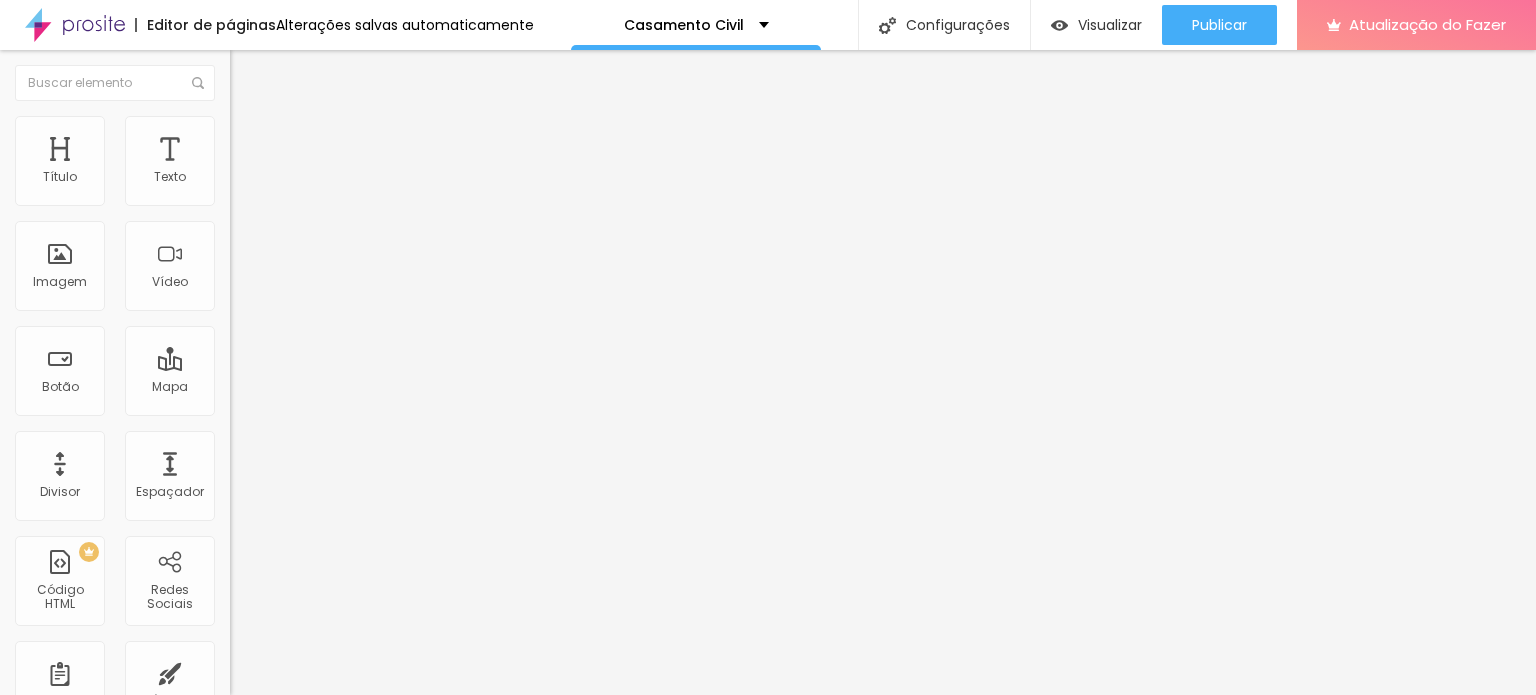 click on "Trocar imagem" at bounding box center (290, 163) 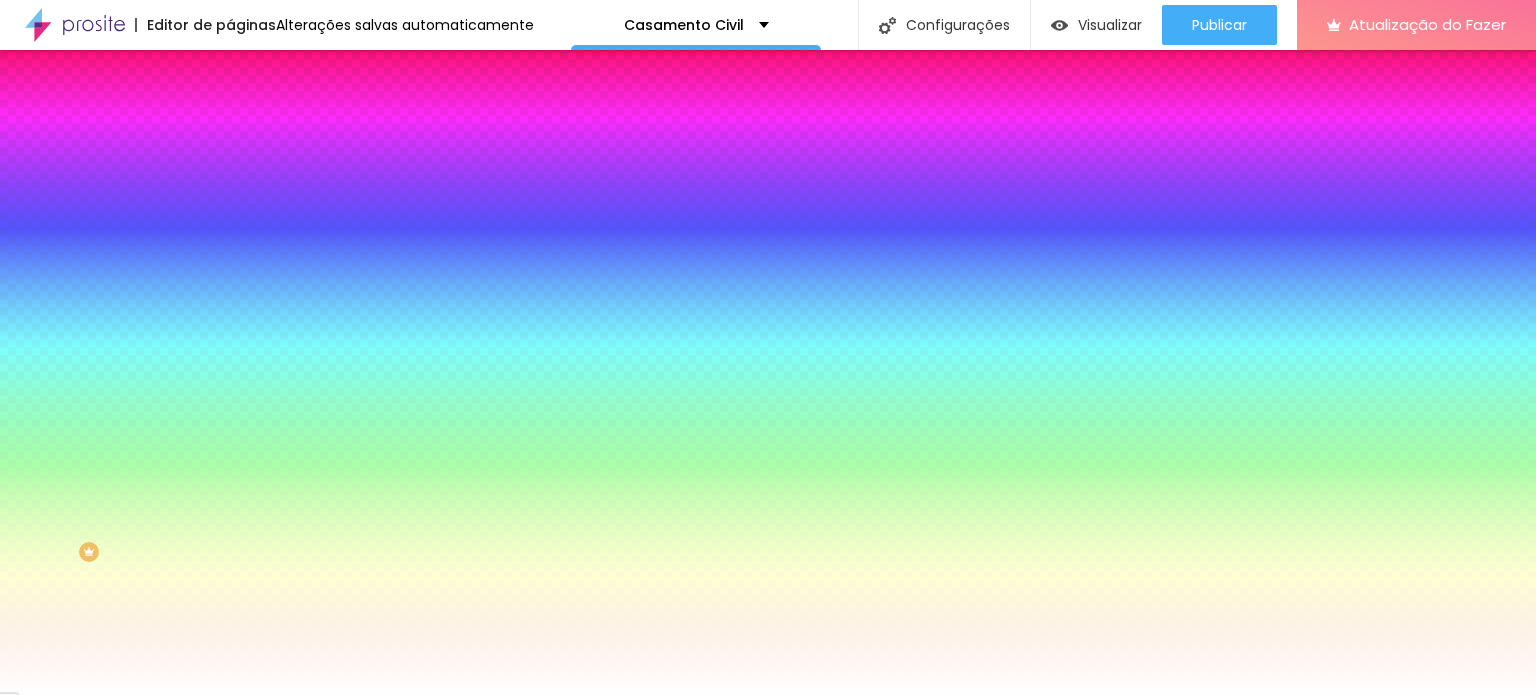 click on "Conteúdo" at bounding box center [279, 109] 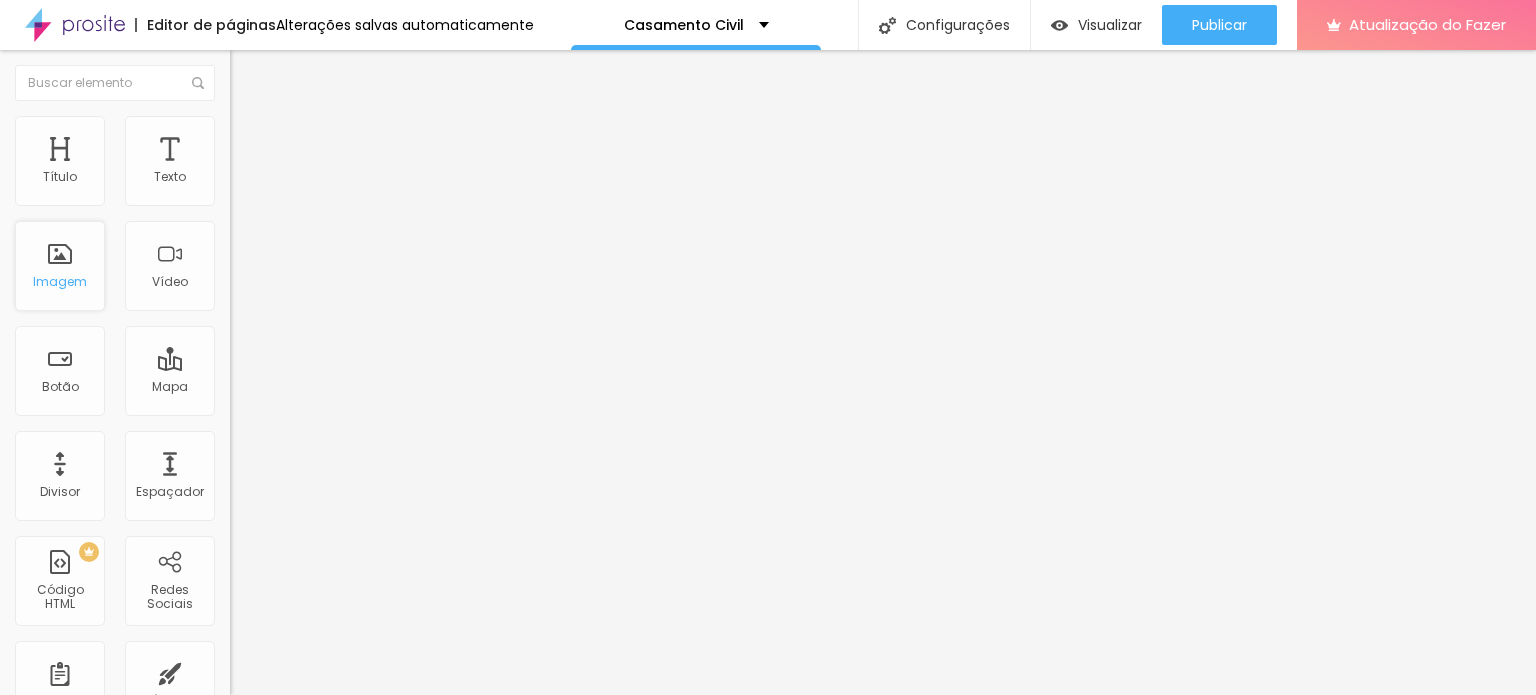 click on "Imagem" at bounding box center (60, 281) 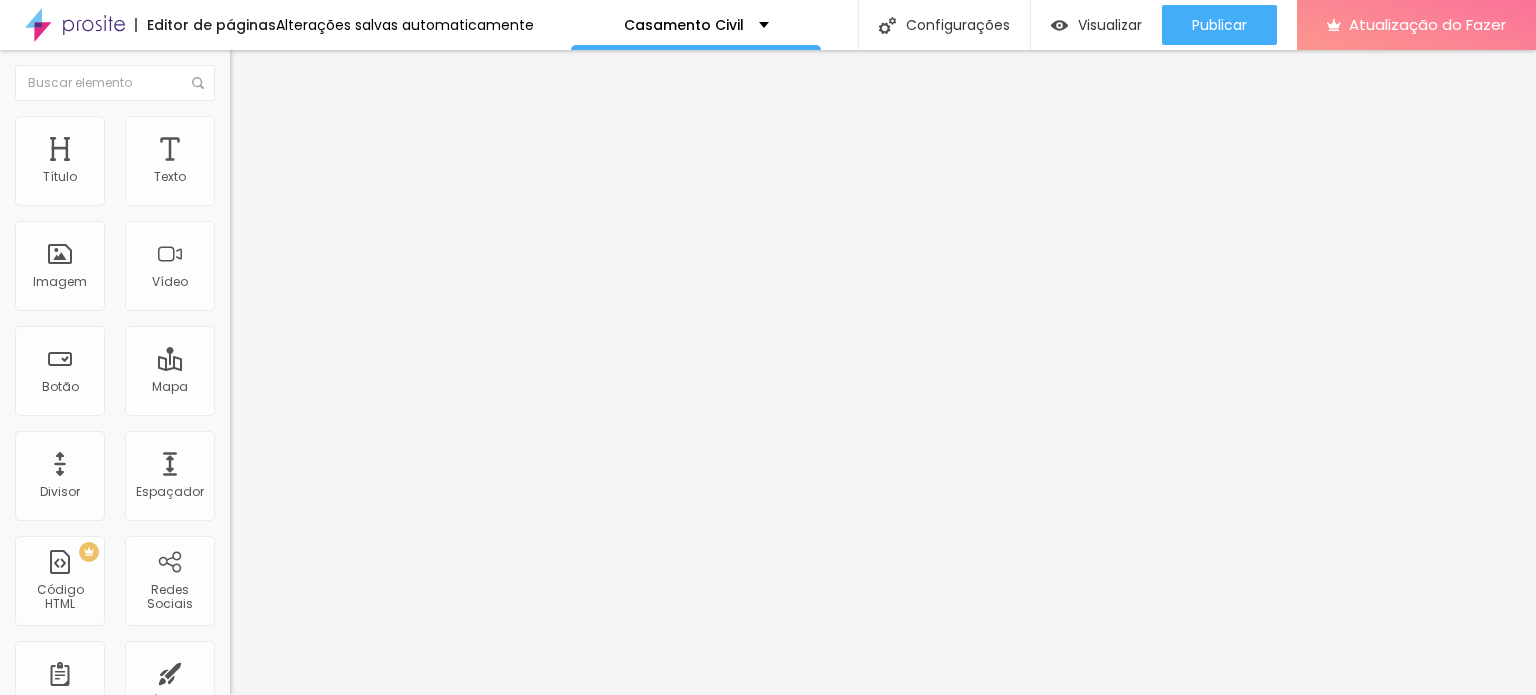 click on "Adicionar imagem" at bounding box center (300, 163) 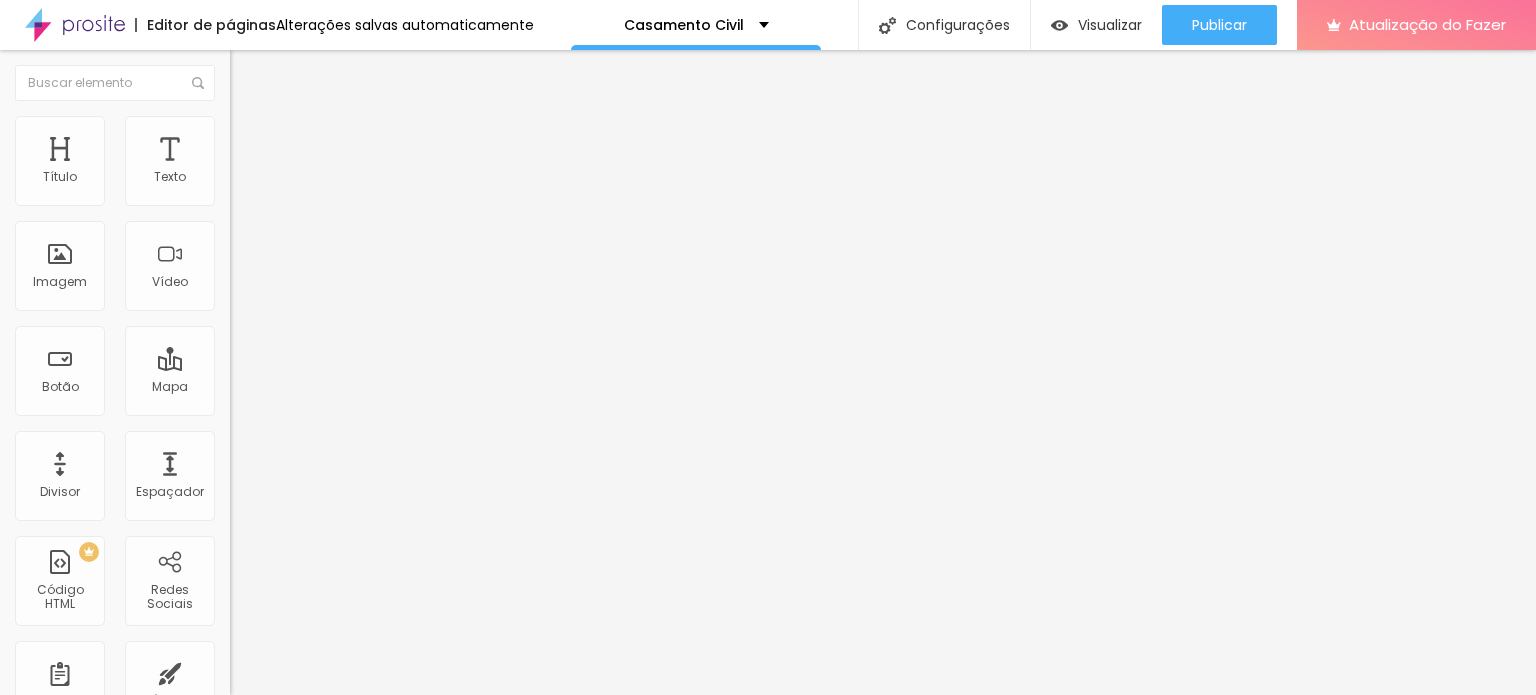 scroll, scrollTop: 1000, scrollLeft: 0, axis: vertical 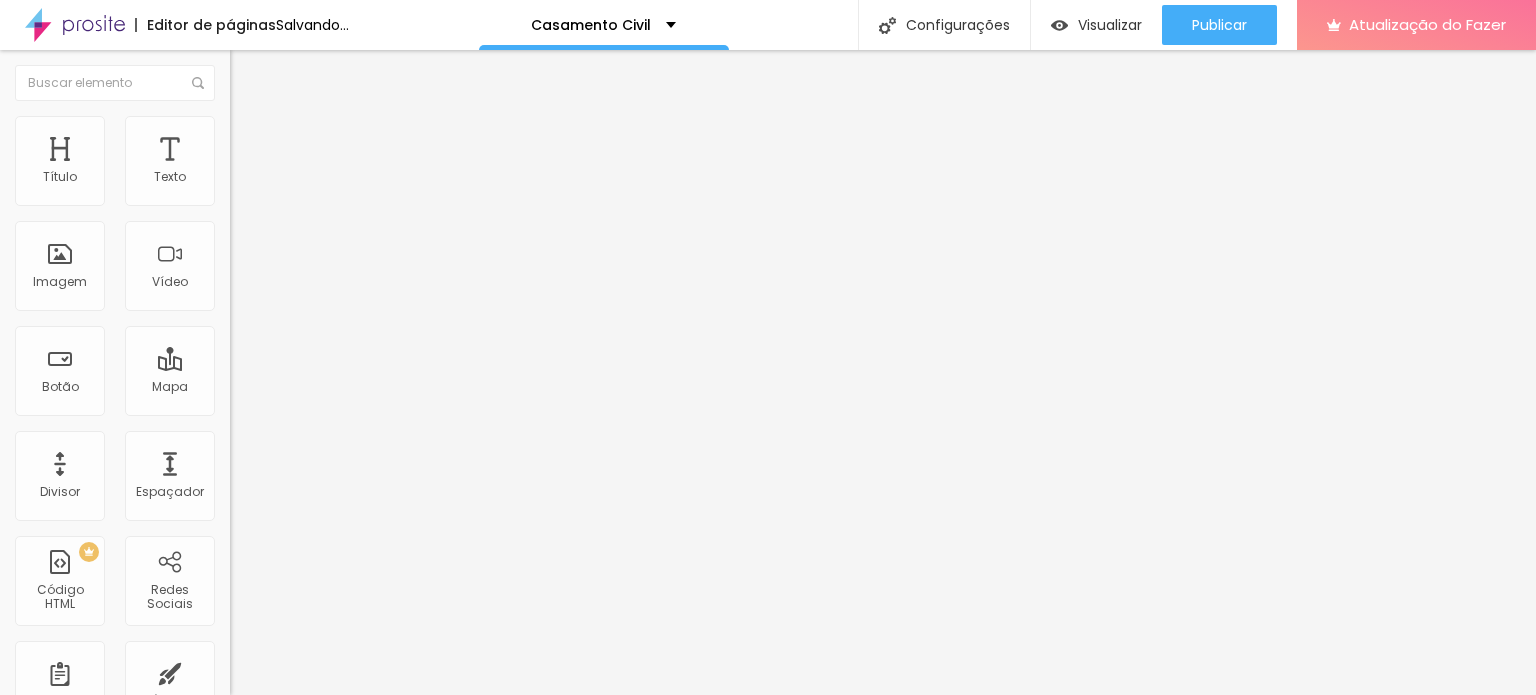 click on "Adicionar imagem" at bounding box center [300, 163] 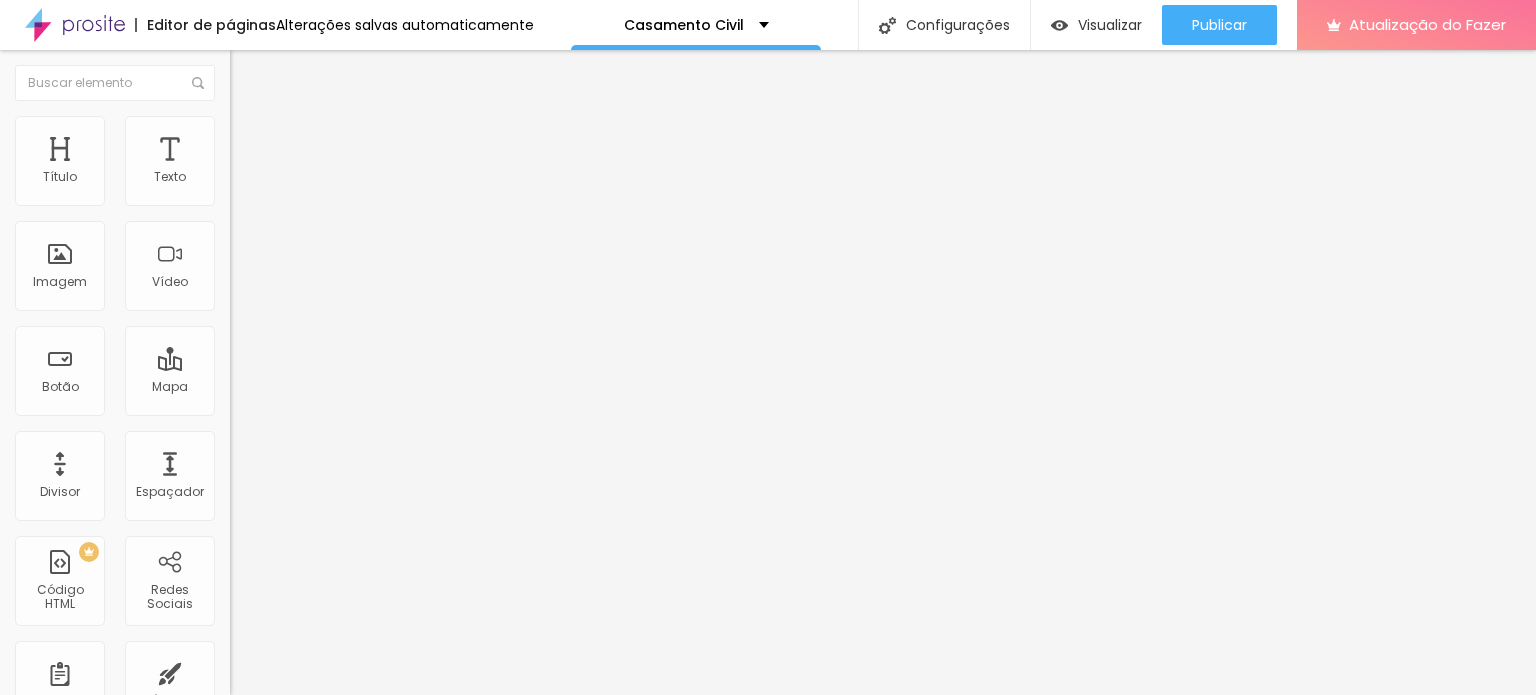 scroll, scrollTop: 1666, scrollLeft: 0, axis: vertical 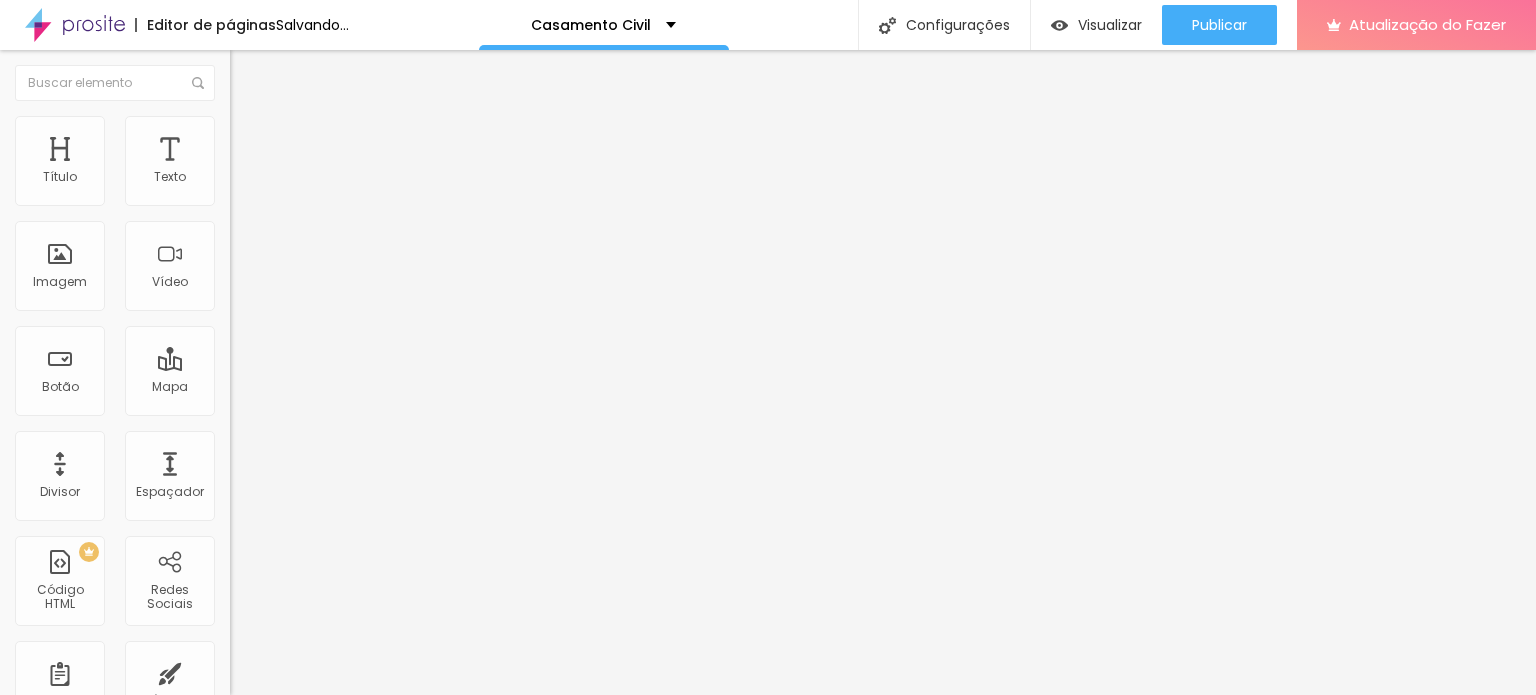 click on "Adicionar imagem" at bounding box center [300, 163] 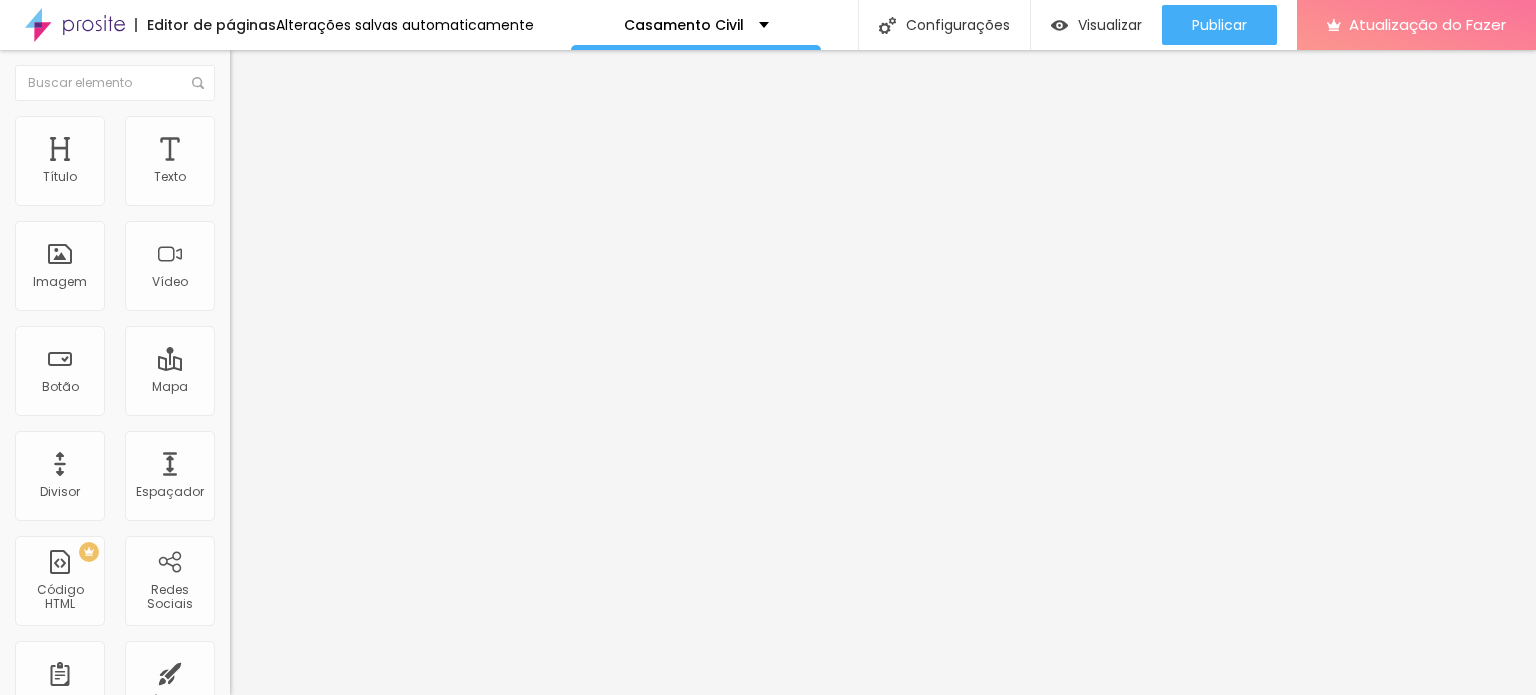scroll, scrollTop: 1333, scrollLeft: 0, axis: vertical 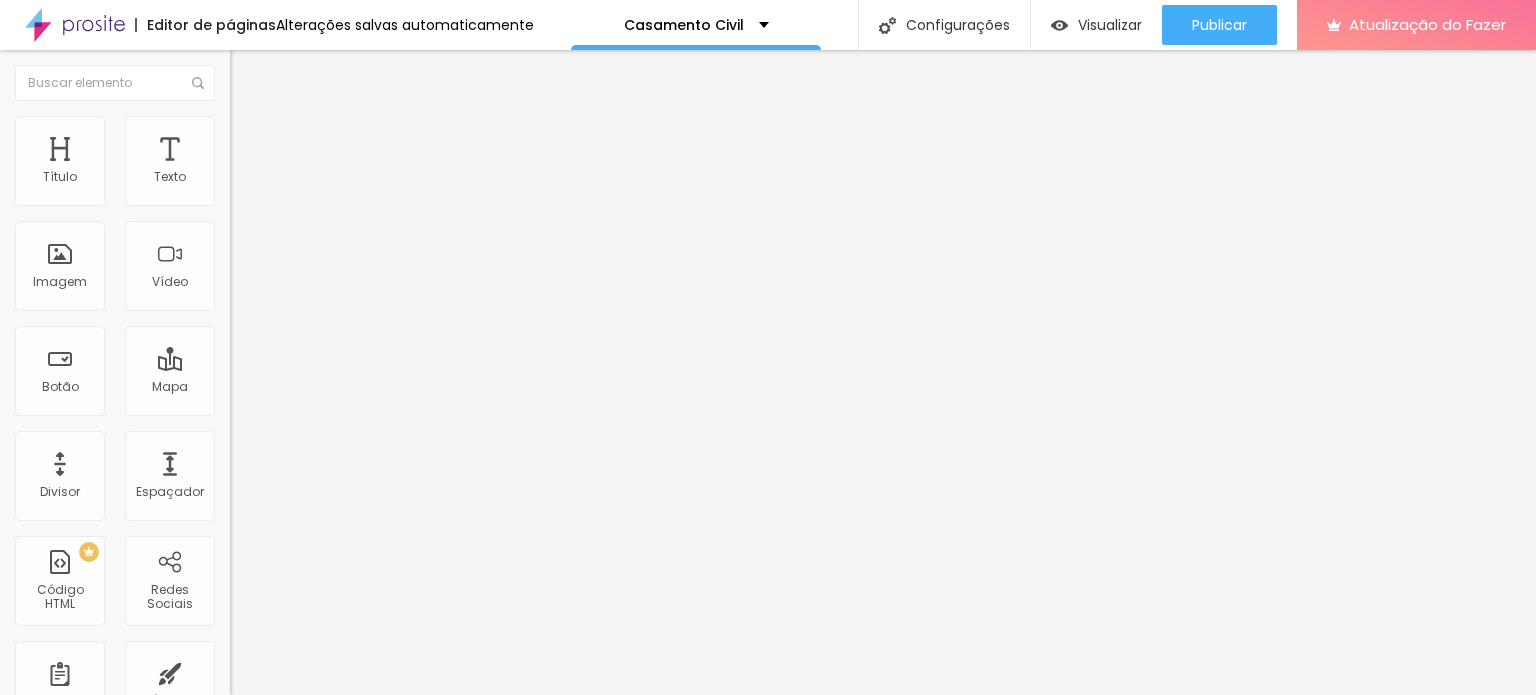 click on "Adicionar imagem" at bounding box center (300, 163) 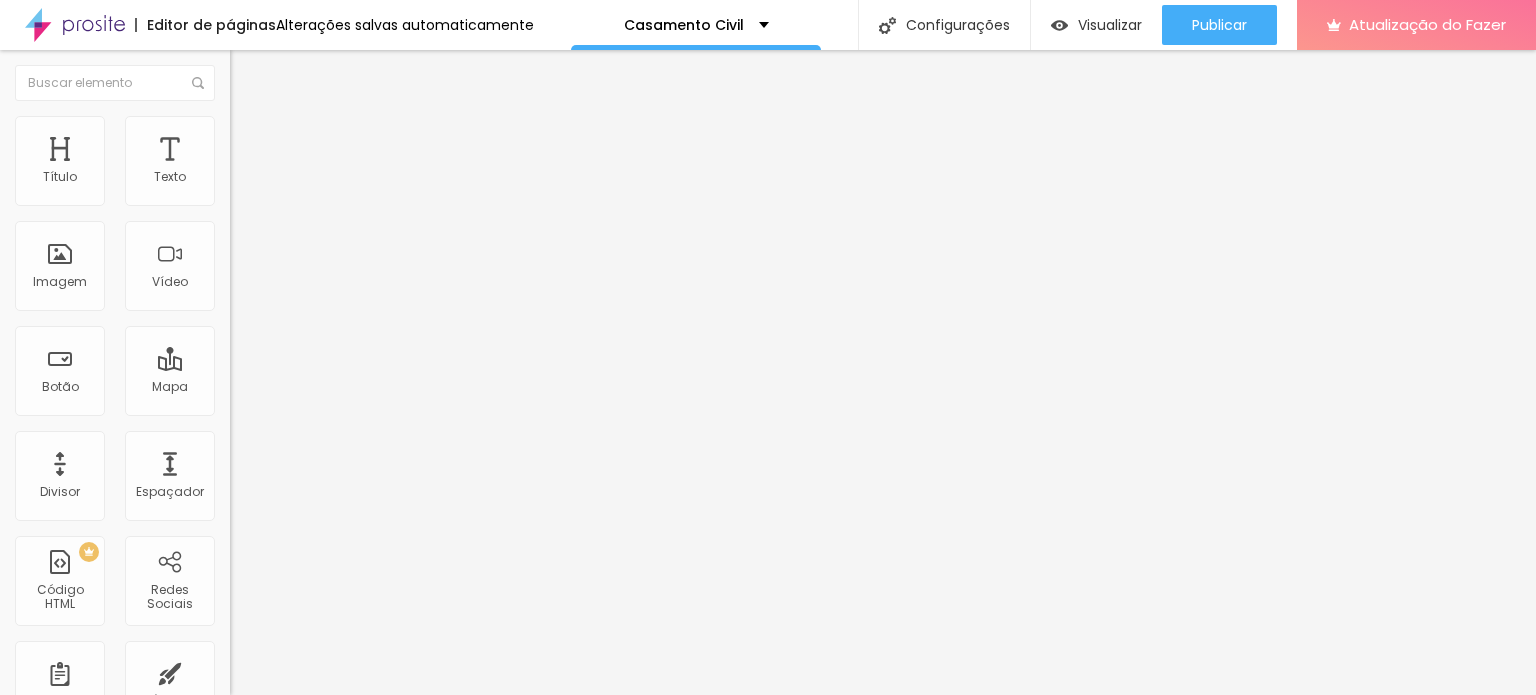 scroll, scrollTop: 2333, scrollLeft: 0, axis: vertical 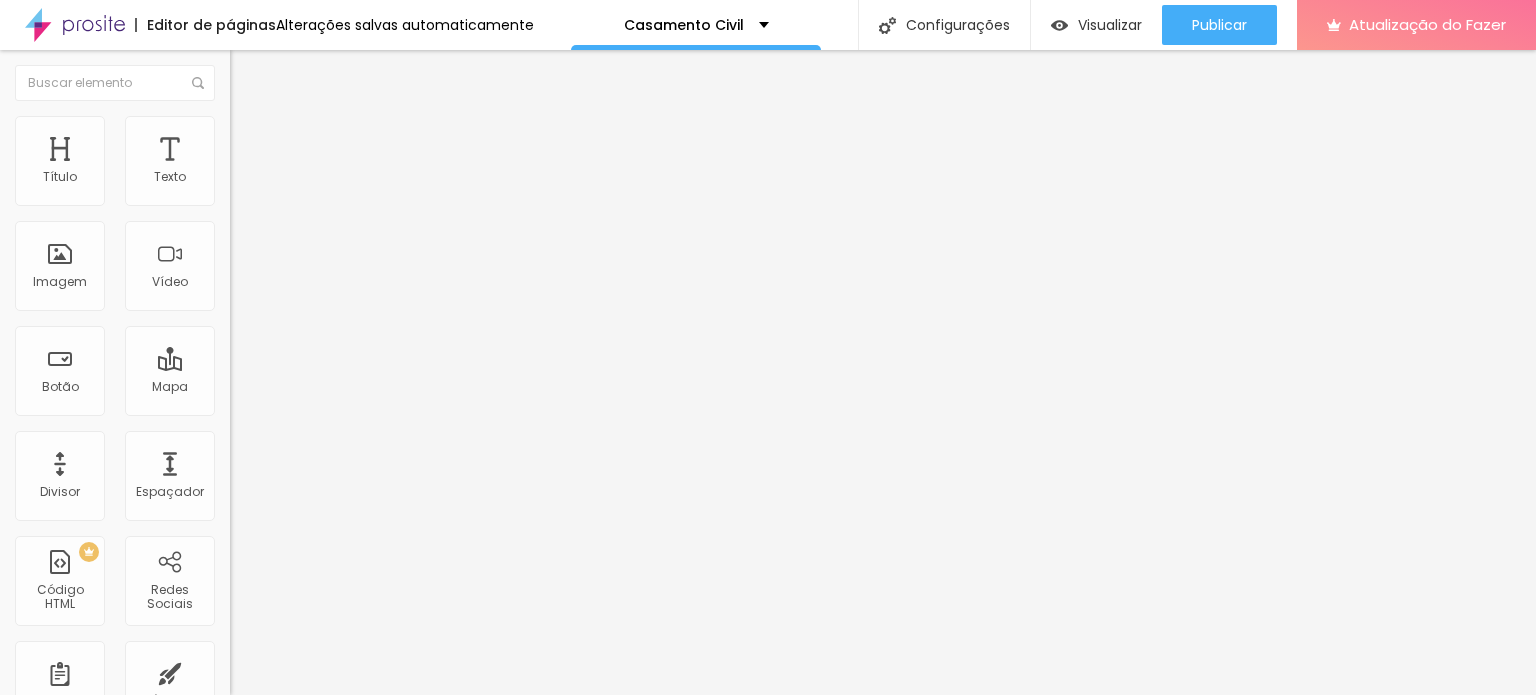 click on "WhatsApp" at bounding box center (32, 1265) 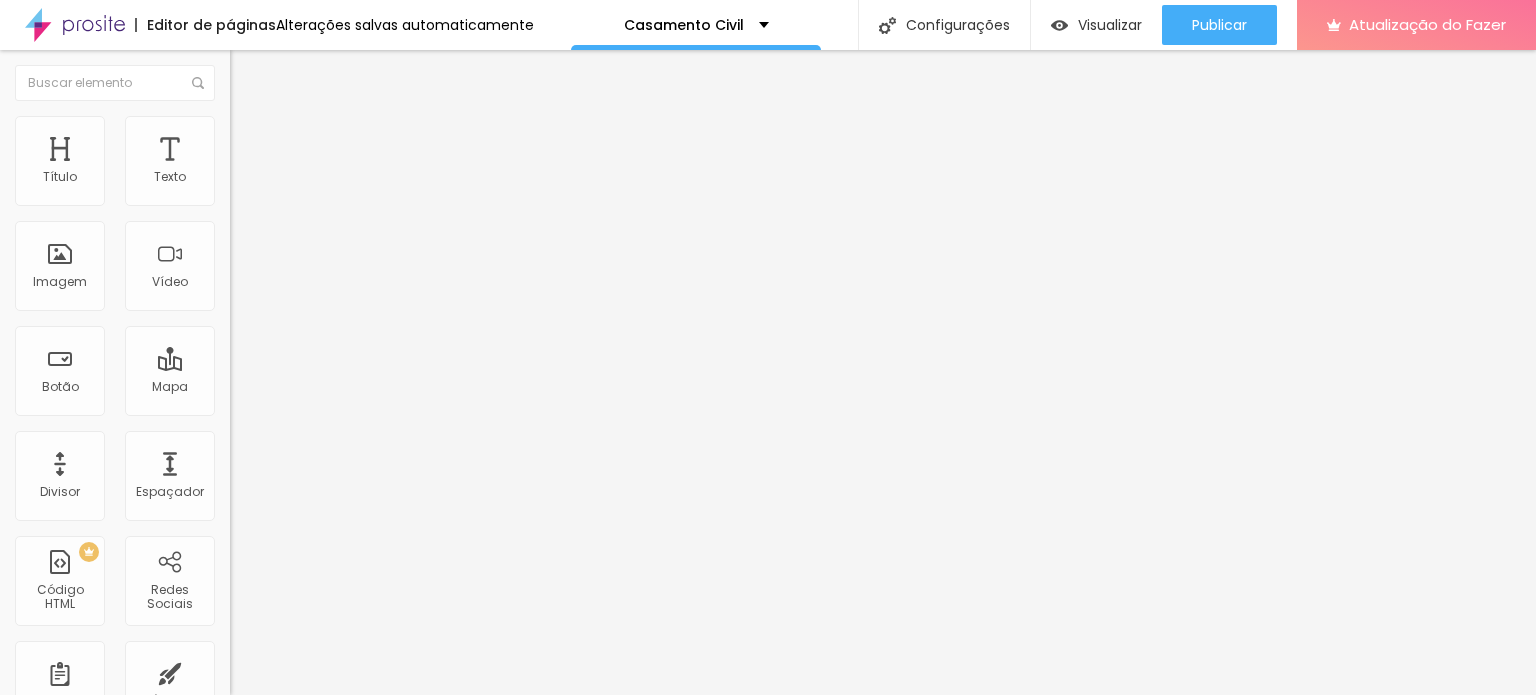 click on "https://" at bounding box center (350, 1904) 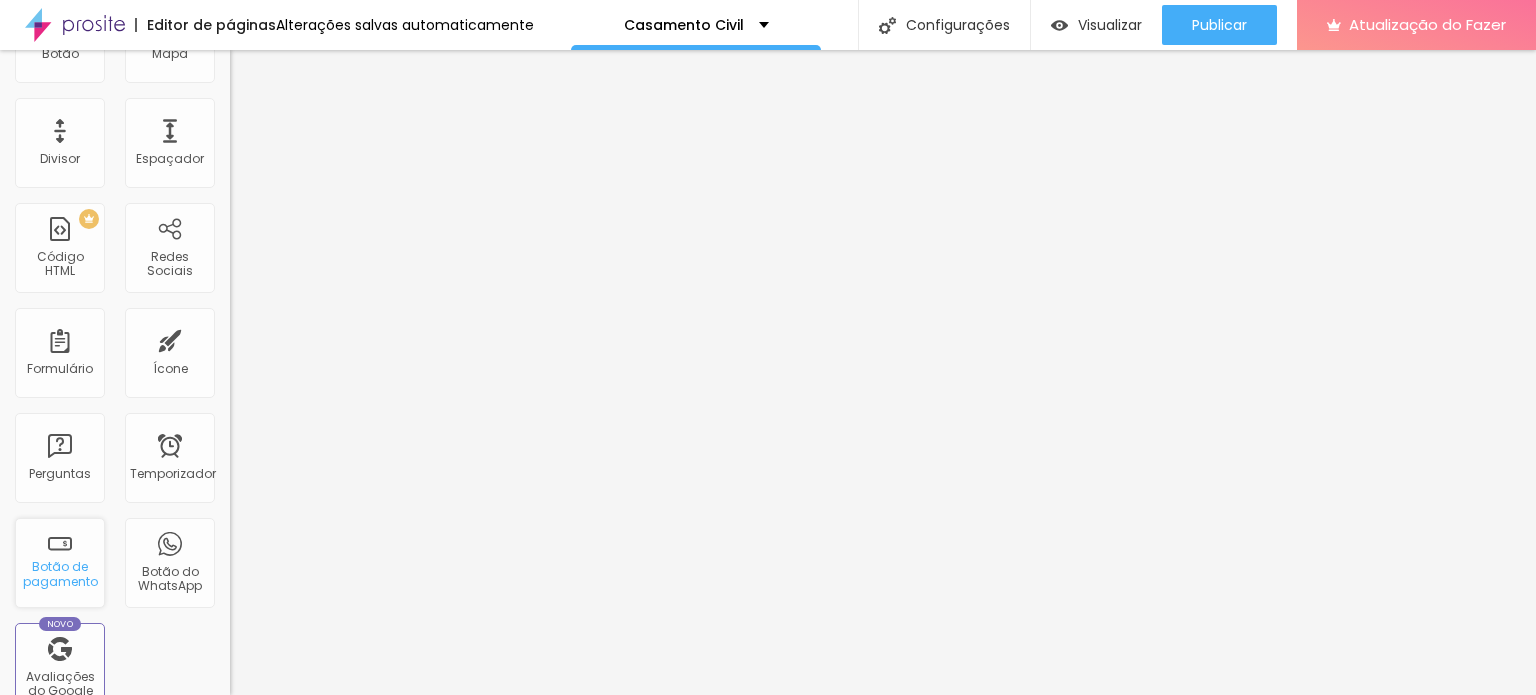 scroll, scrollTop: 653, scrollLeft: 0, axis: vertical 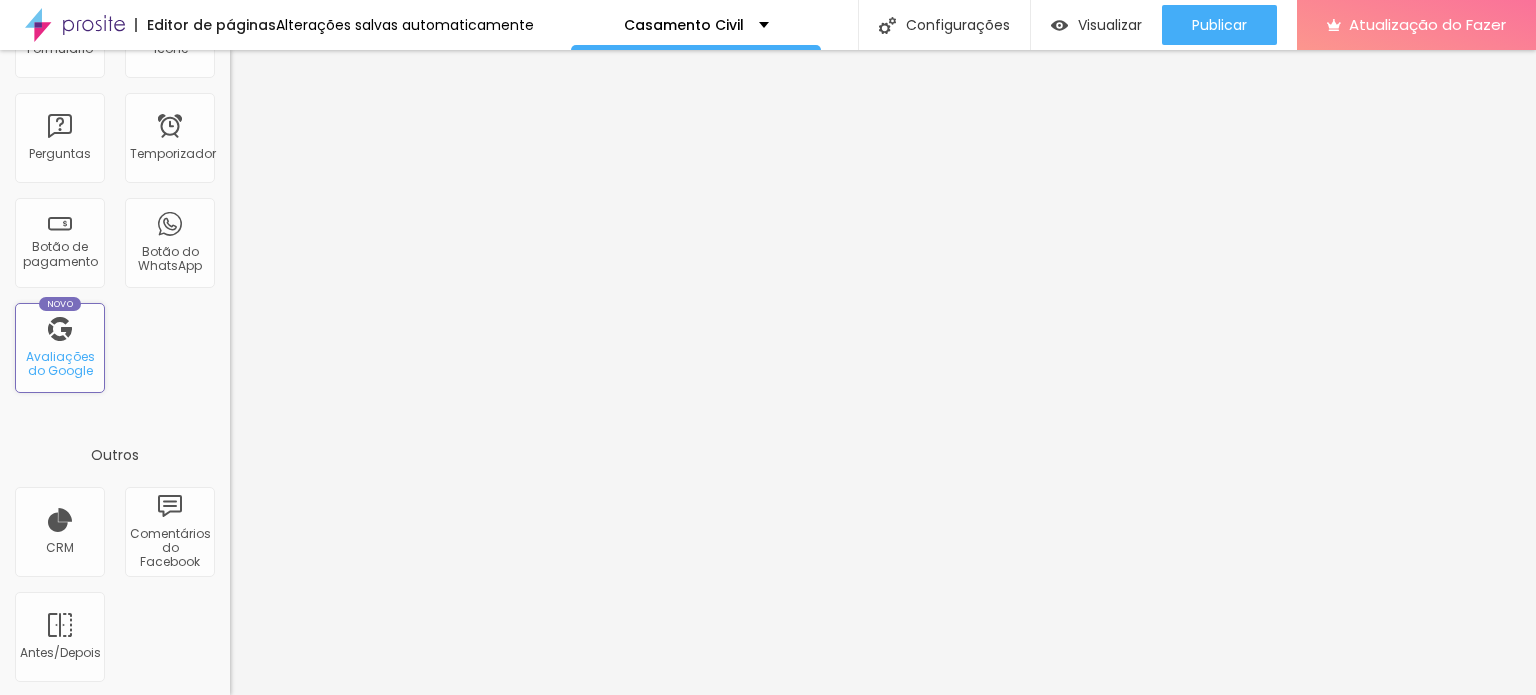 click on "Avaliações do Google" at bounding box center (60, 363) 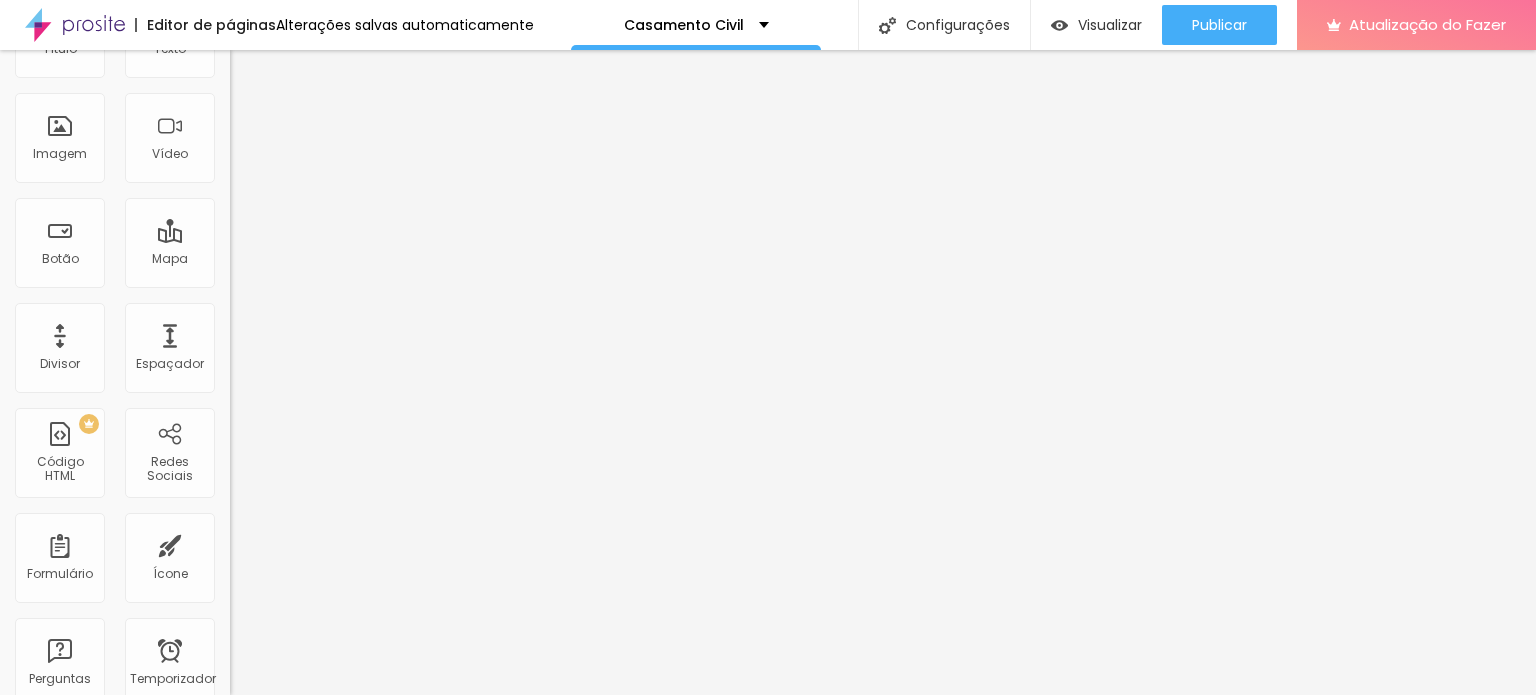 scroll, scrollTop: 0, scrollLeft: 0, axis: both 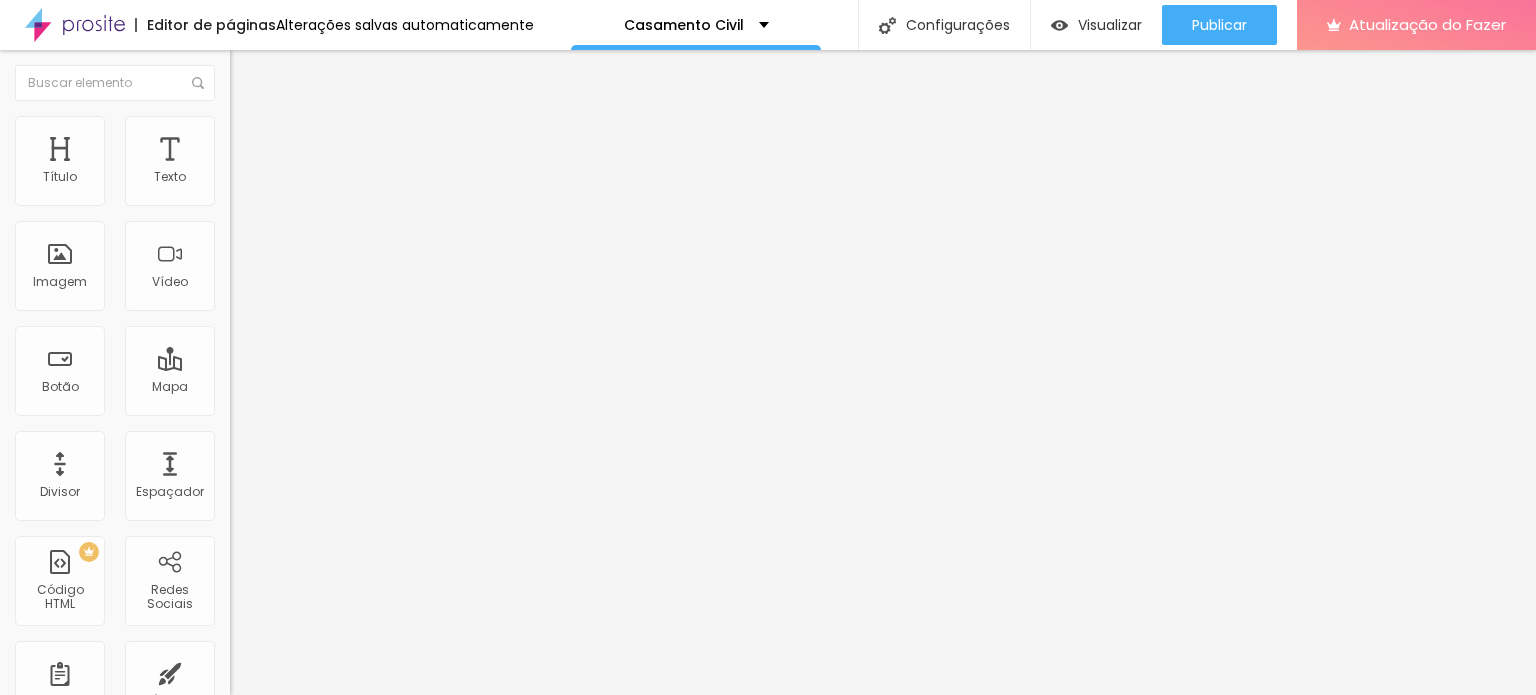 click on "Procure o perfil da empresa pelo nome." at bounding box center [328, 431] 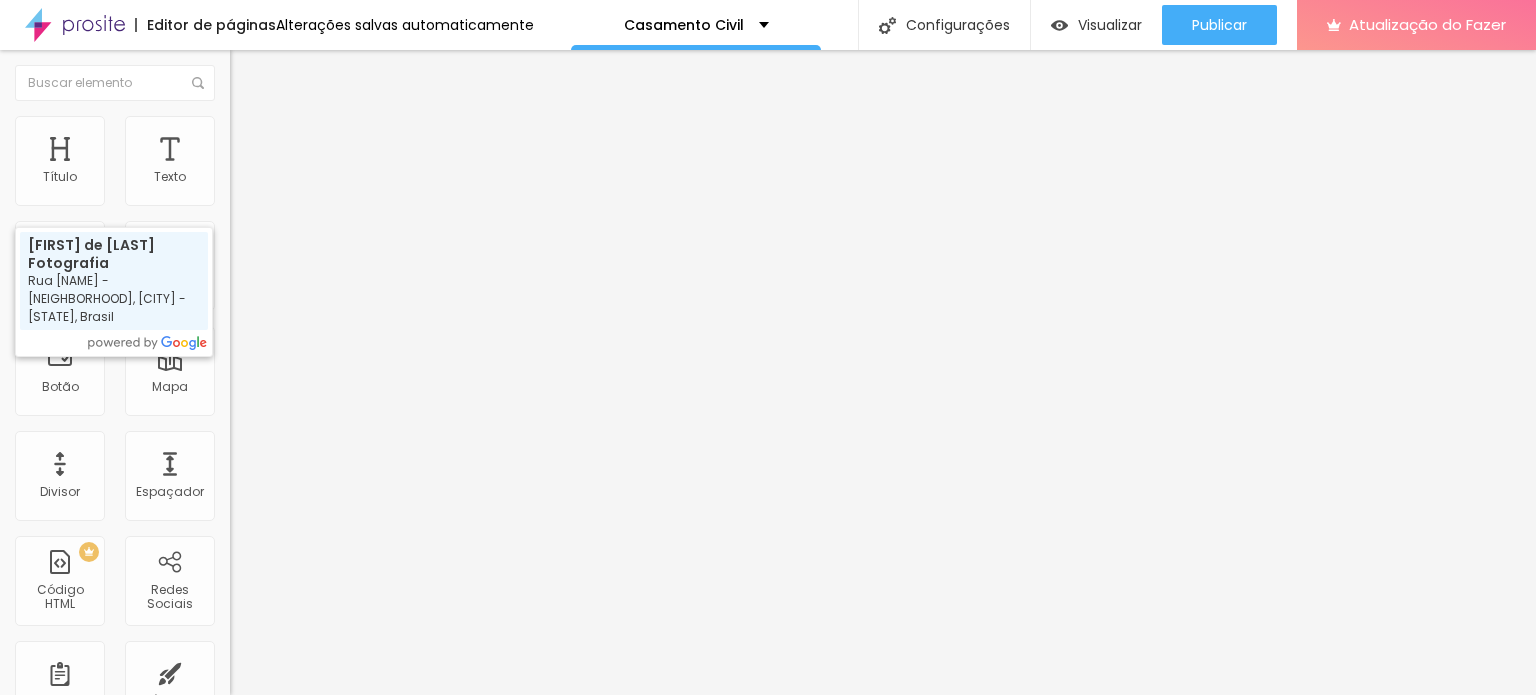 type on "[FIRST] de [LAST] Fotografia - Rua [NAME] - [NEIGHBORHOOD], [CITY] - [STATE], Brasil" 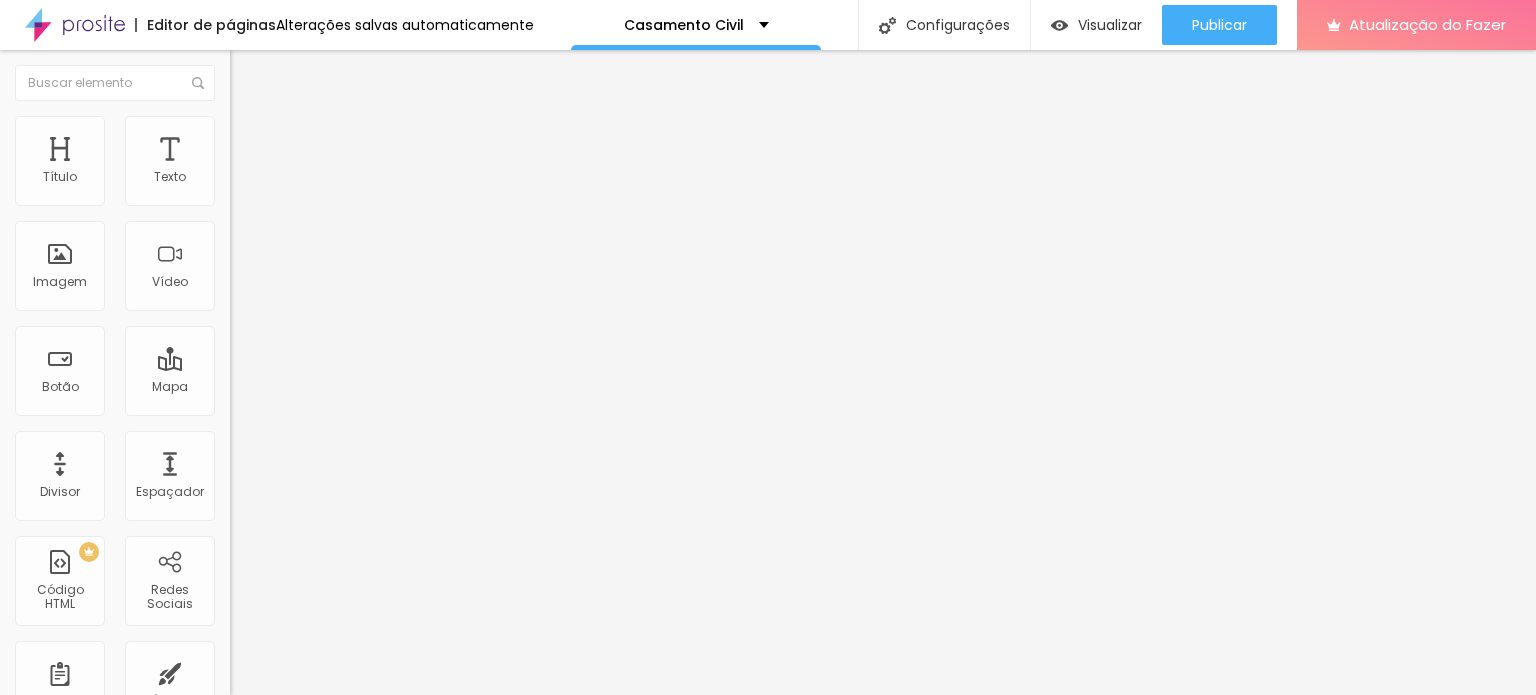 click on "Estilo" at bounding box center [263, 129] 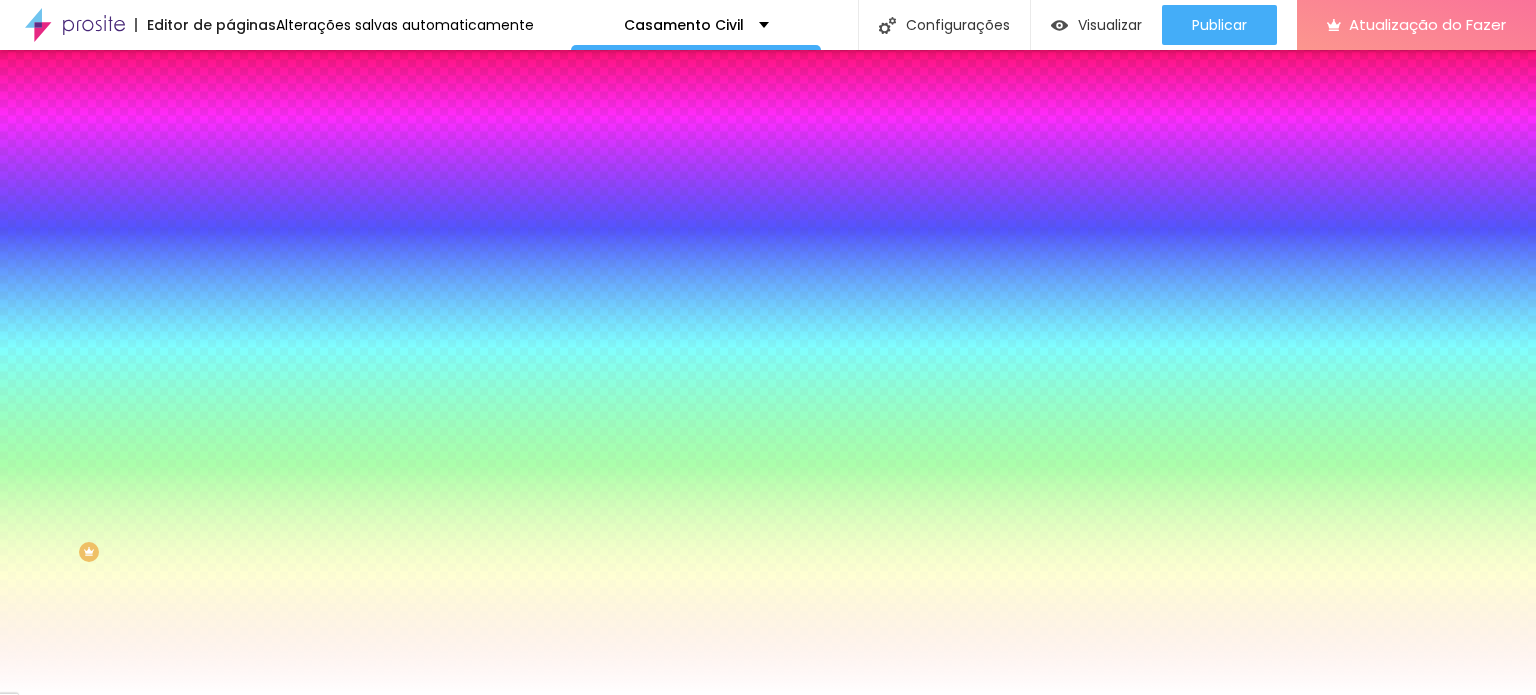 click on "Conteúdo" at bounding box center (279, 109) 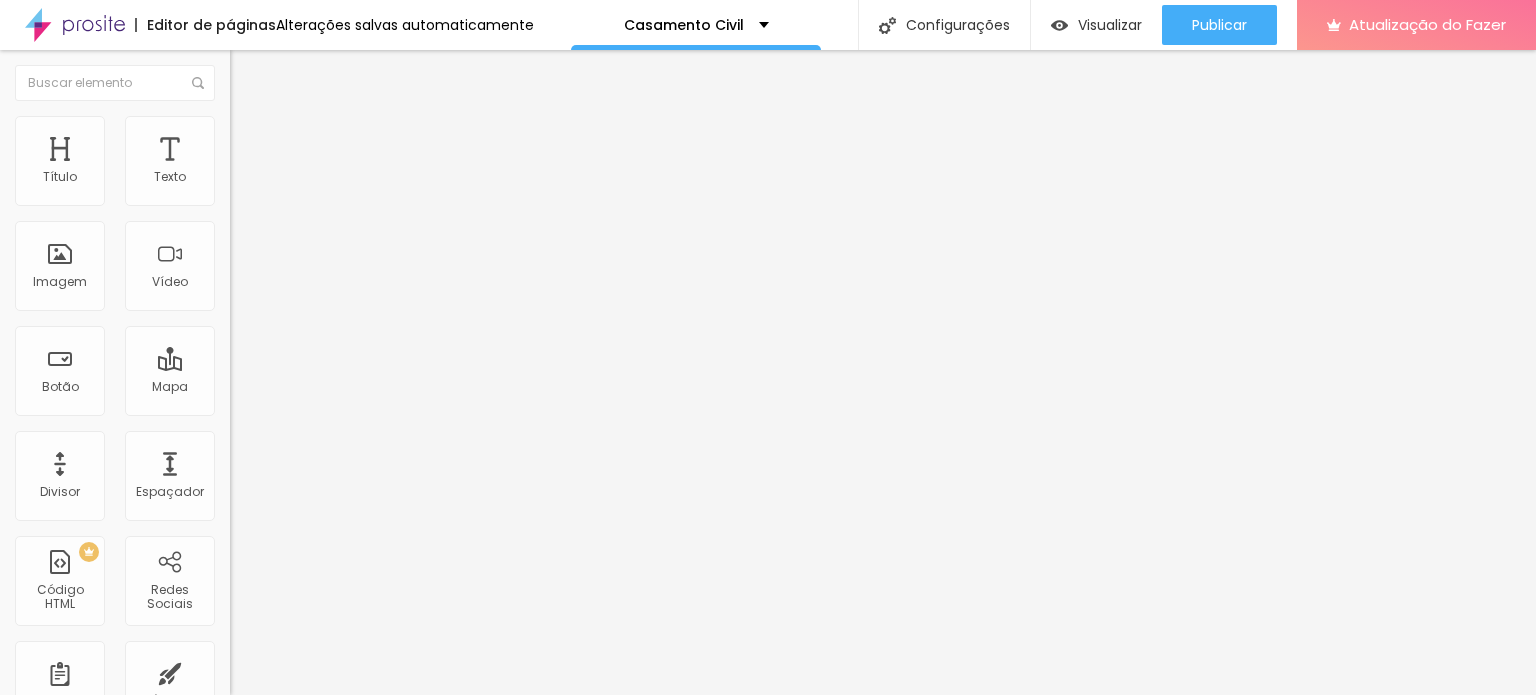 click at bounding box center (253, 73) 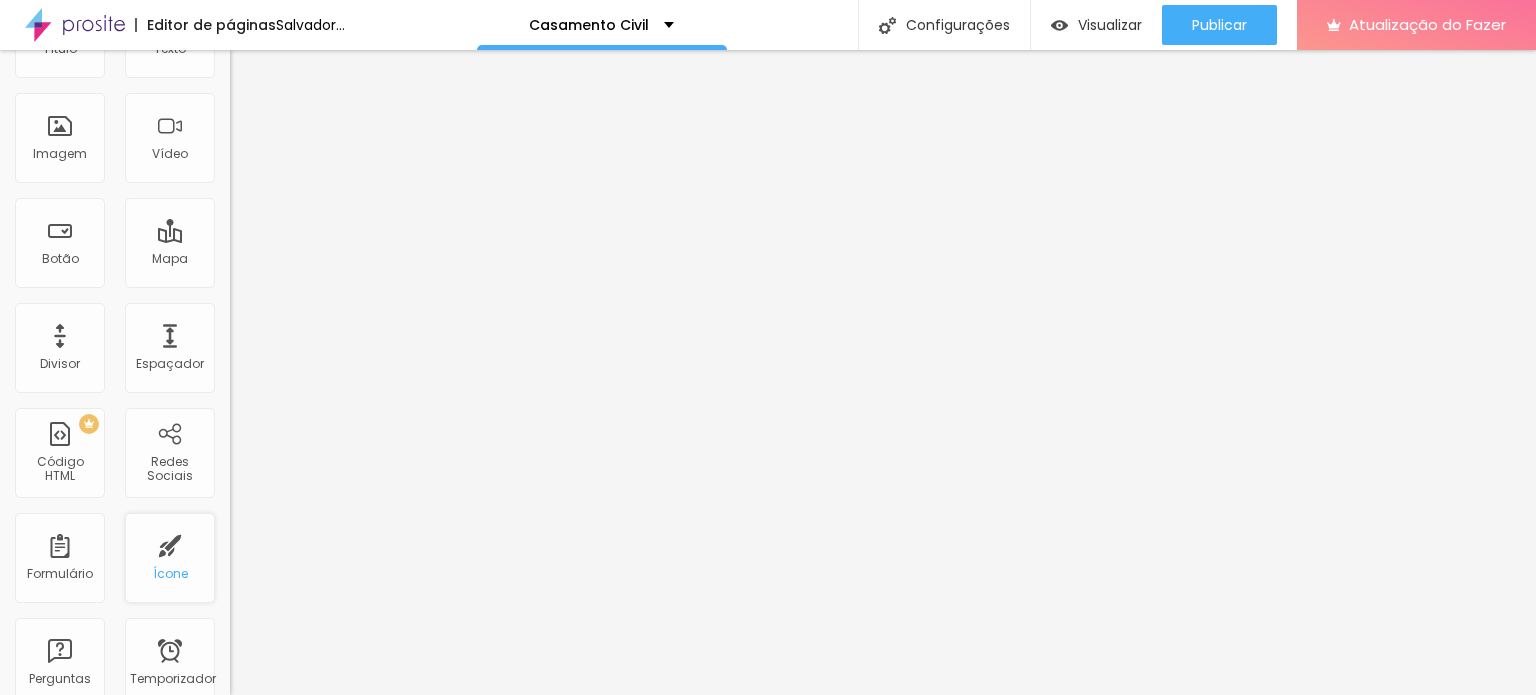 scroll, scrollTop: 0, scrollLeft: 0, axis: both 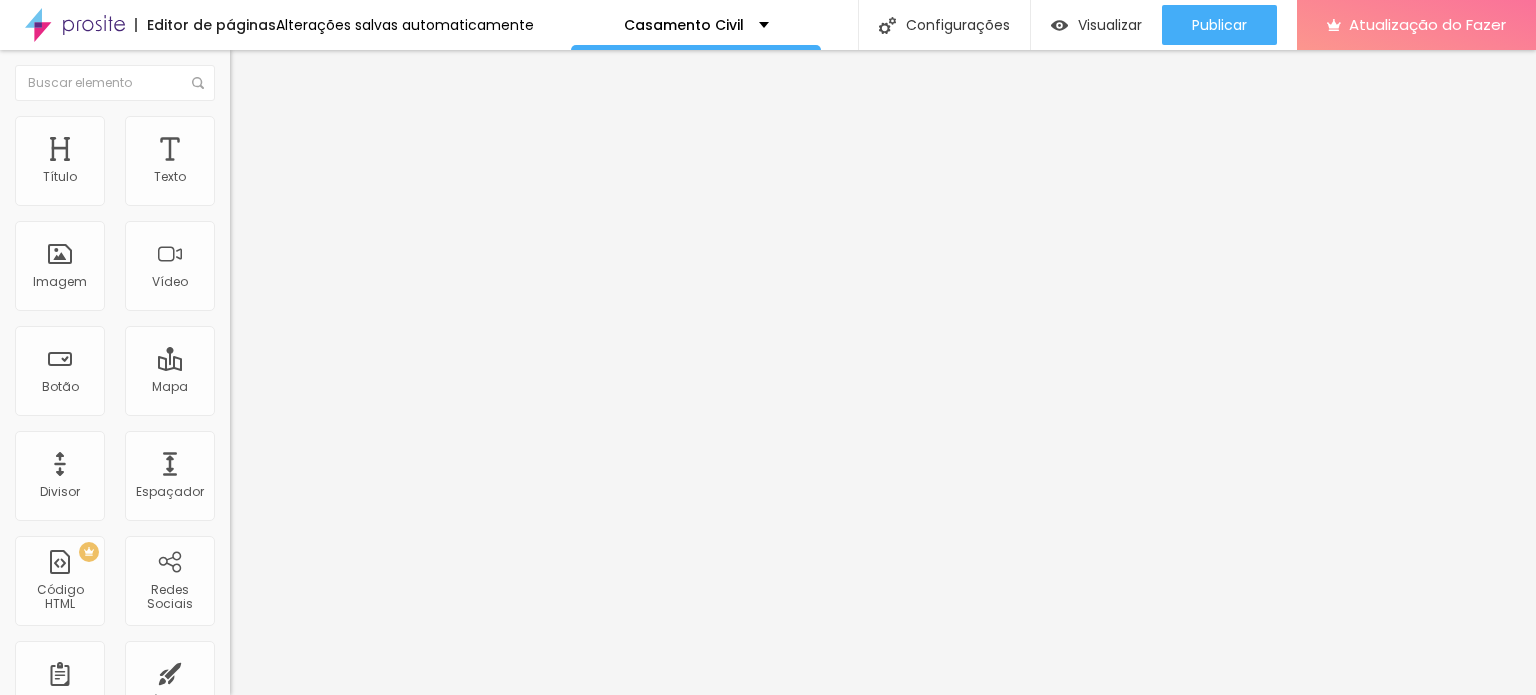 click on "Estilo" at bounding box center [263, 129] 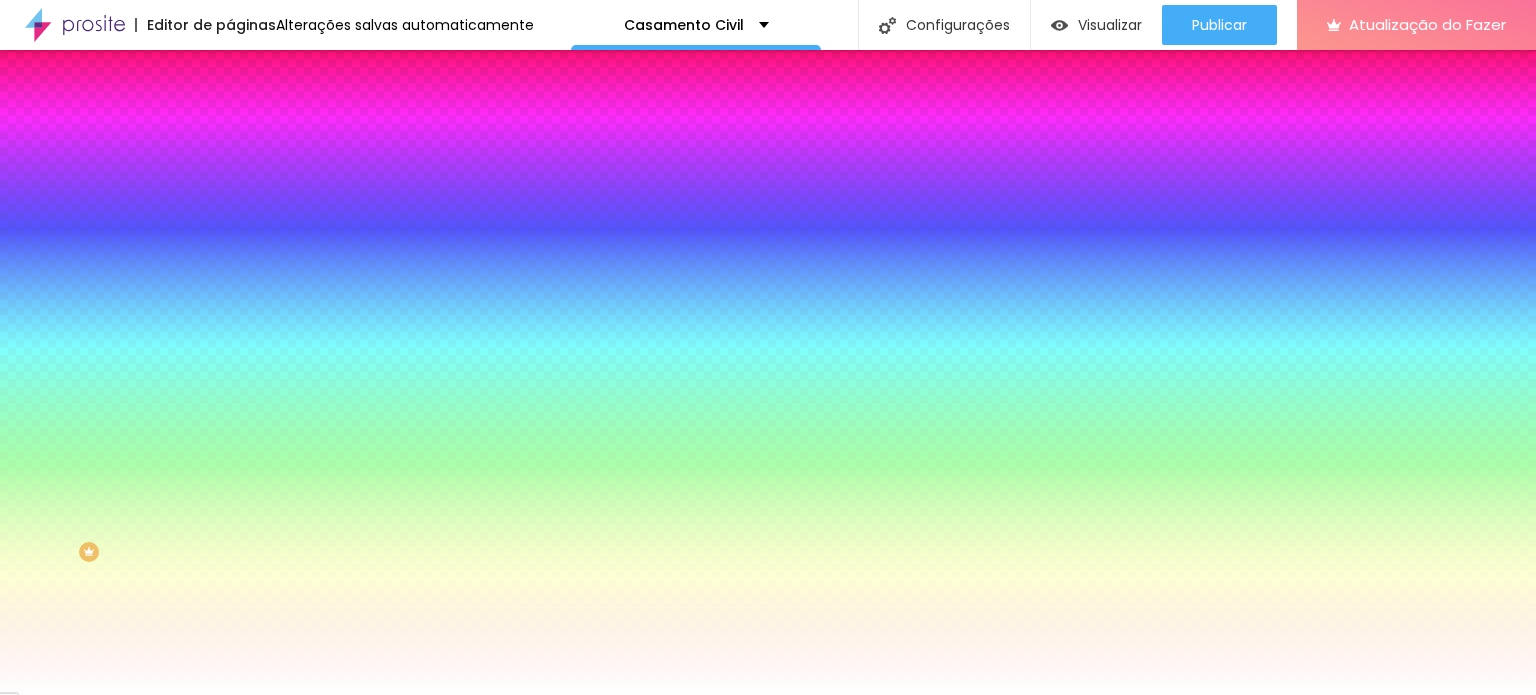 click on "Conteúdo" at bounding box center (345, 106) 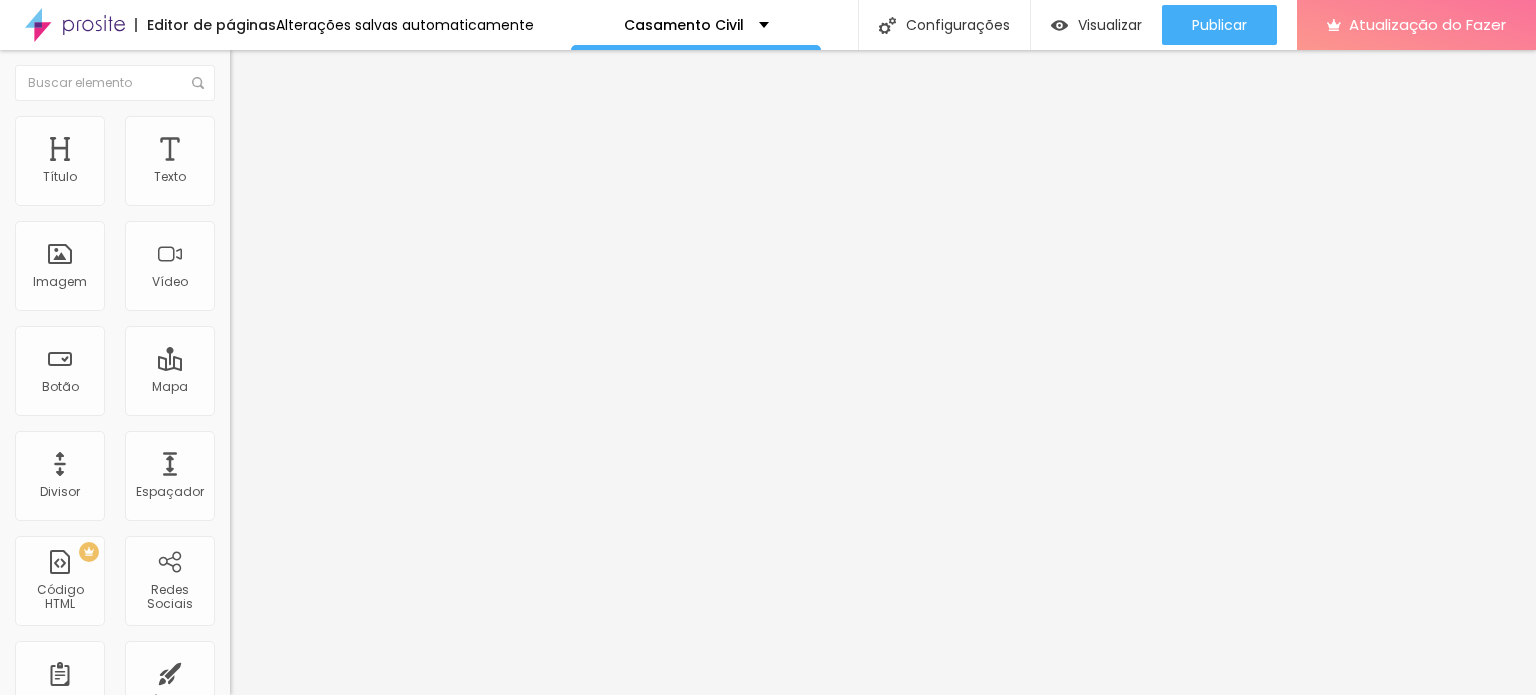 click at bounding box center (239, 105) 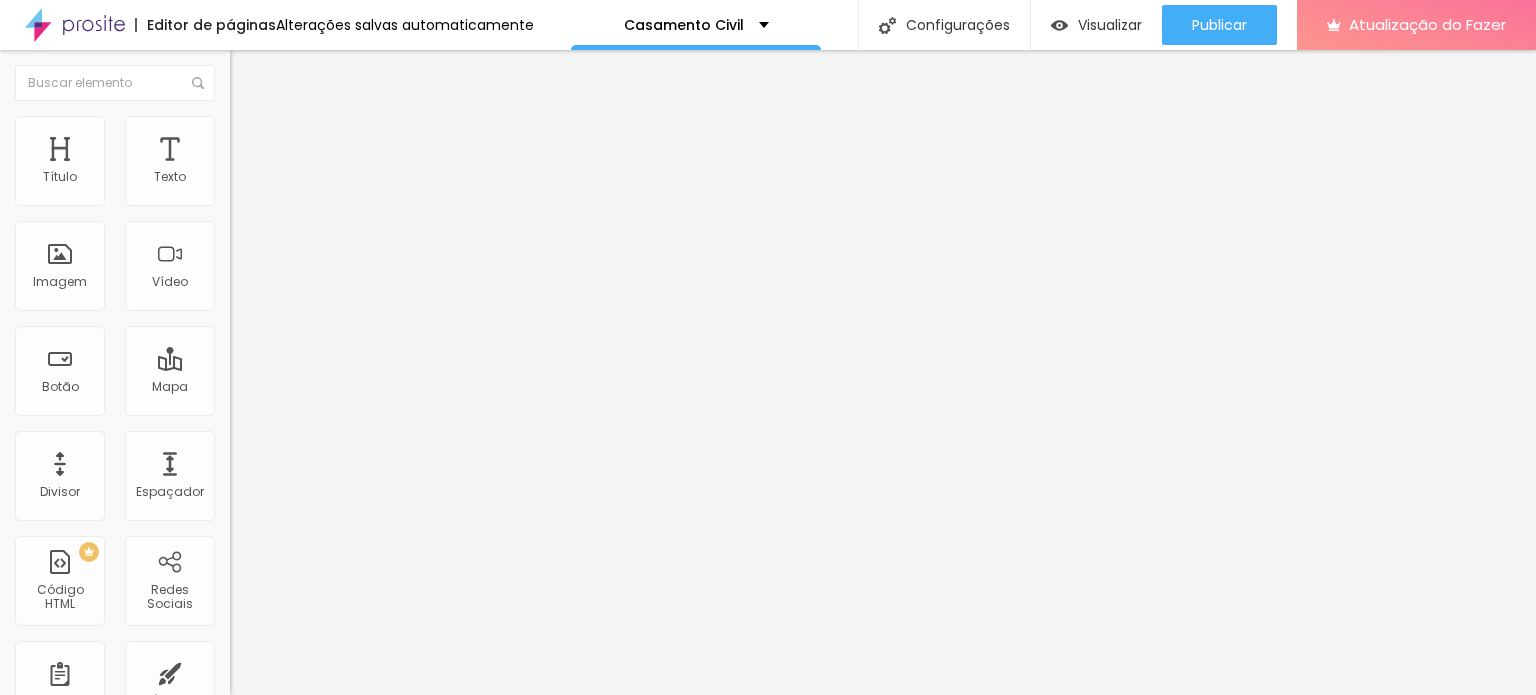 click on "Trocar imagem" at bounding box center [290, 163] 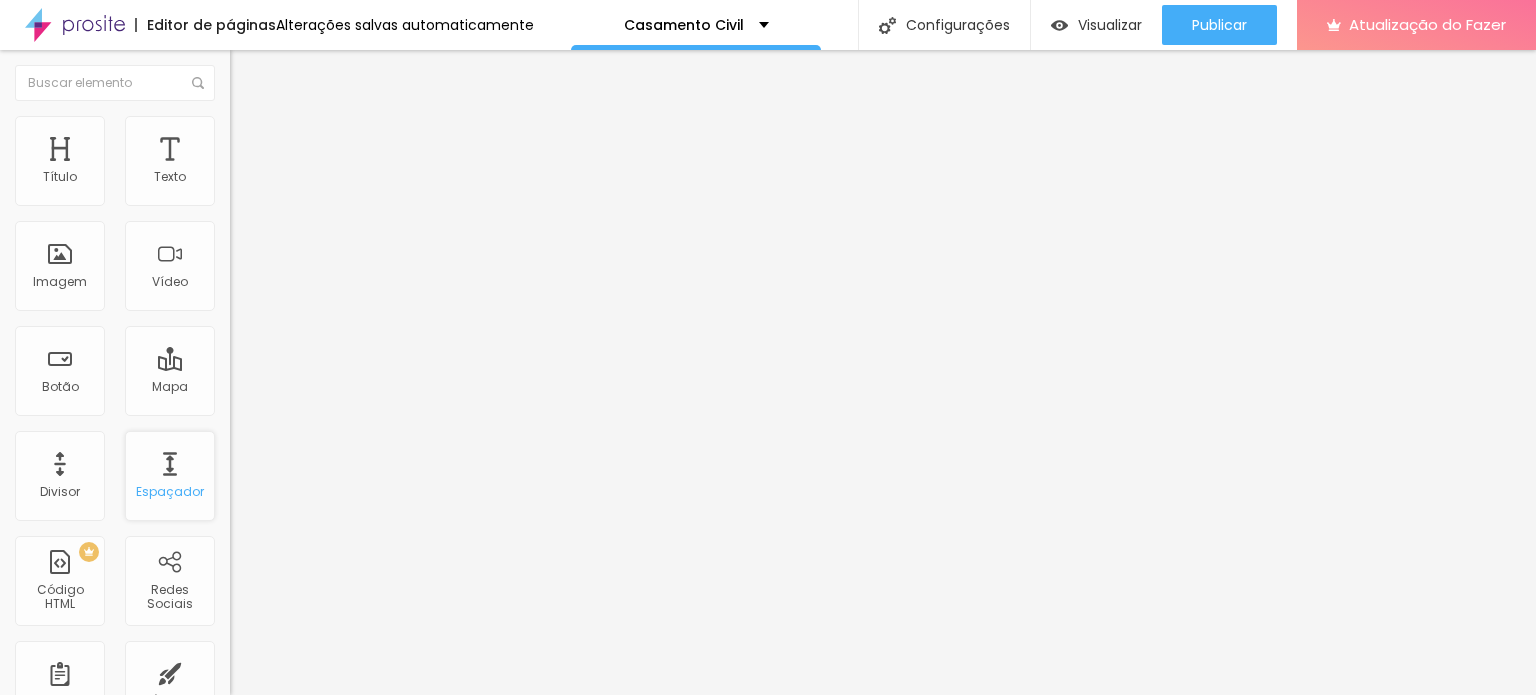click on "Espaçador" at bounding box center (170, 476) 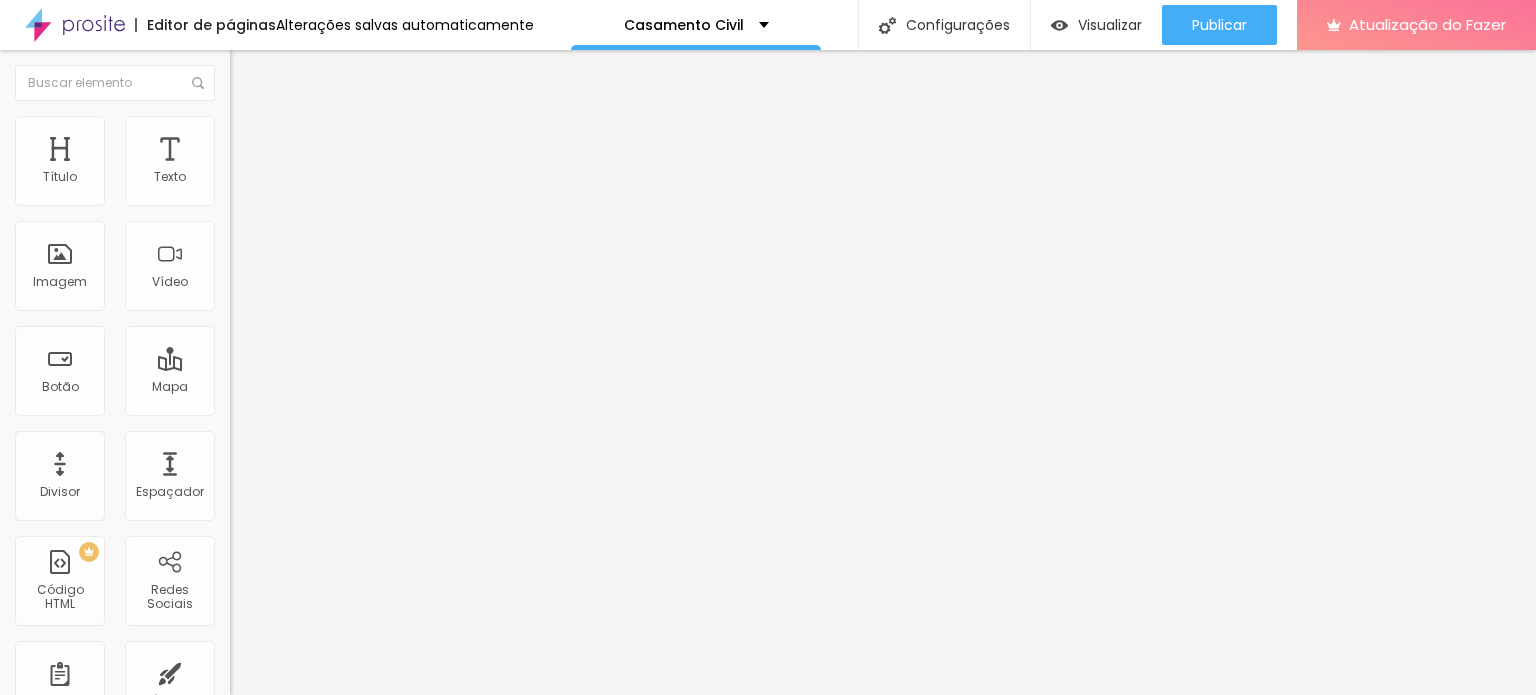 click on "Original" at bounding box center (254, 304) 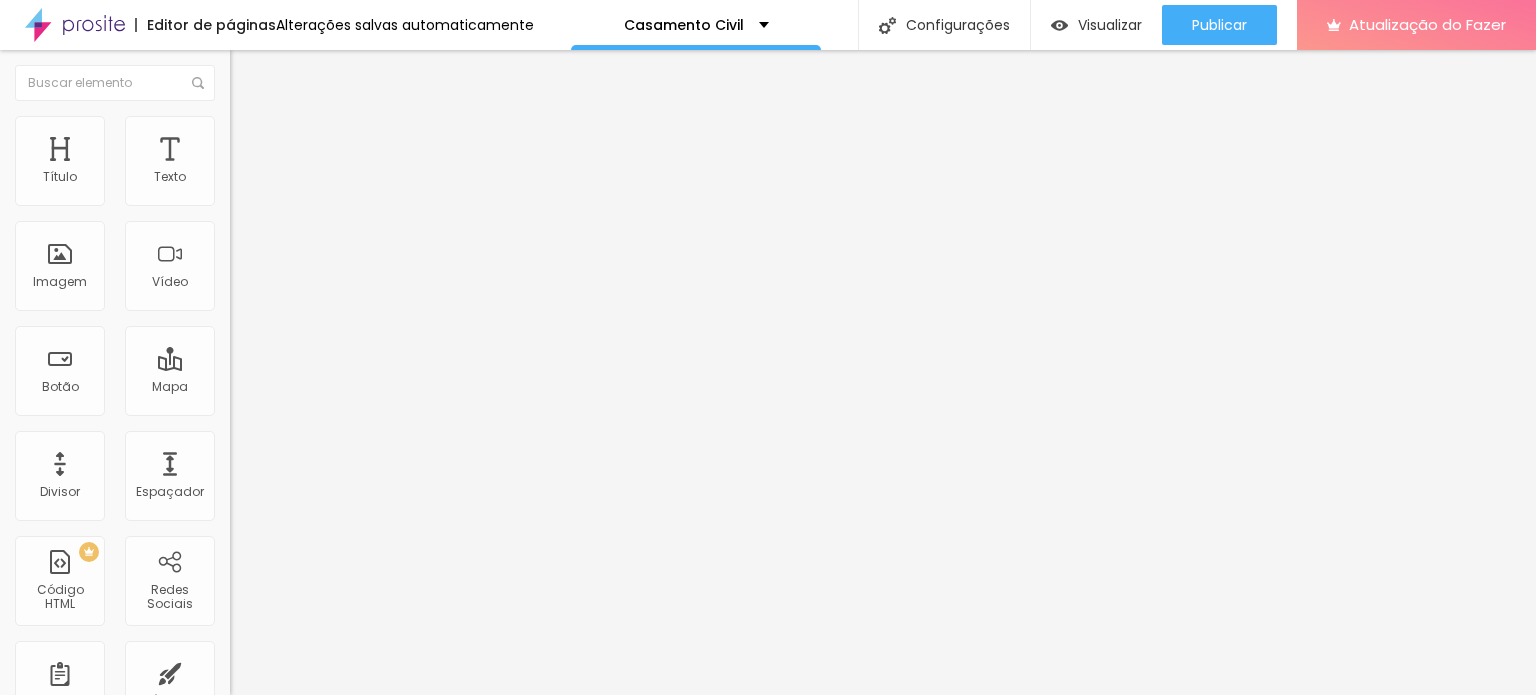 click on "Quadrado" at bounding box center [262, 340] 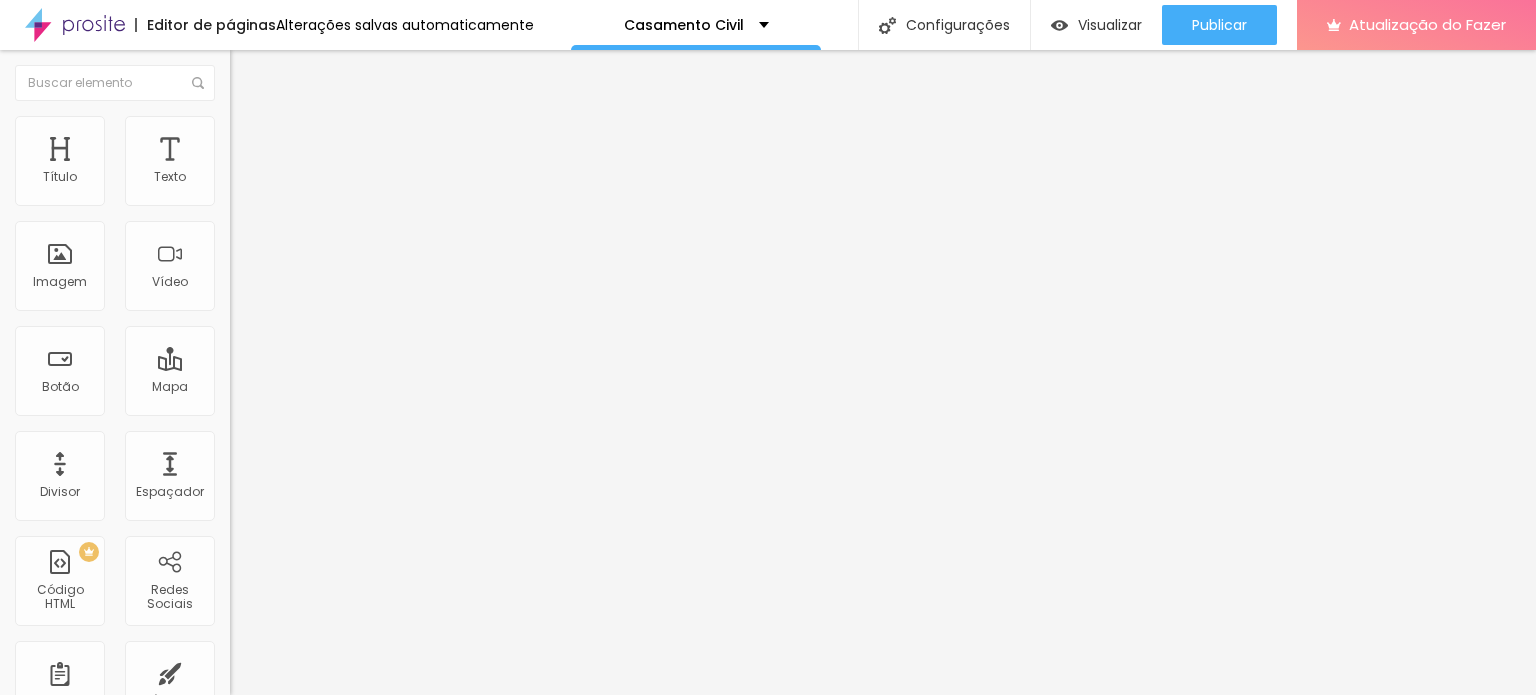 click on "Original" at bounding box center [254, 359] 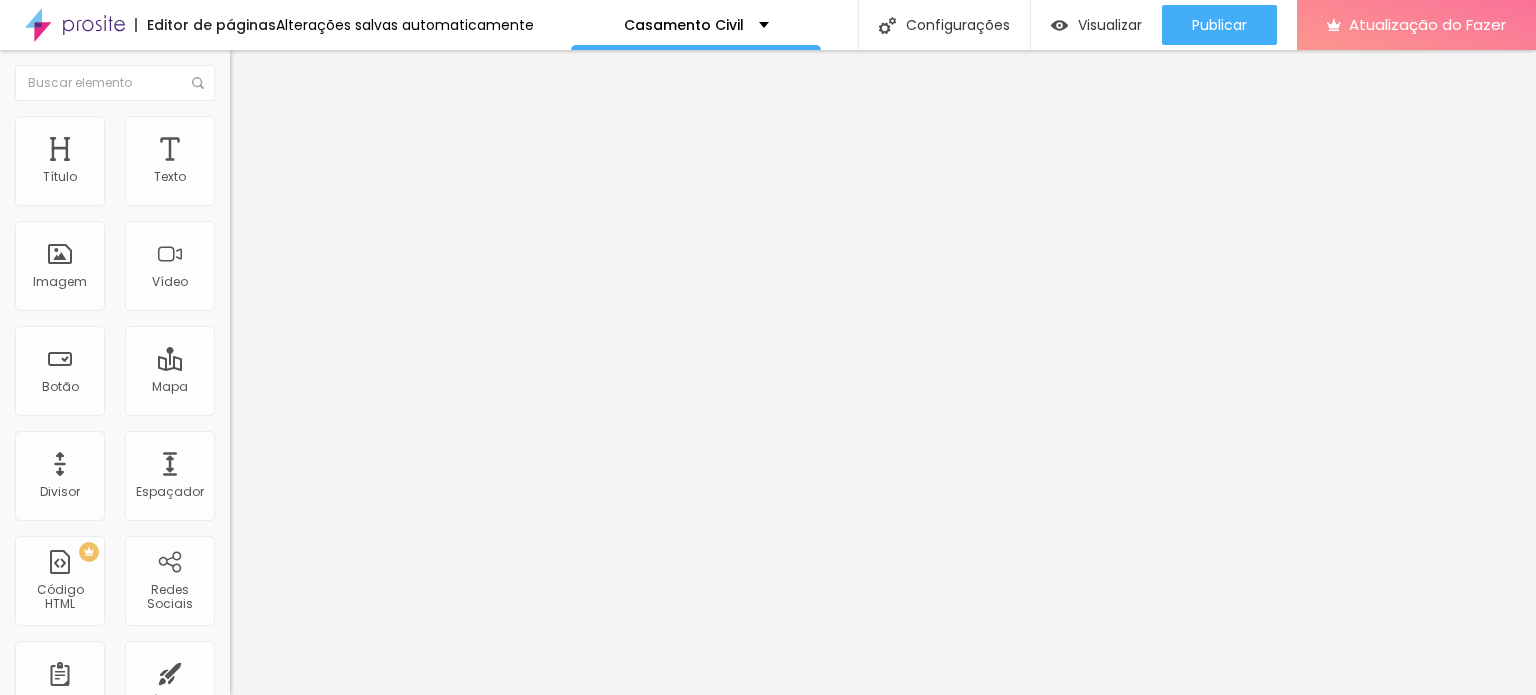 click on "Subindo 0/0 arquivos" at bounding box center [67, 700] 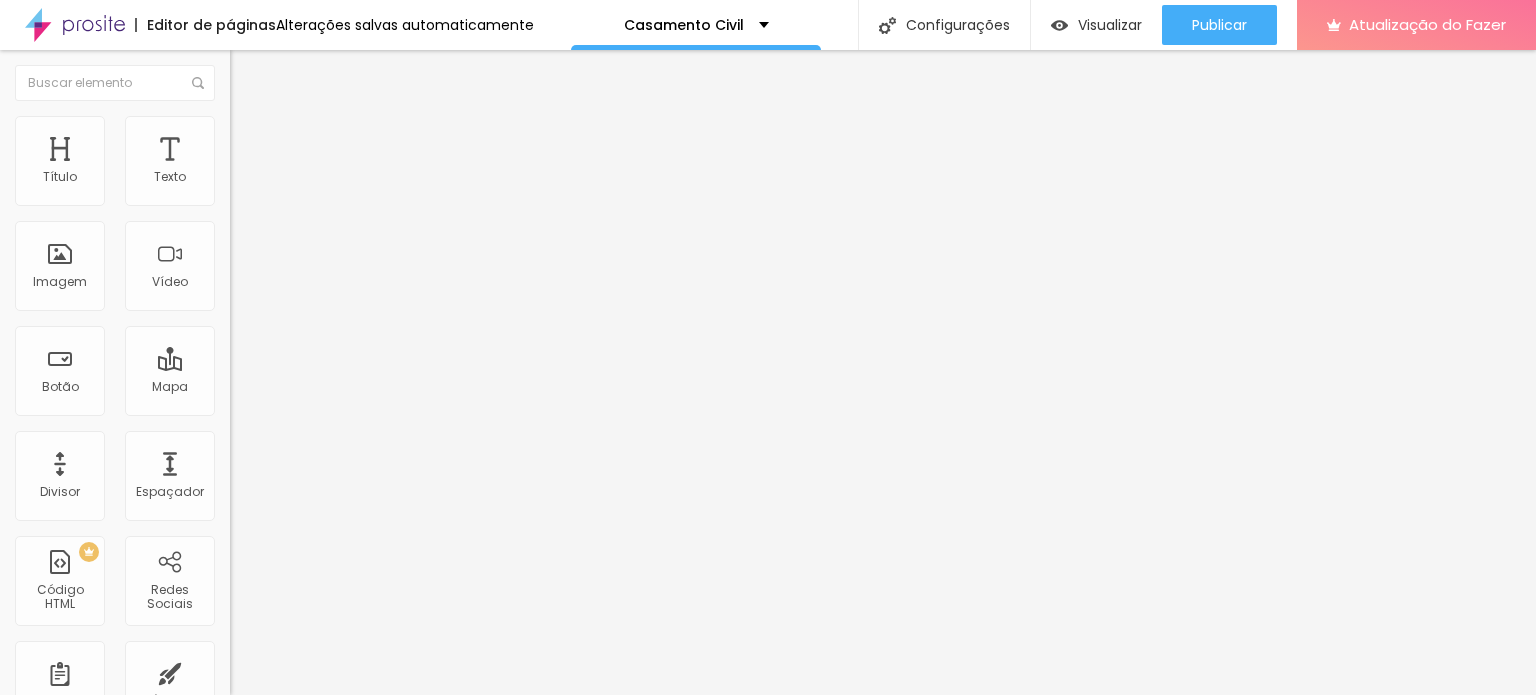 click at bounding box center [768, 834] 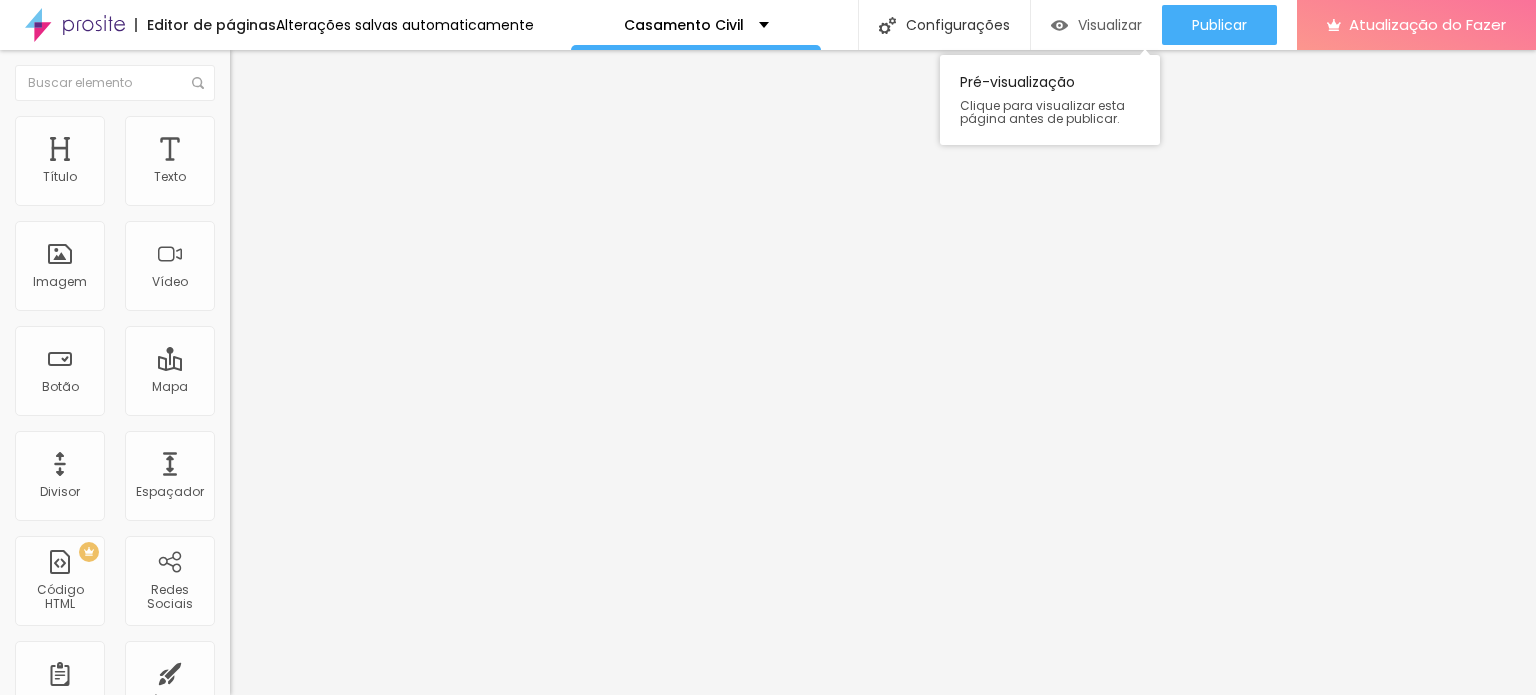 click on "Visualizar" at bounding box center (1110, 25) 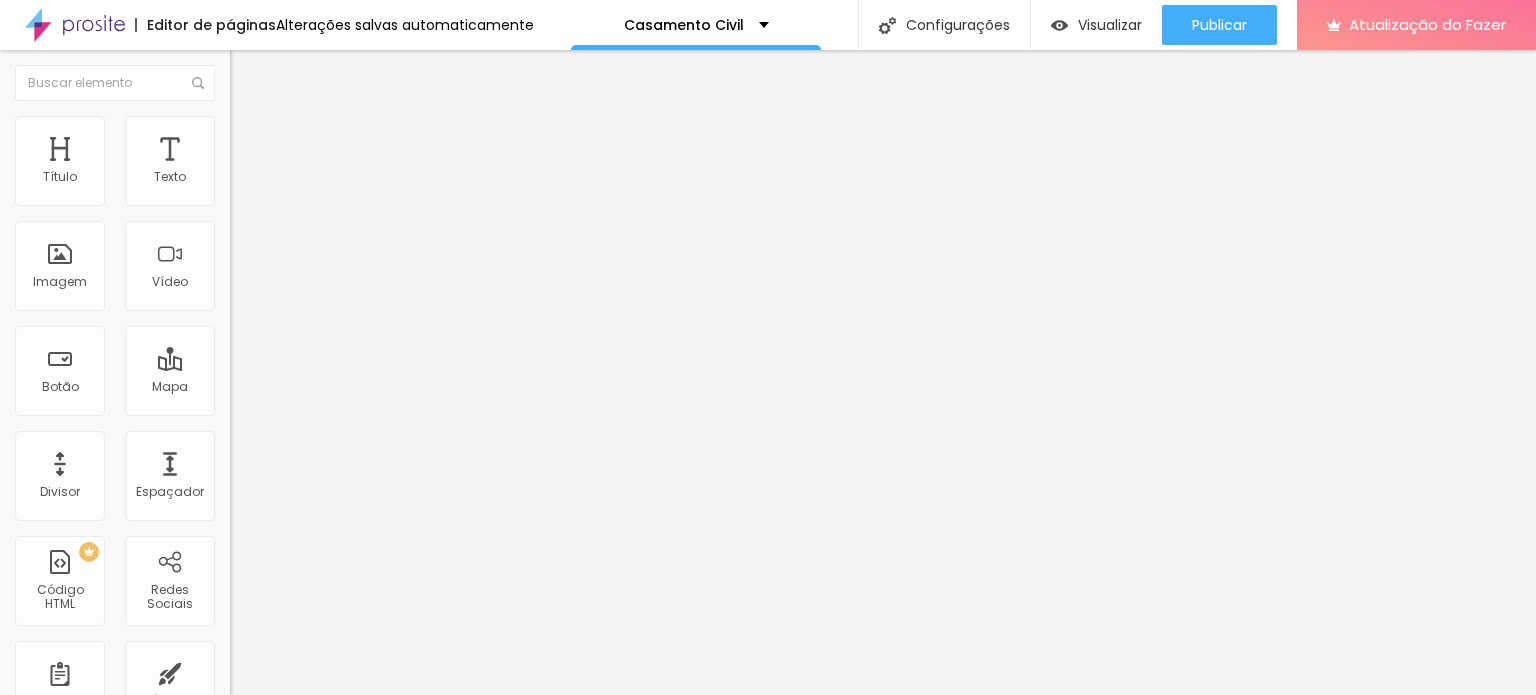 click on "Original" at bounding box center (254, 304) 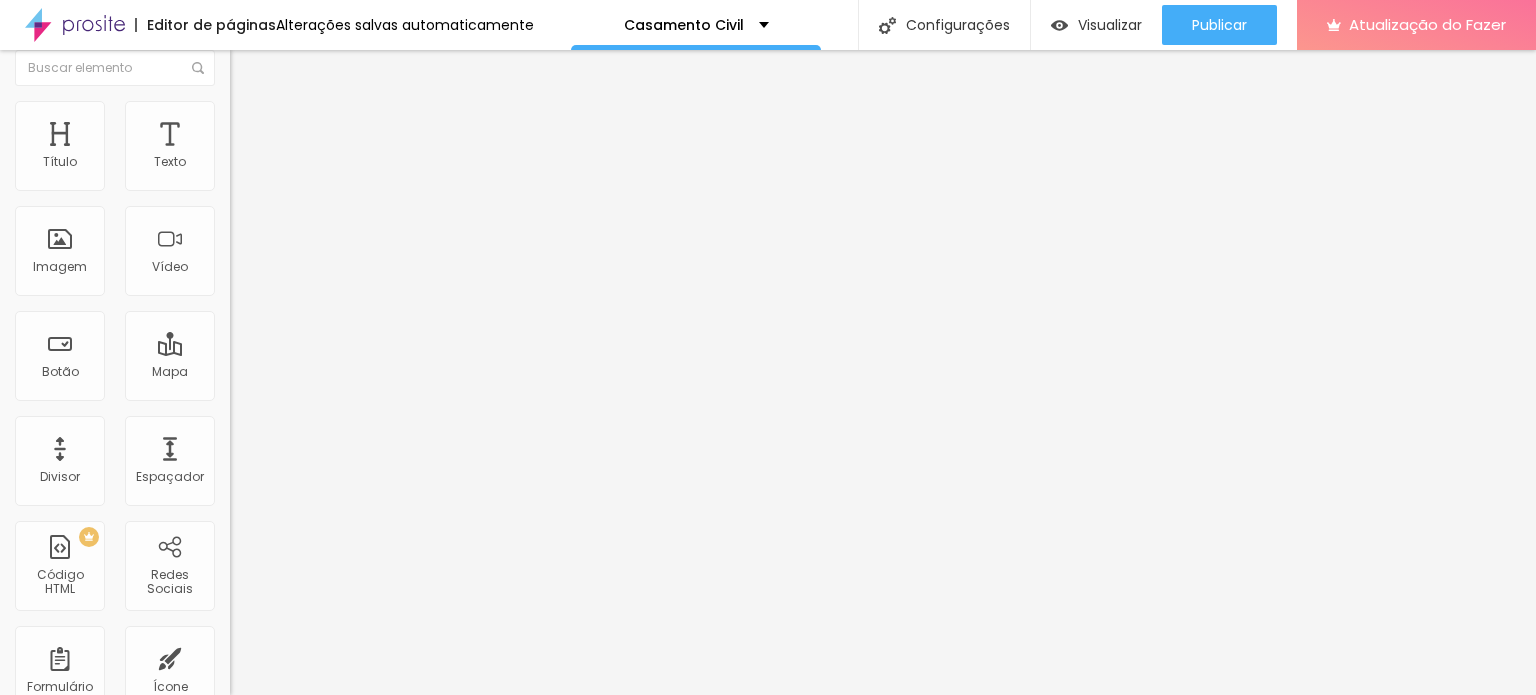 scroll, scrollTop: 40, scrollLeft: 0, axis: vertical 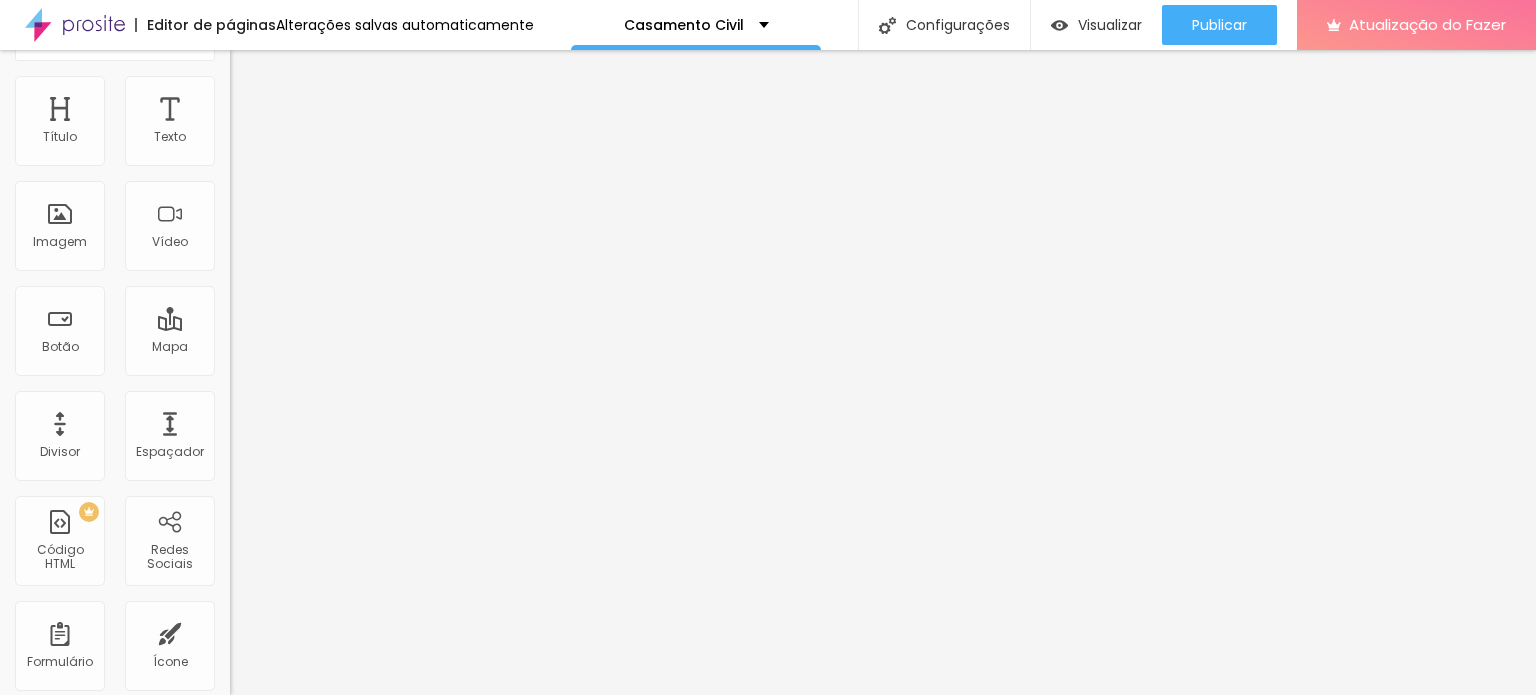 click on "Adicionar imagem" at bounding box center [300, 123] 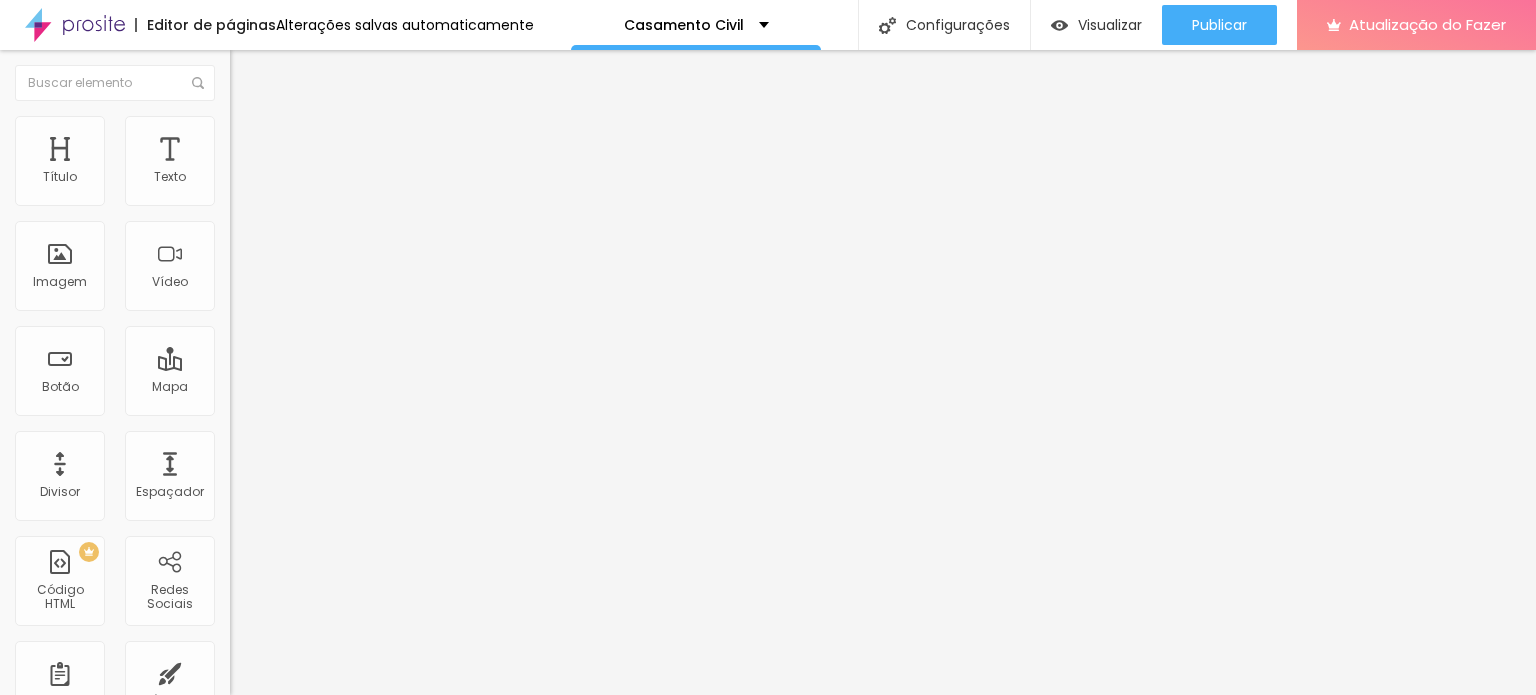 click on "Original" at bounding box center (254, 304) 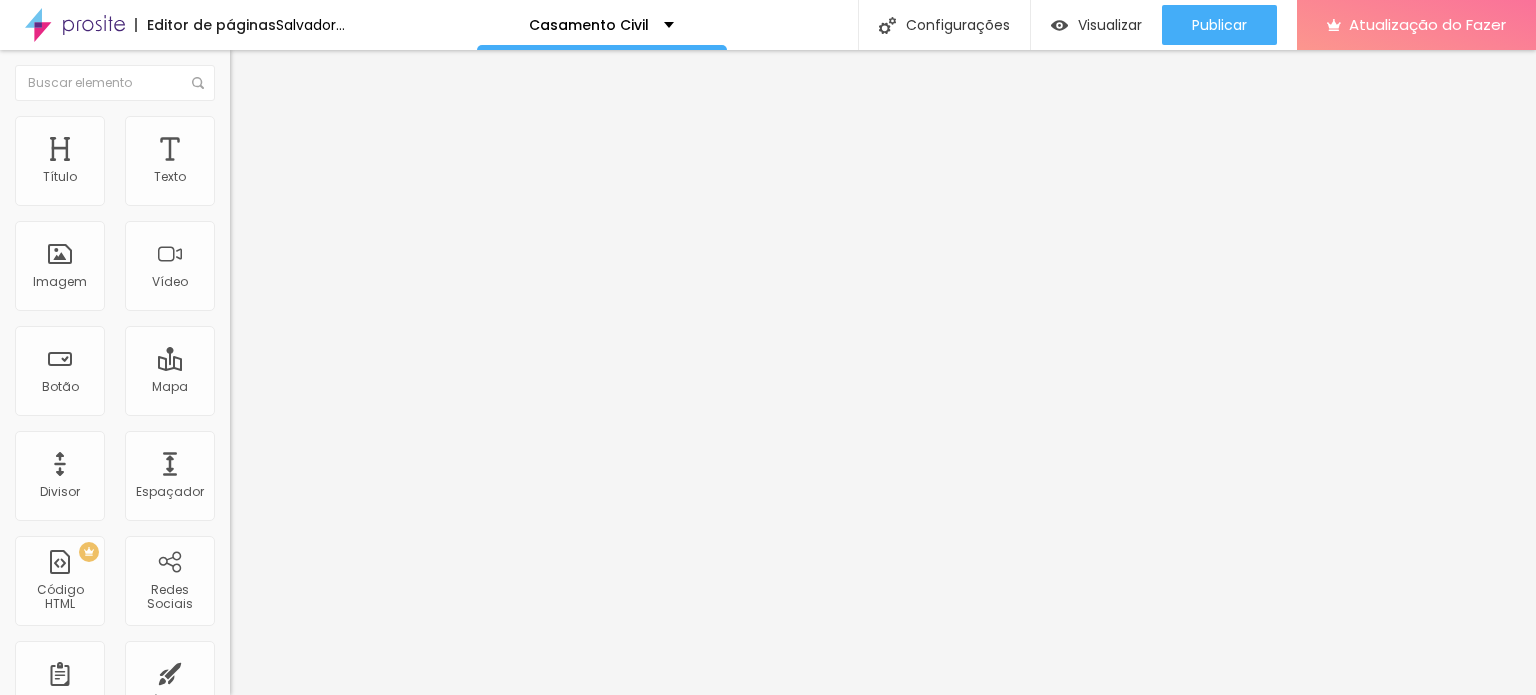 click on "Padrão" at bounding box center [252, 328] 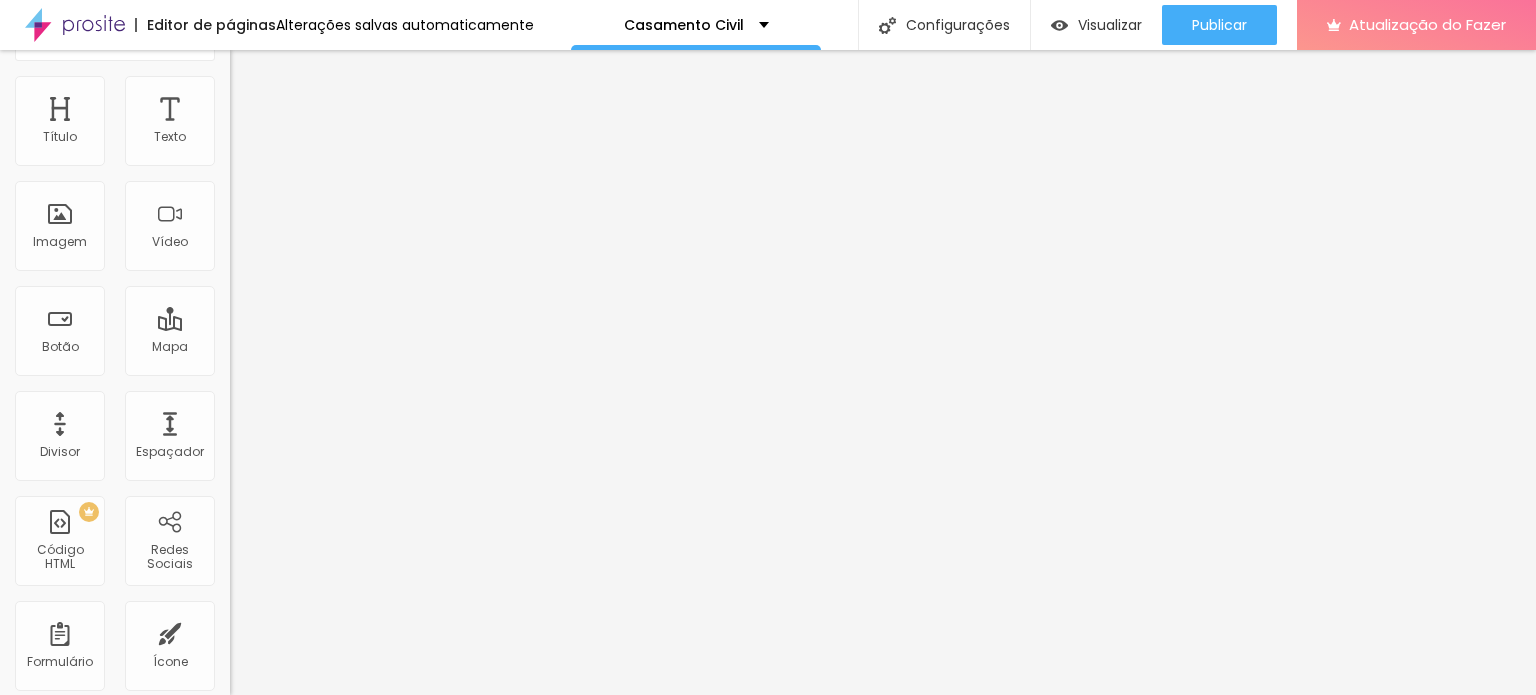 scroll, scrollTop: 0, scrollLeft: 0, axis: both 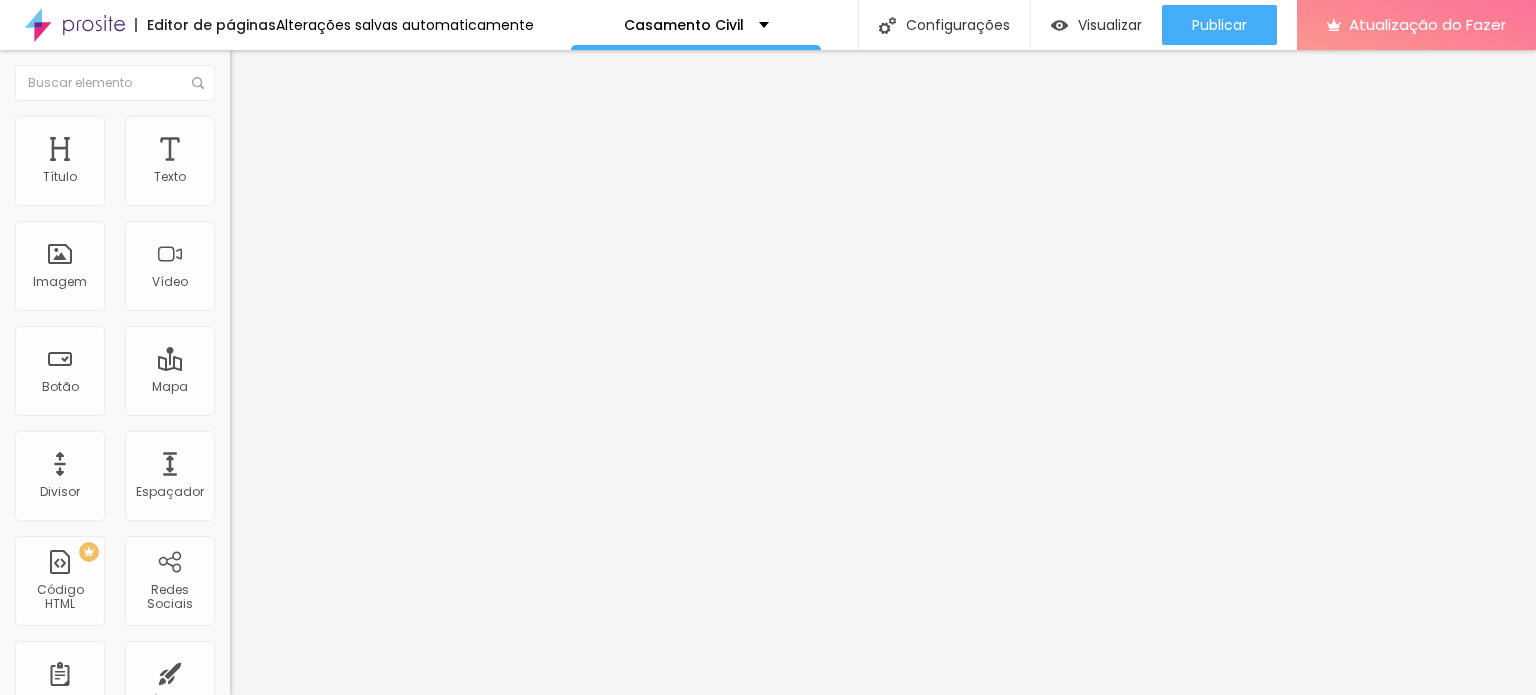 click on "Trocar imagem" at bounding box center (290, 163) 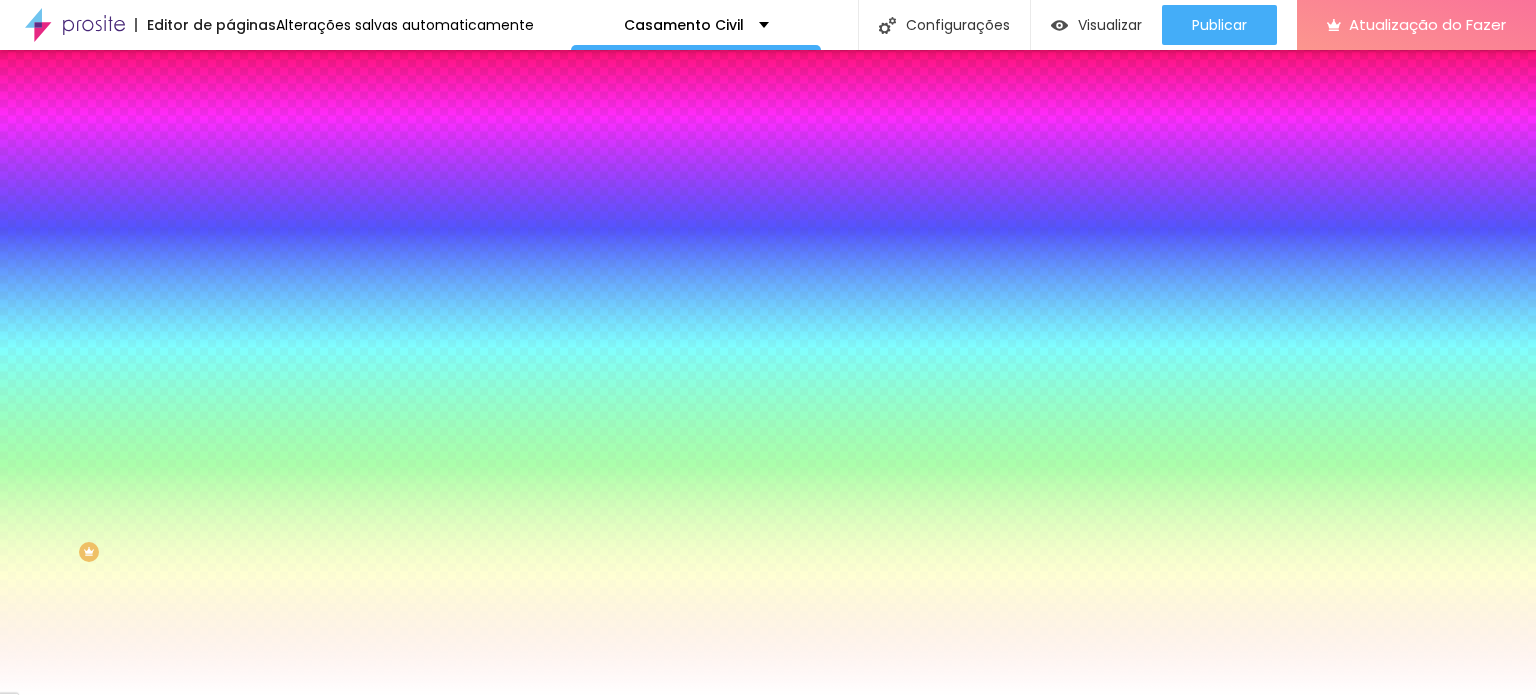 click on "Conteúdo" at bounding box center [279, 109] 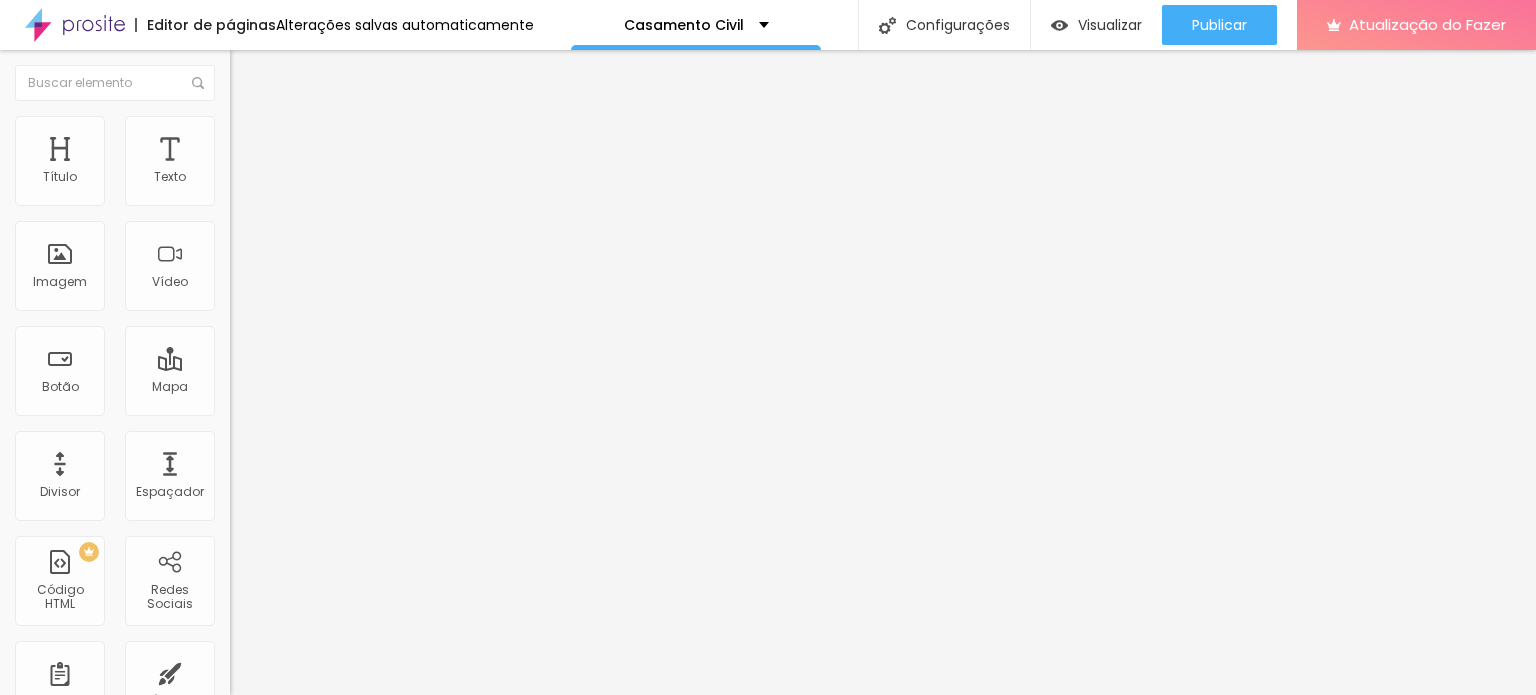 click at bounding box center [239, 145] 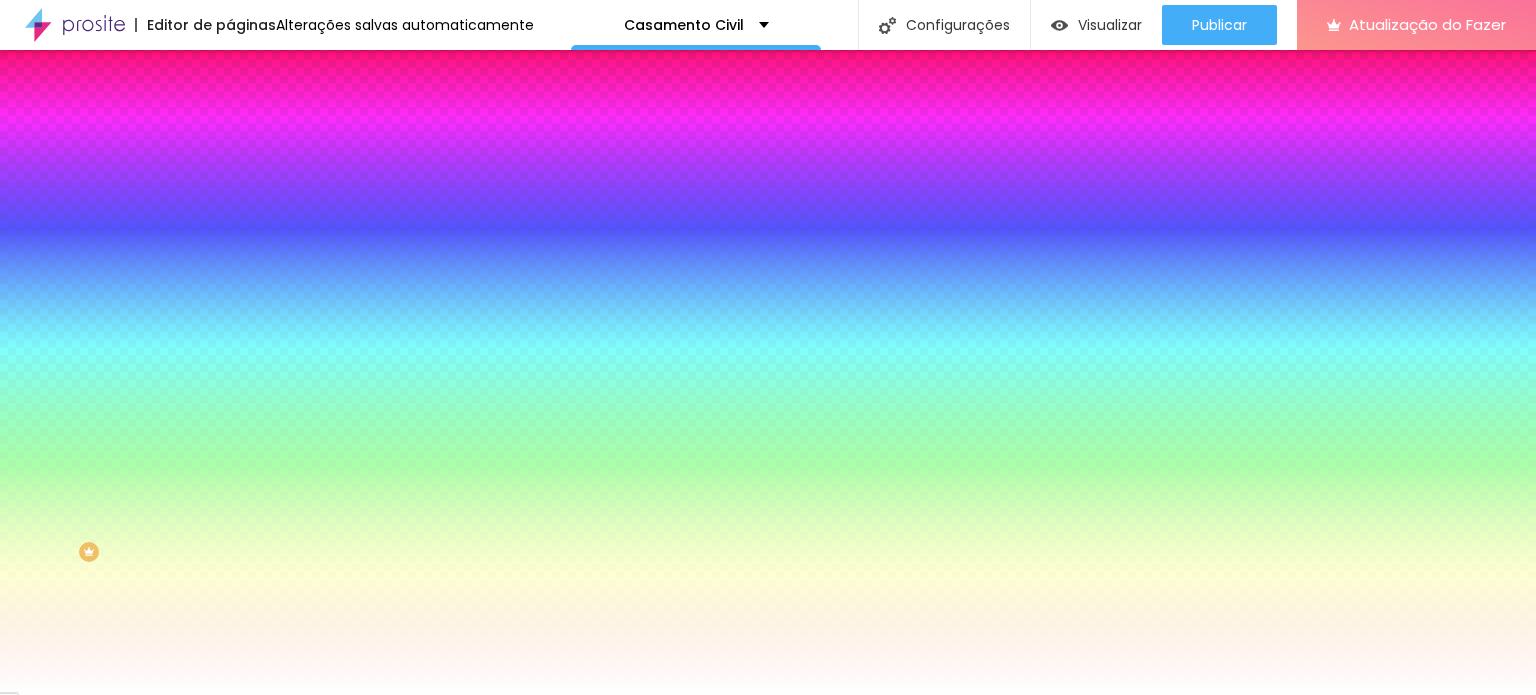 click on "Avançado" at bounding box center [345, 146] 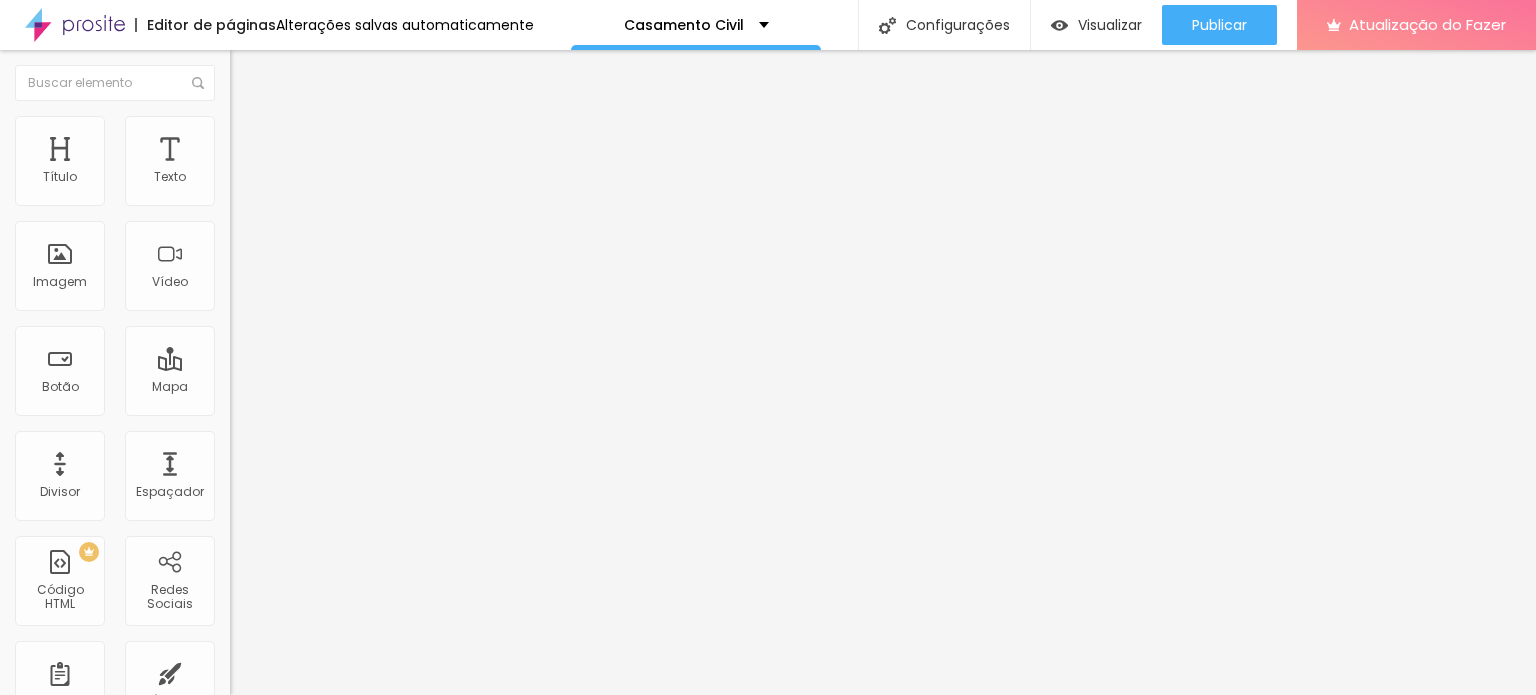click at bounding box center [239, 105] 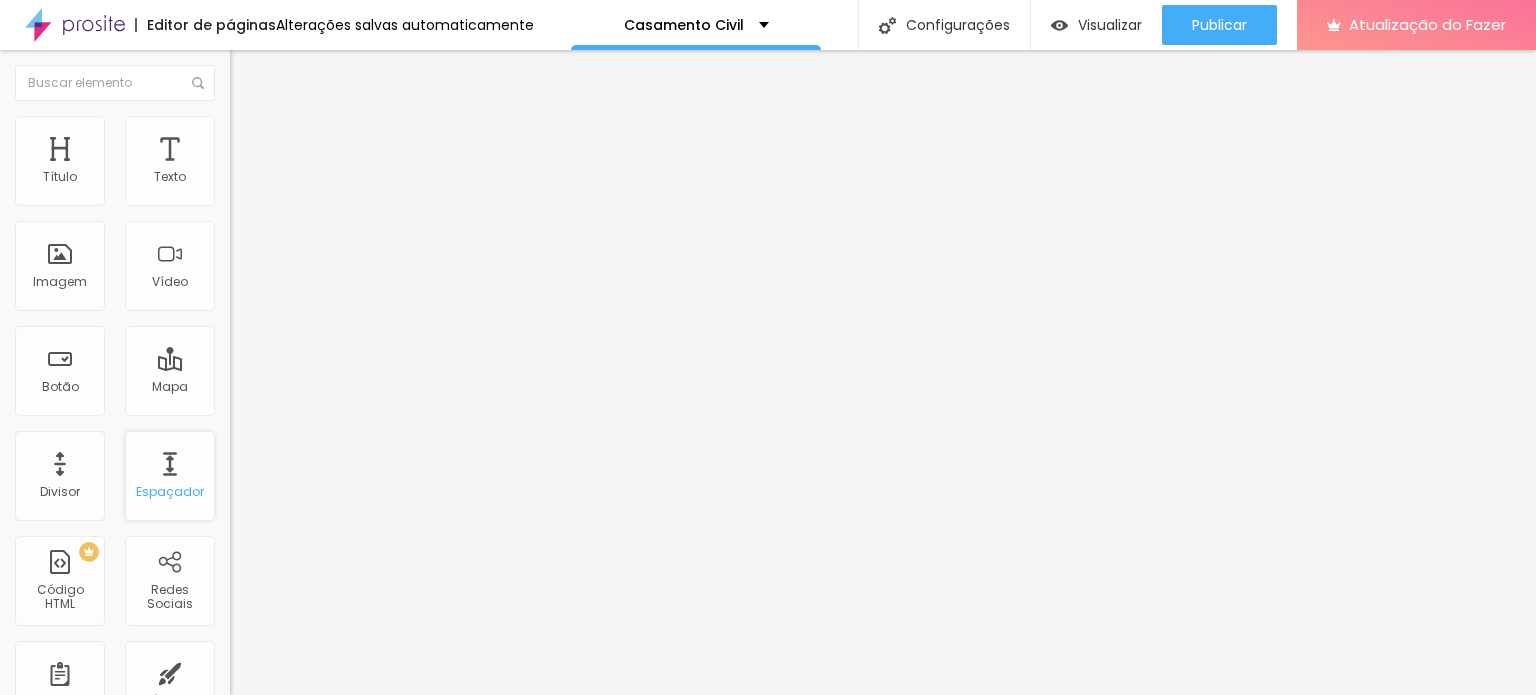 scroll, scrollTop: 333, scrollLeft: 0, axis: vertical 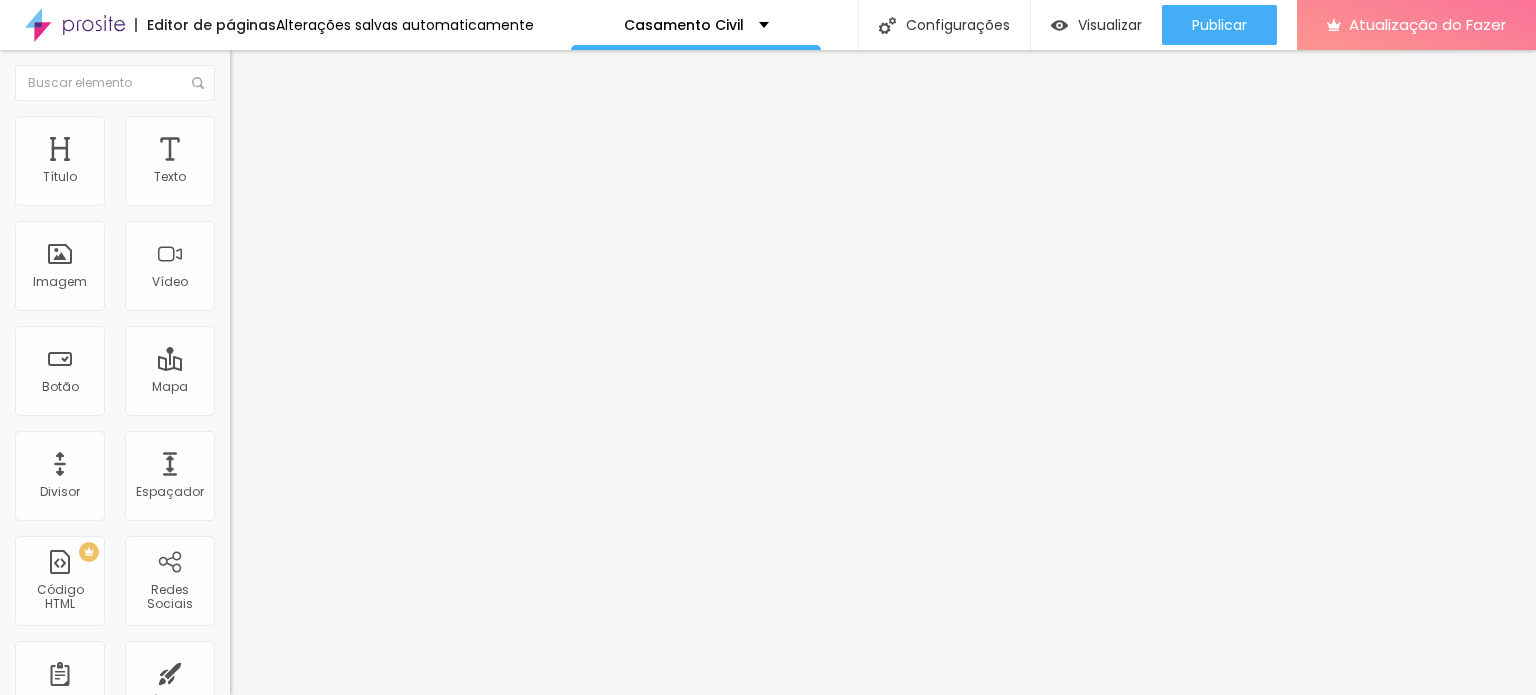 click at bounding box center (366, 410) 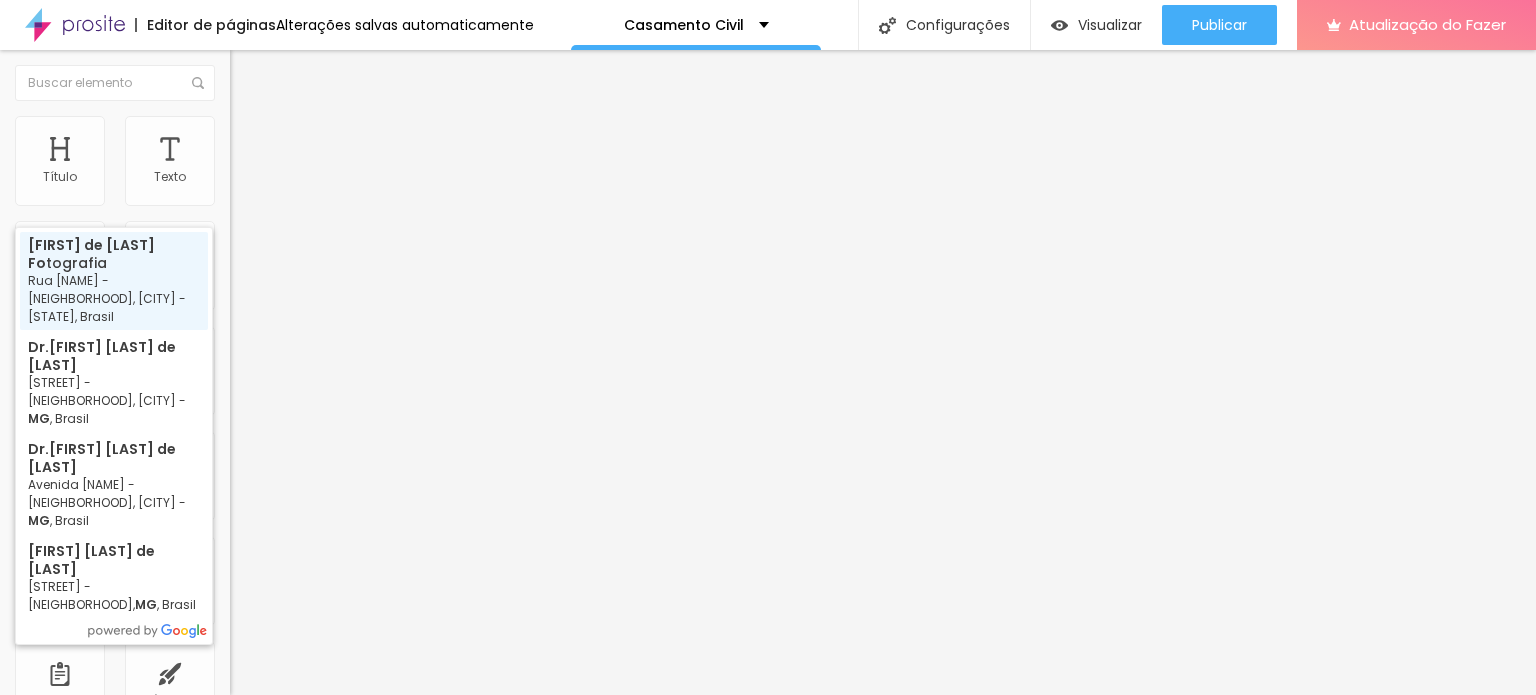type on "[FIRST] de [LAST] Fotografia - Rua [NAME] - [NEIGHBORHOOD], [CITY] - [STATE], Brasil" 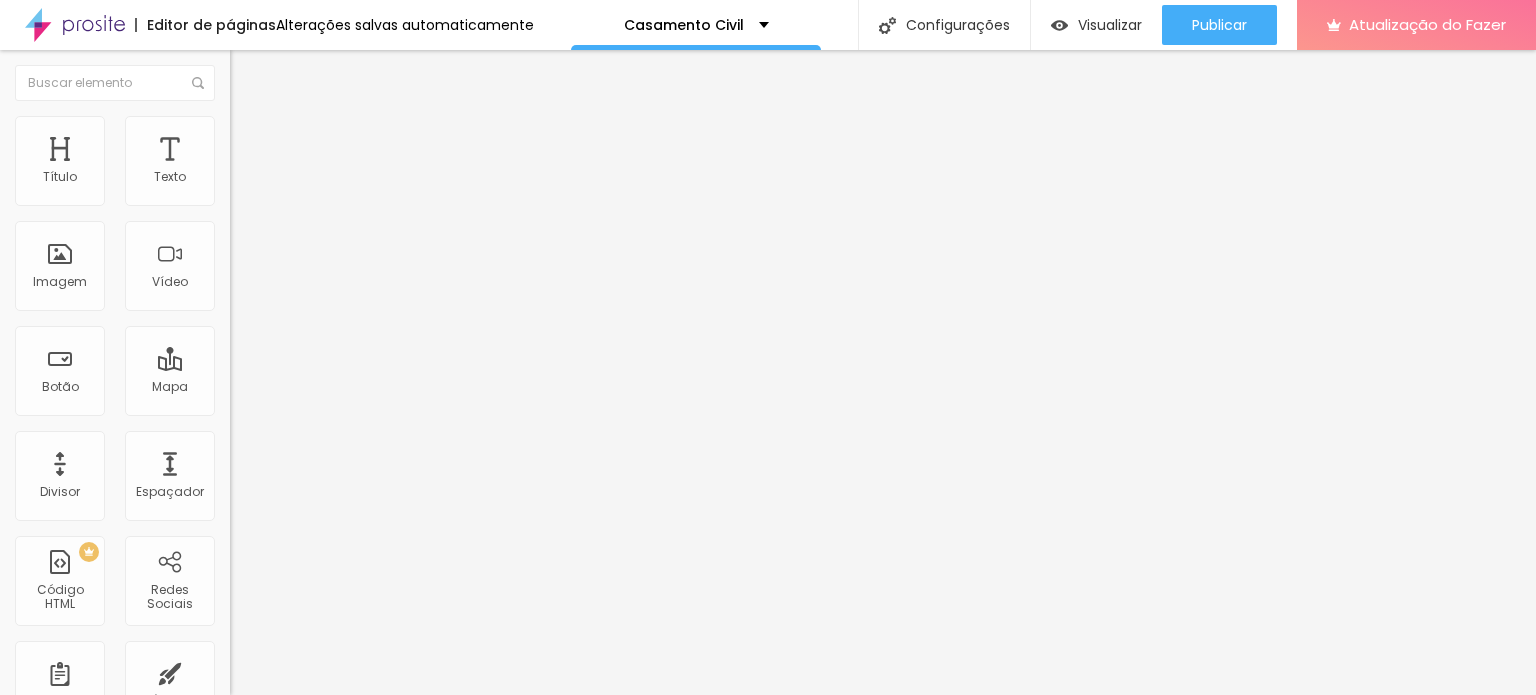 click on "Estilo" at bounding box center [263, 129] 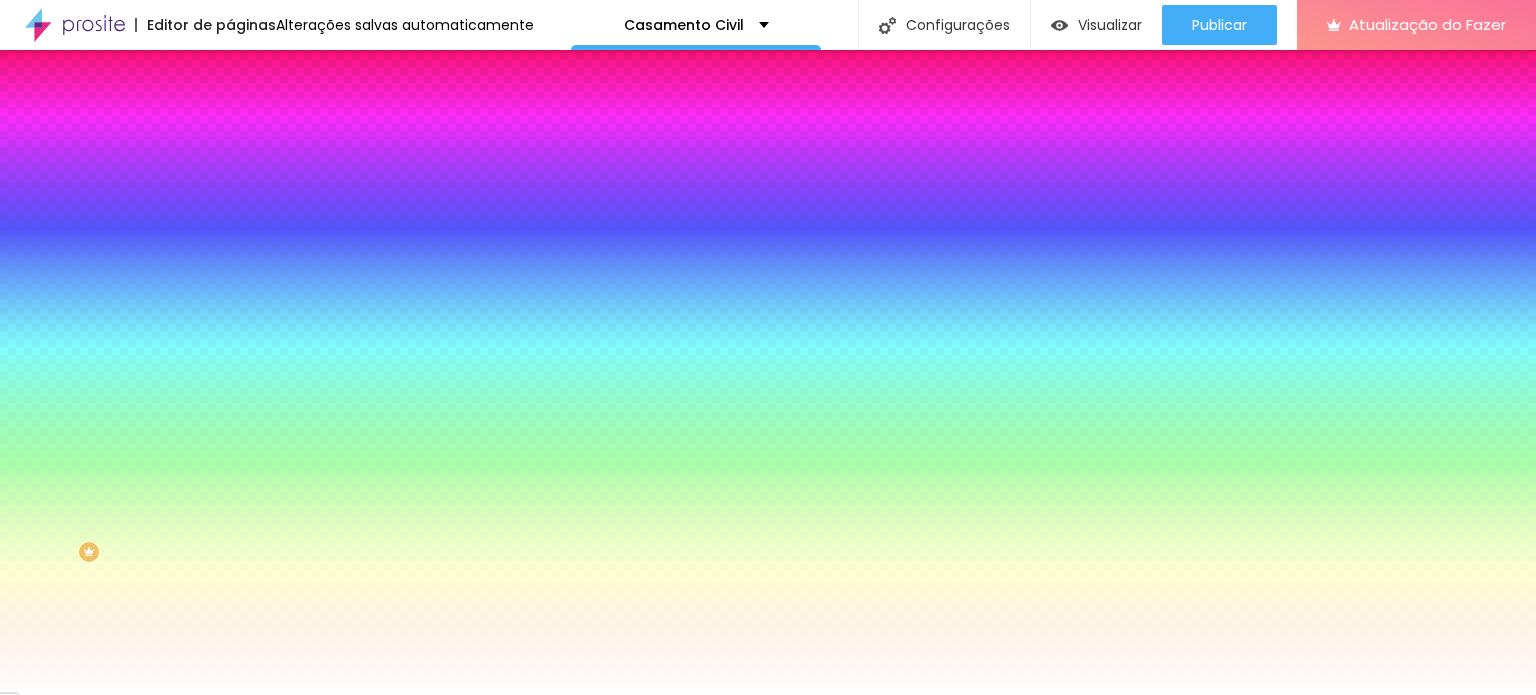 click at bounding box center [239, 105] 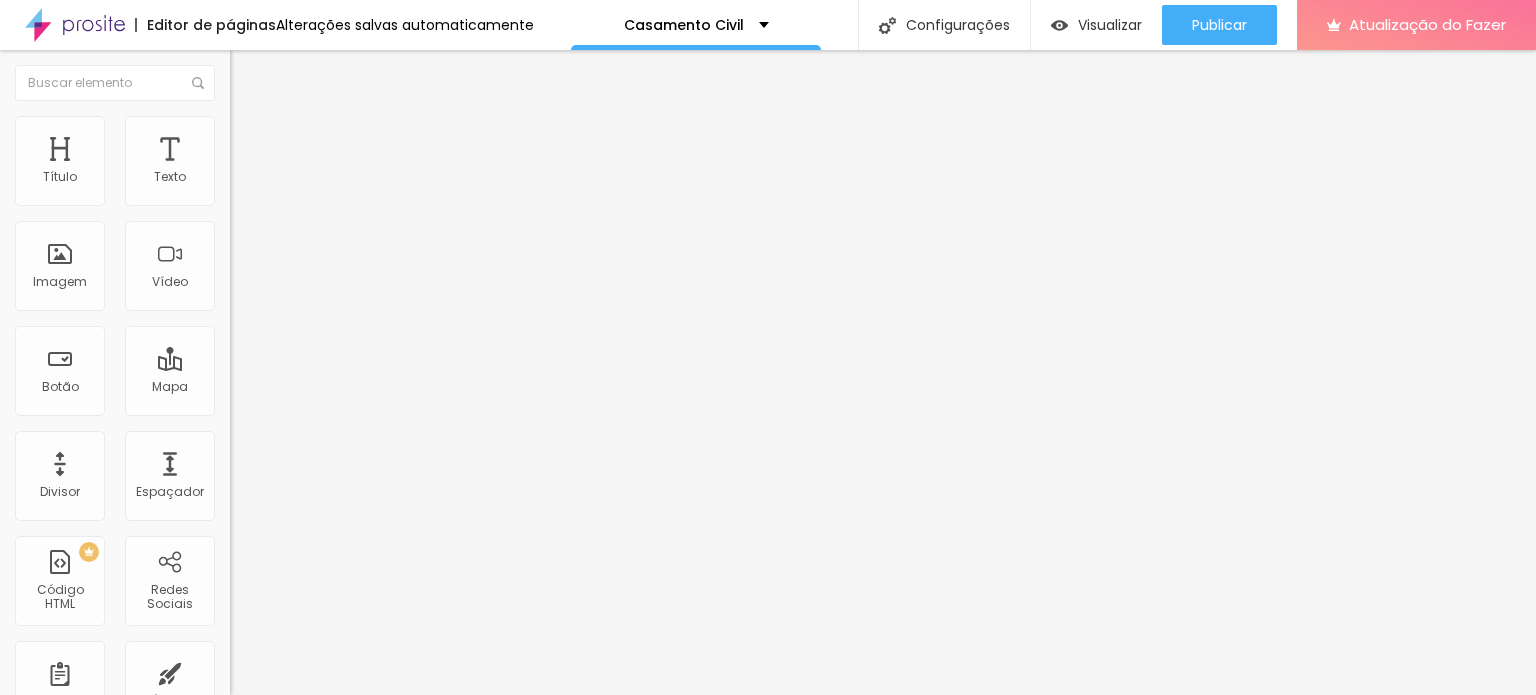 click at bounding box center [253, 73] 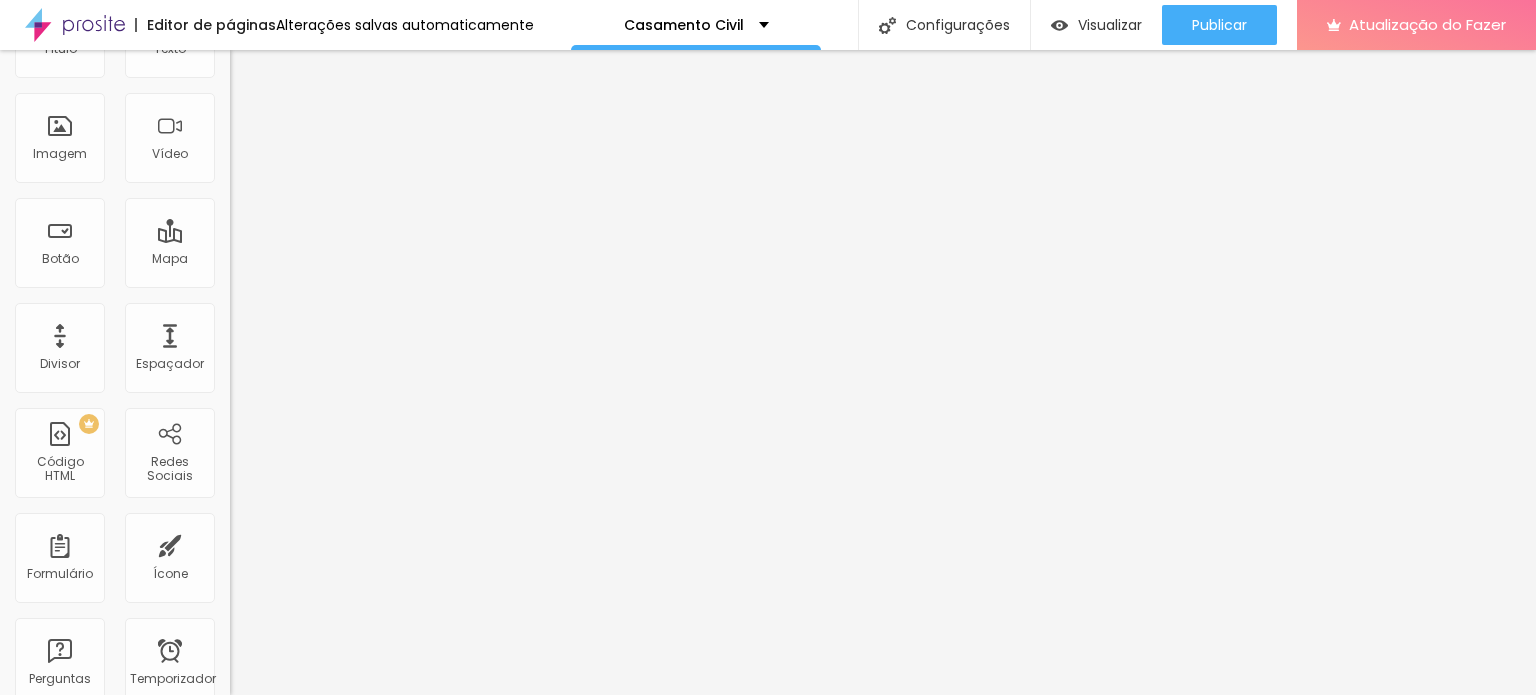 scroll, scrollTop: 0, scrollLeft: 0, axis: both 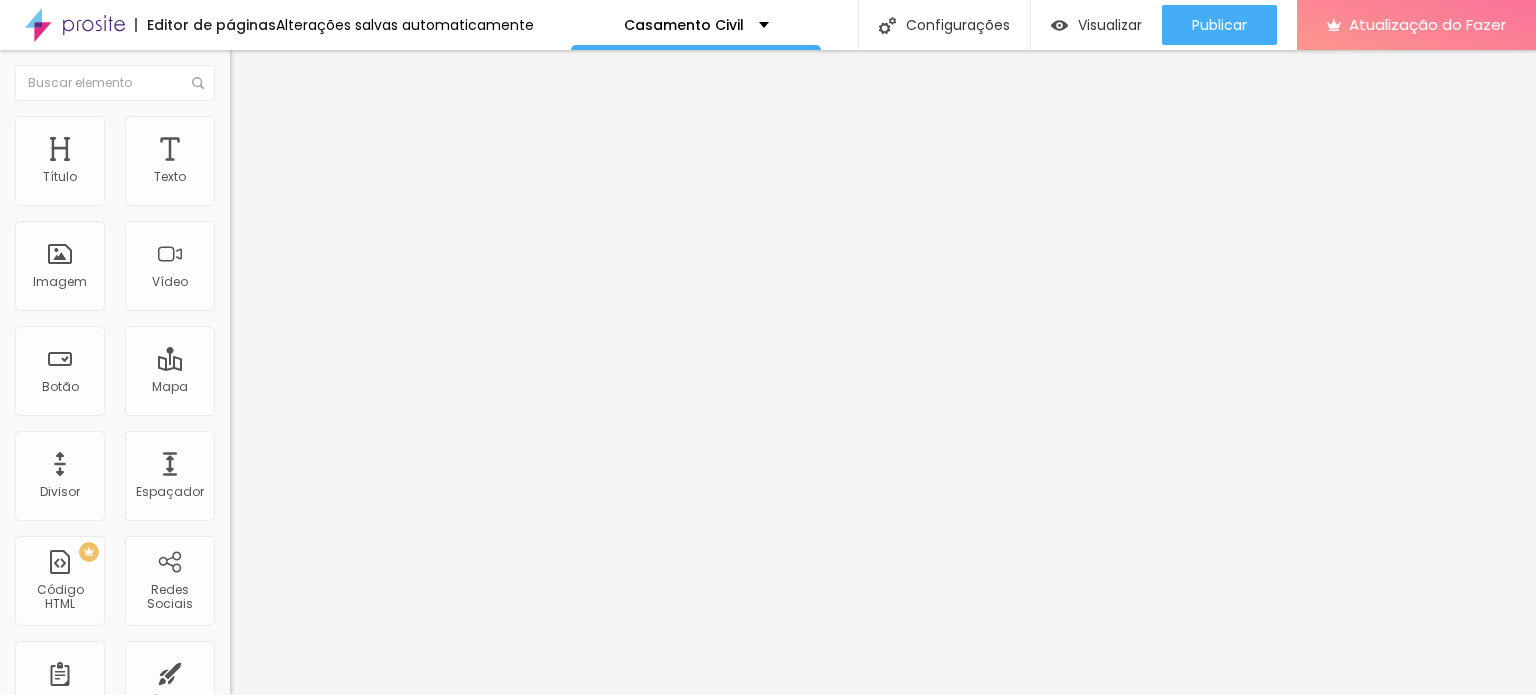 click on "Twitter" at bounding box center (345, 1078) 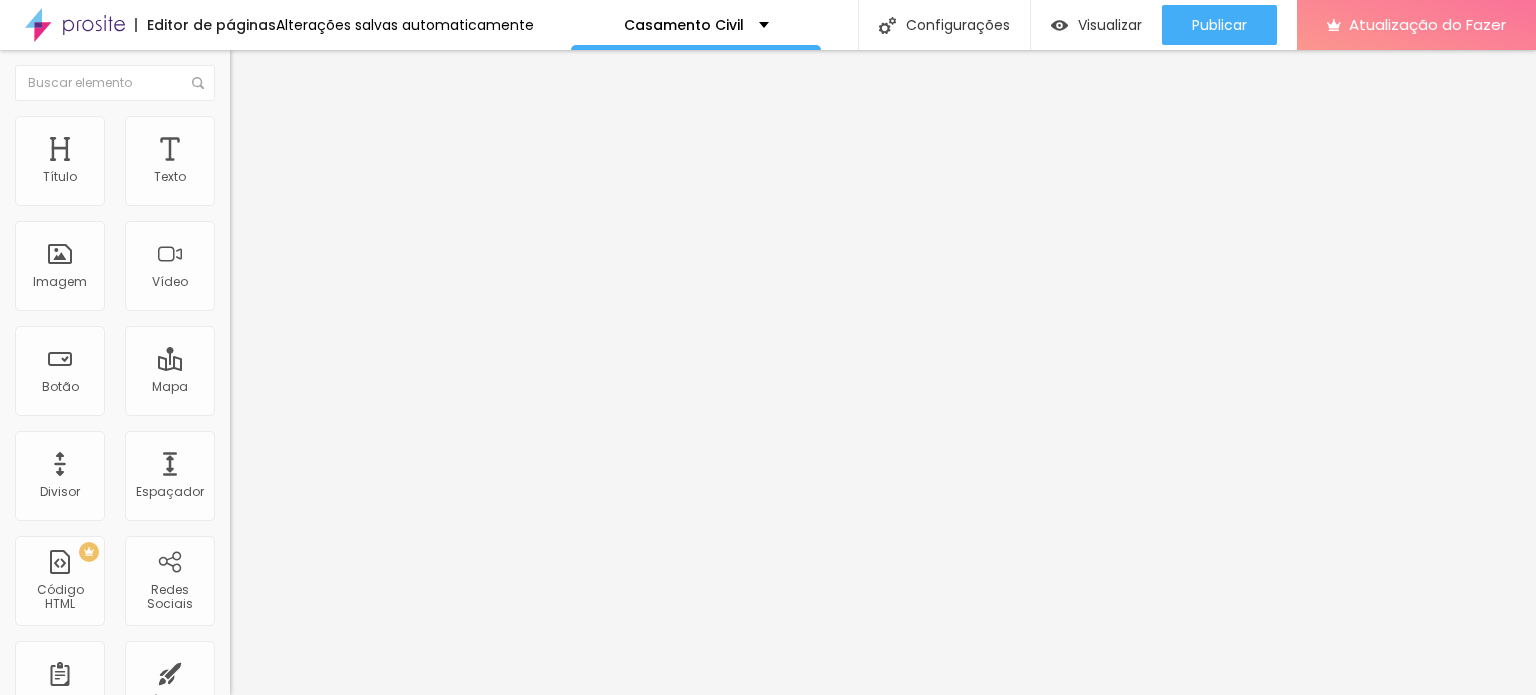 click on "Instagram" at bounding box center (33, 898) 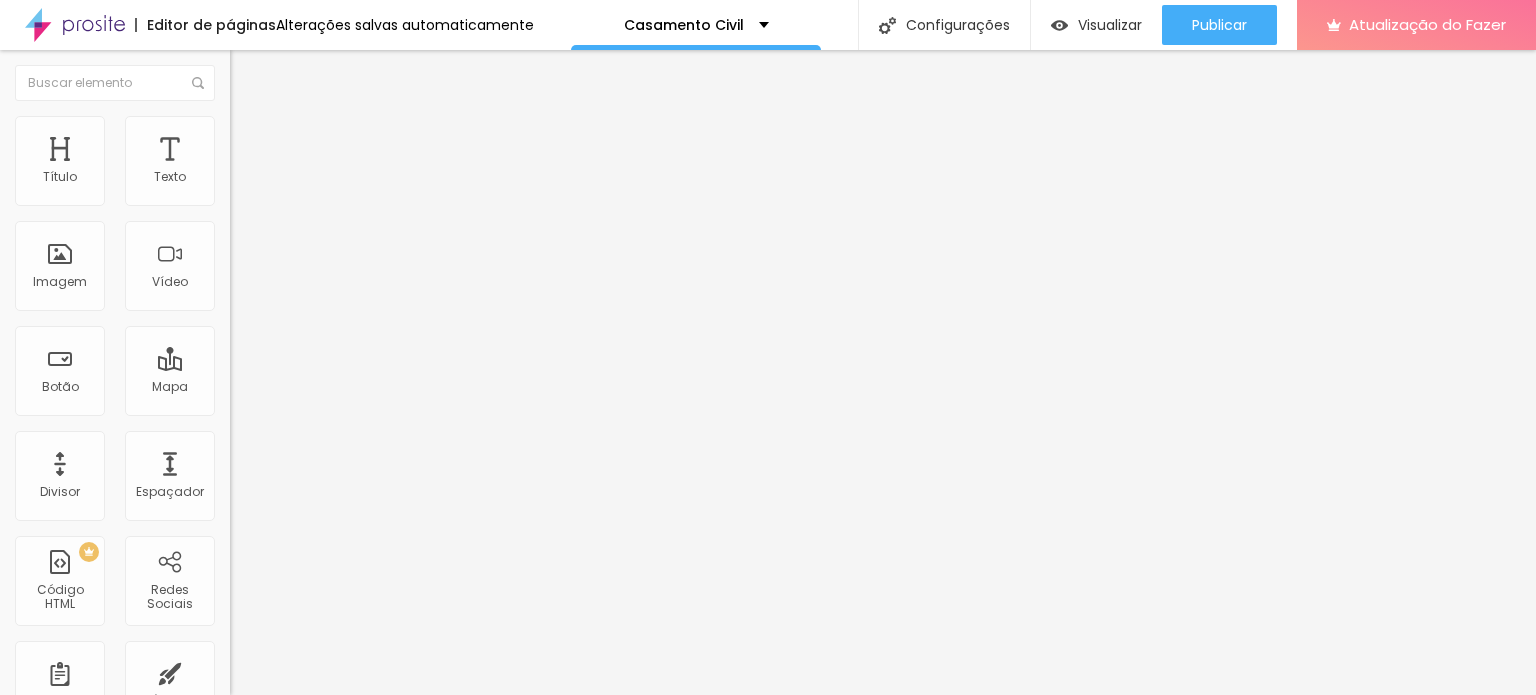 click on "Instagram" at bounding box center (345, 1194) 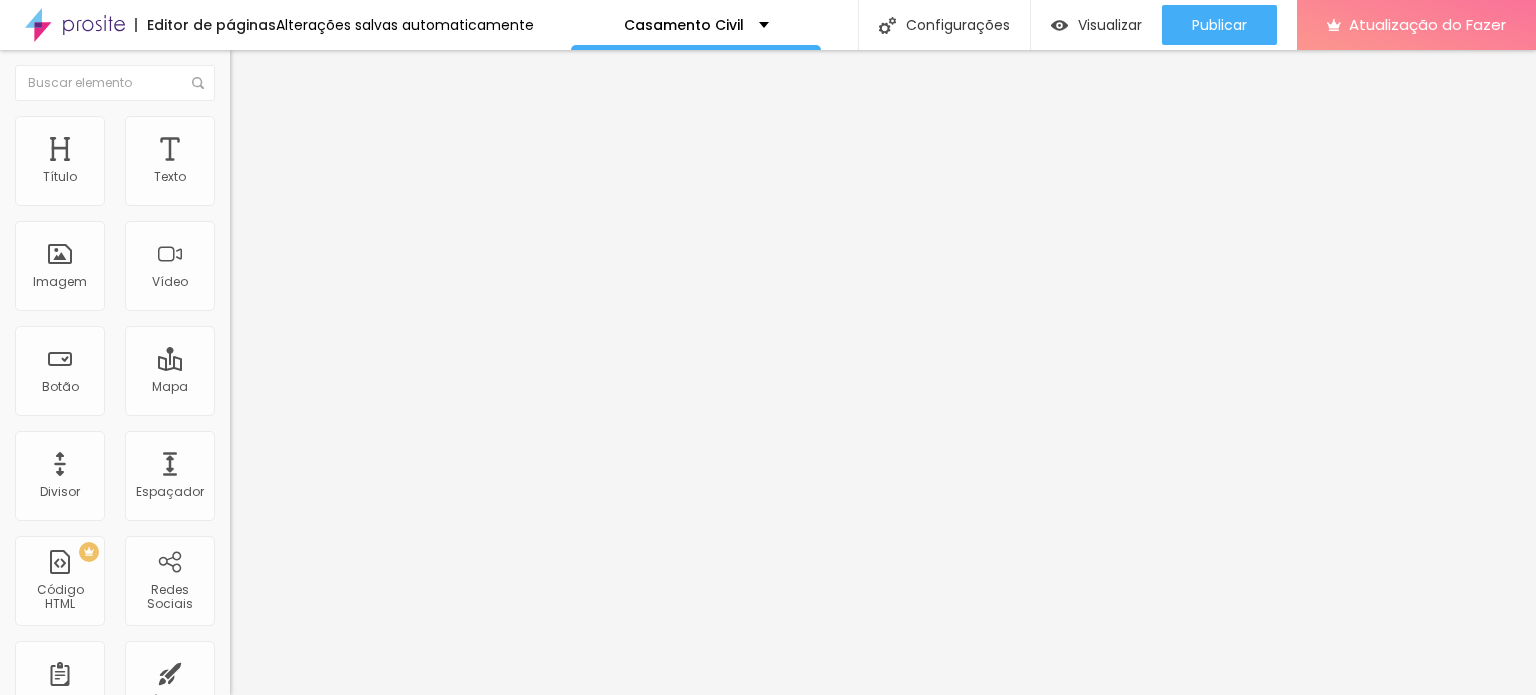click on "WhatsApp" at bounding box center [89, 1001] 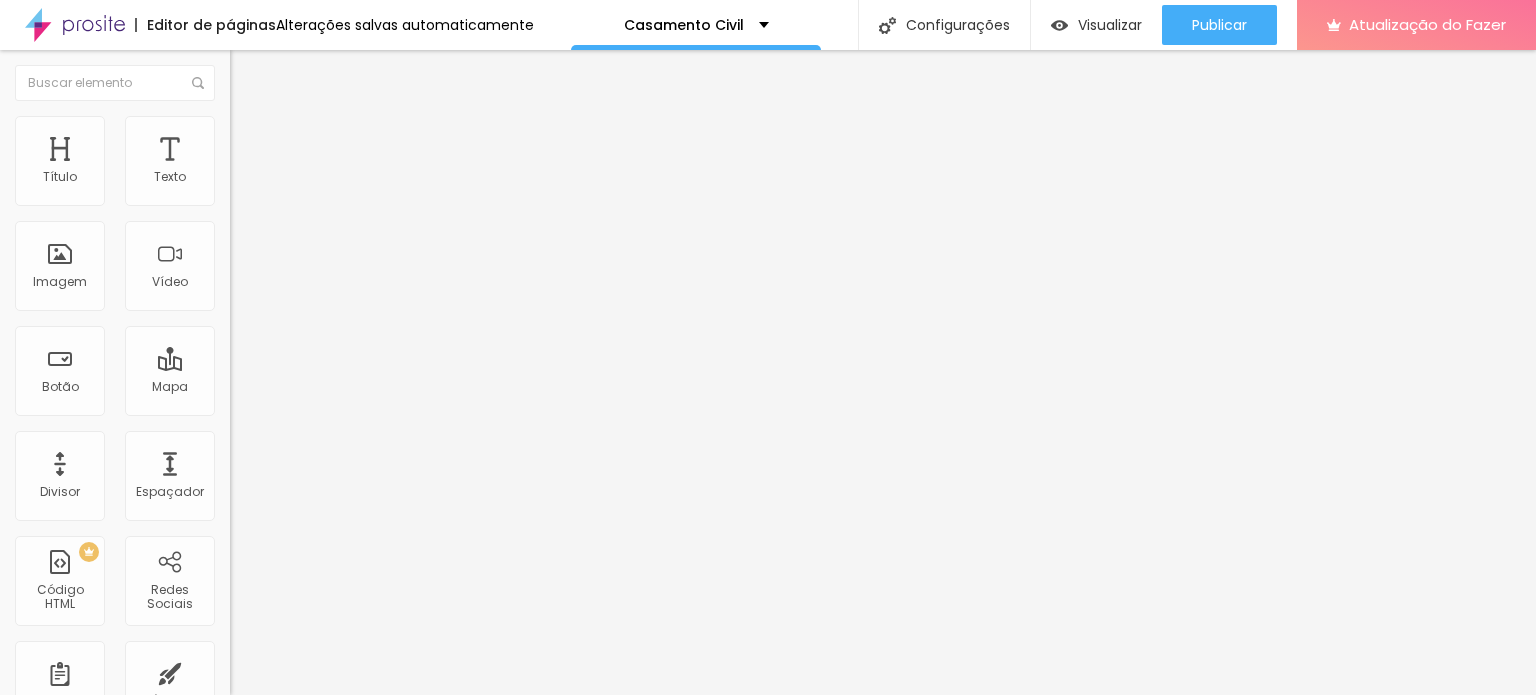 click on "TikTok" at bounding box center [345, 196] 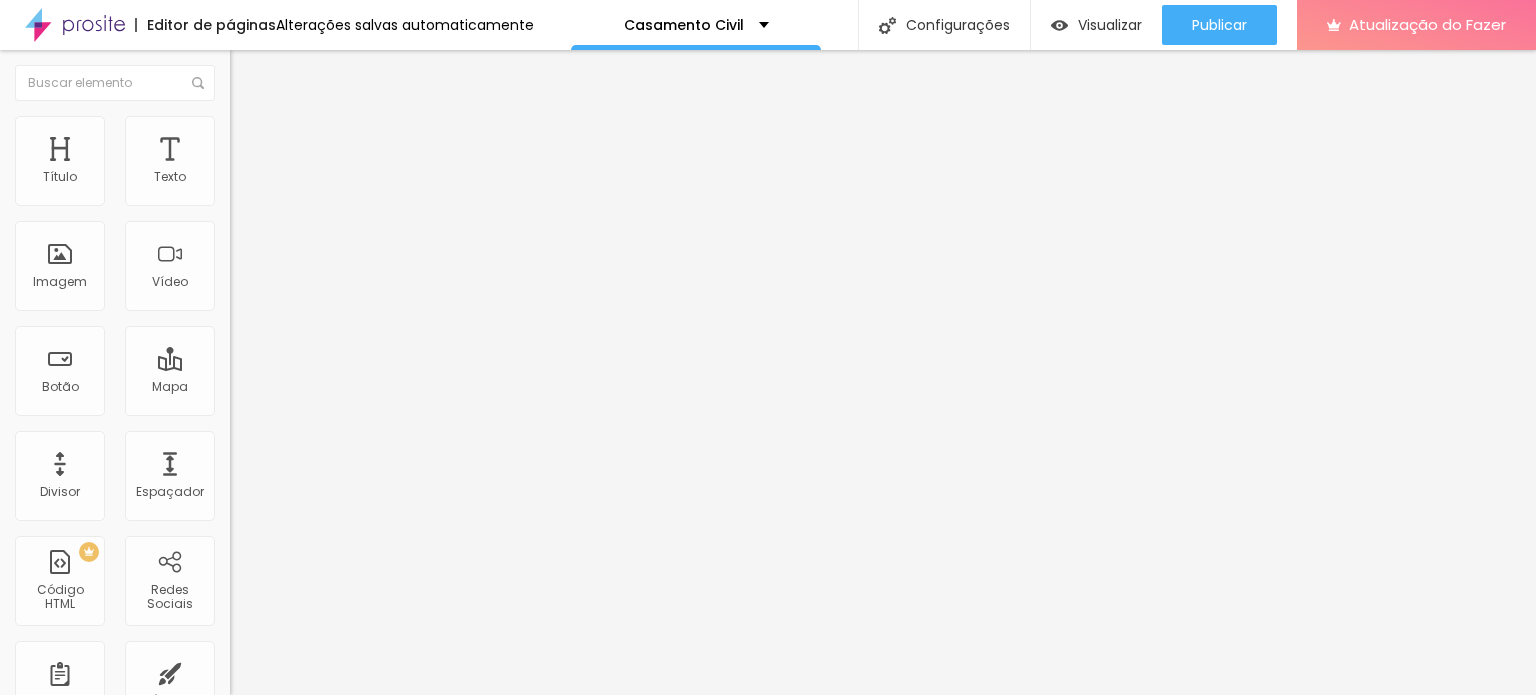 click on "Facebook" at bounding box center [30, 1283] 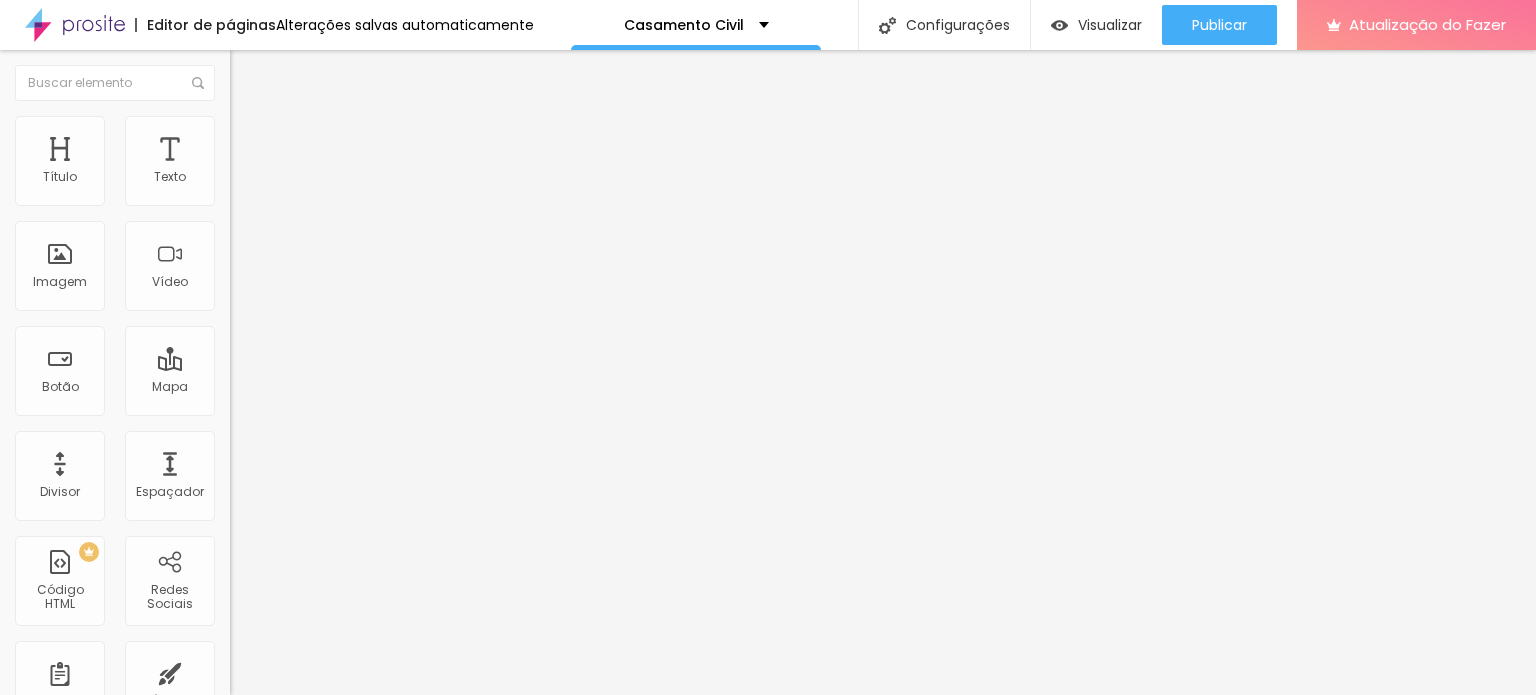 click on "Rede social TikTok Endereço URL Abrir em uma nova aba" at bounding box center (345, 575) 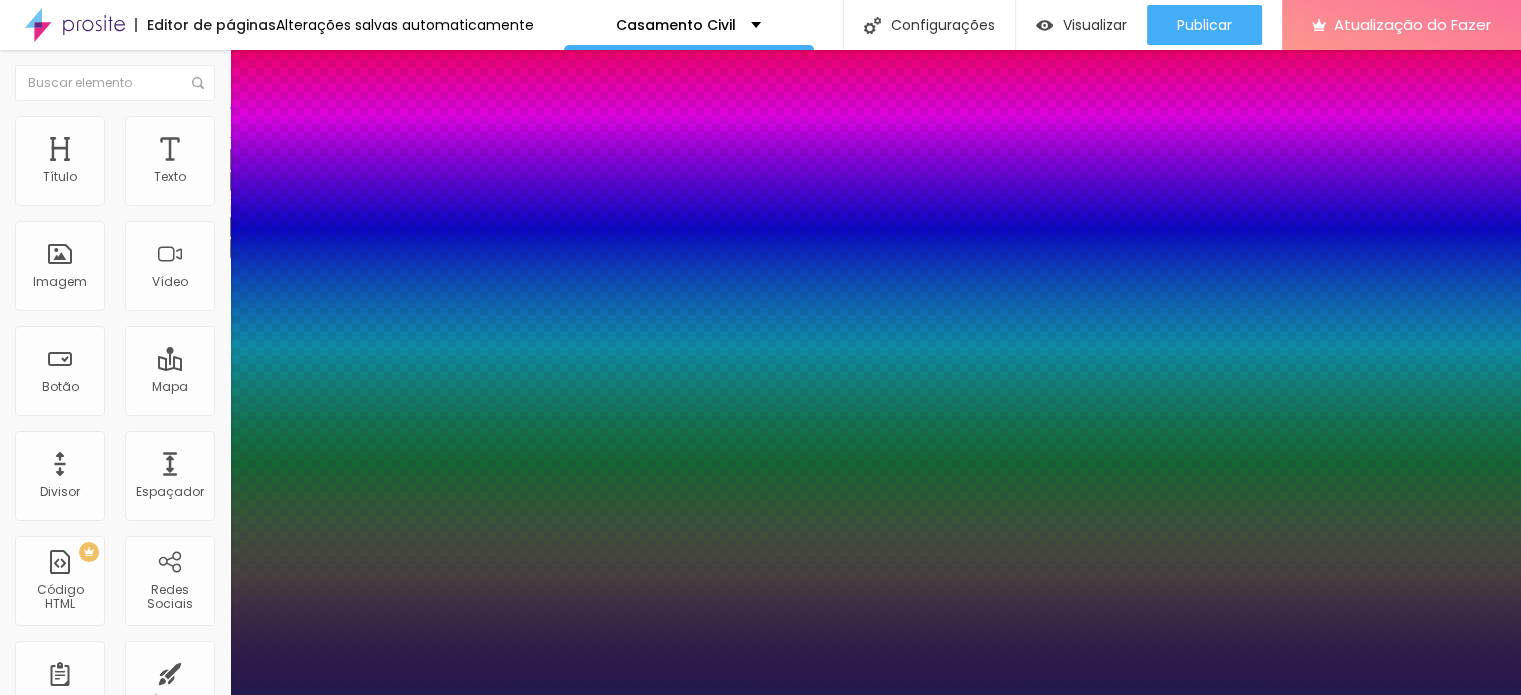 type on "1" 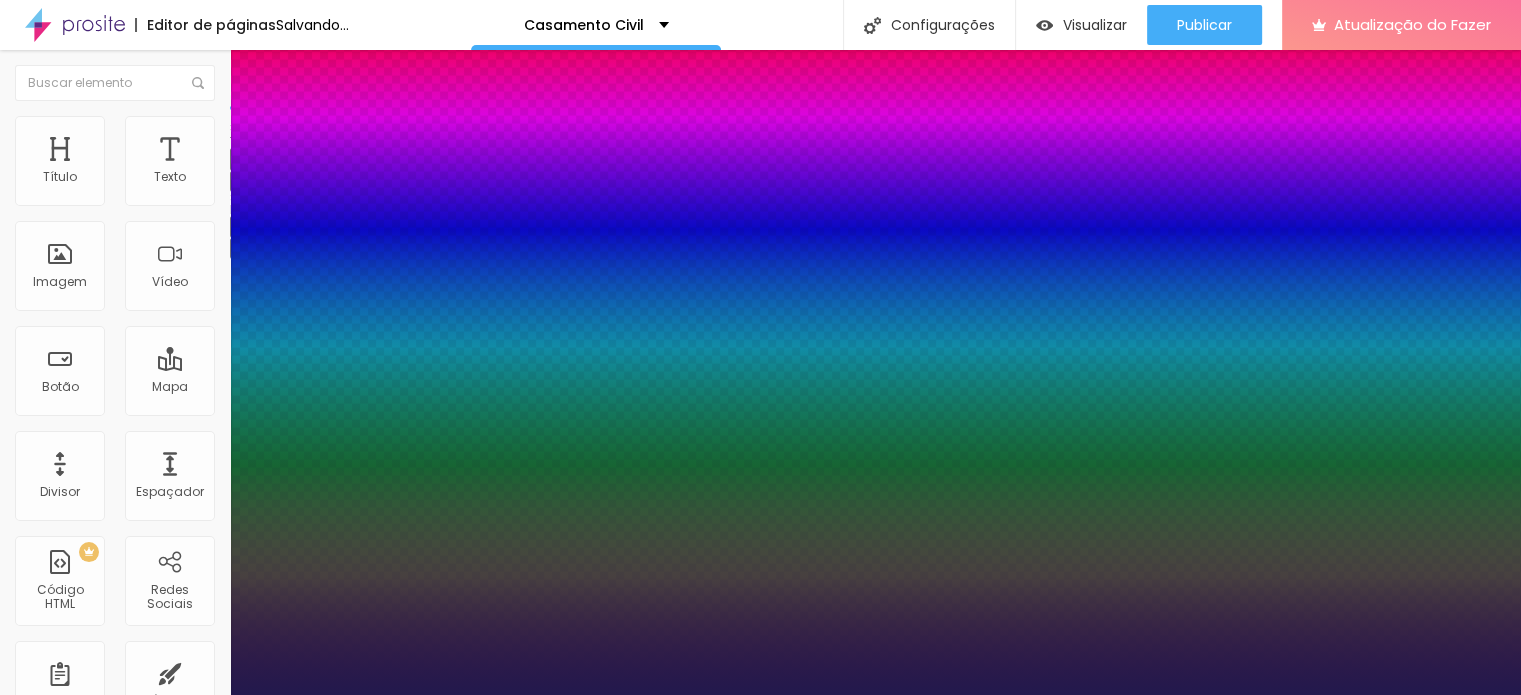type on "34" 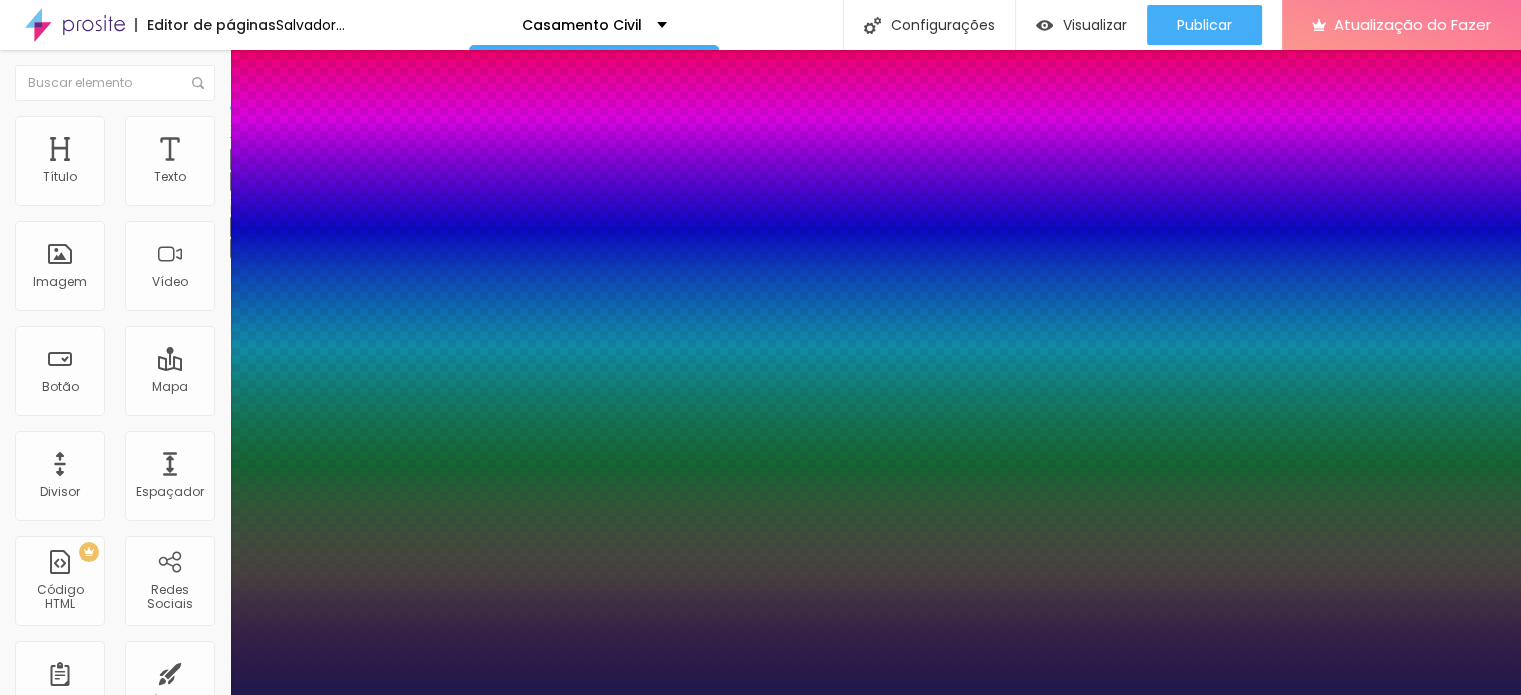 type on "1" 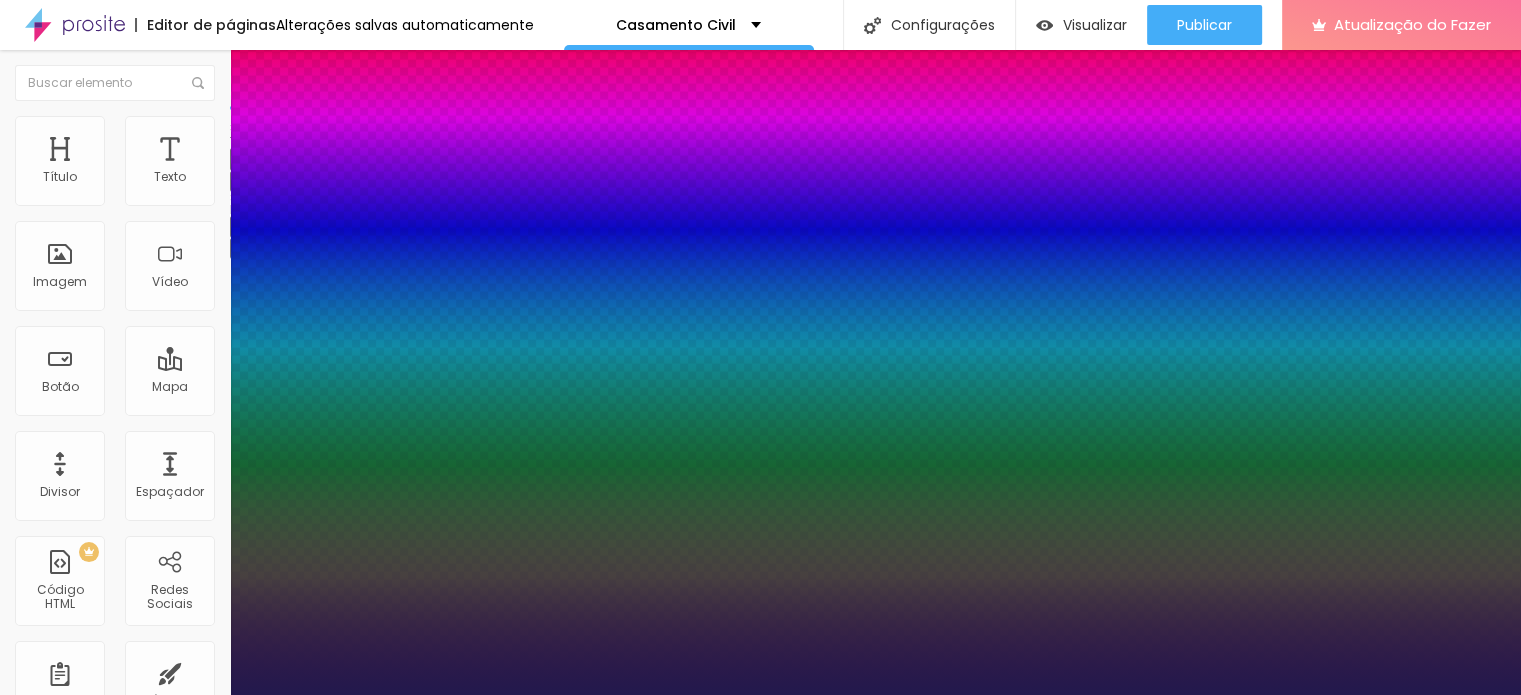 drag, startPoint x: 272, startPoint y: 334, endPoint x: 297, endPoint y: 351, distance: 30.232433 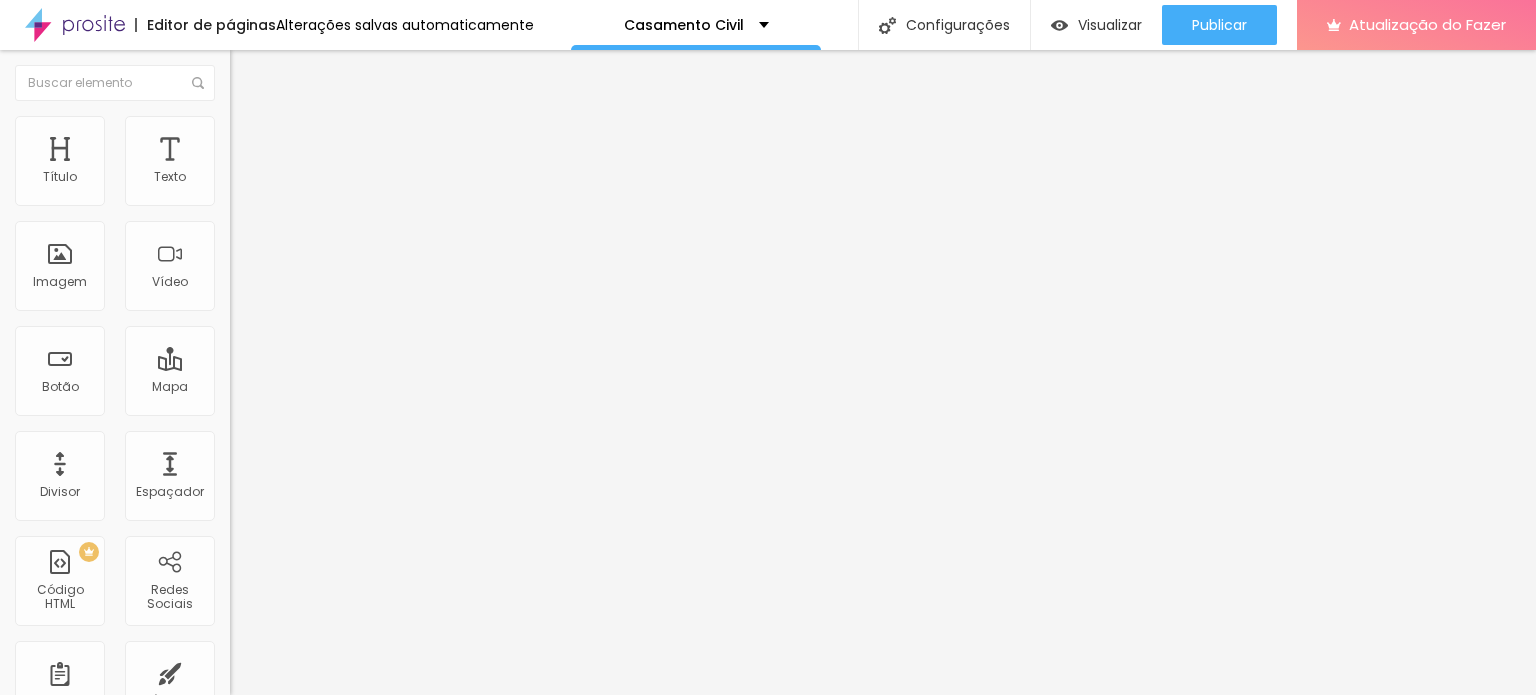 click on "Editar nulo Estilo Avançado Tipografia Voltar ao padrão Sombra DESATIVADO Voltar ao padrão" at bounding box center [345, 372] 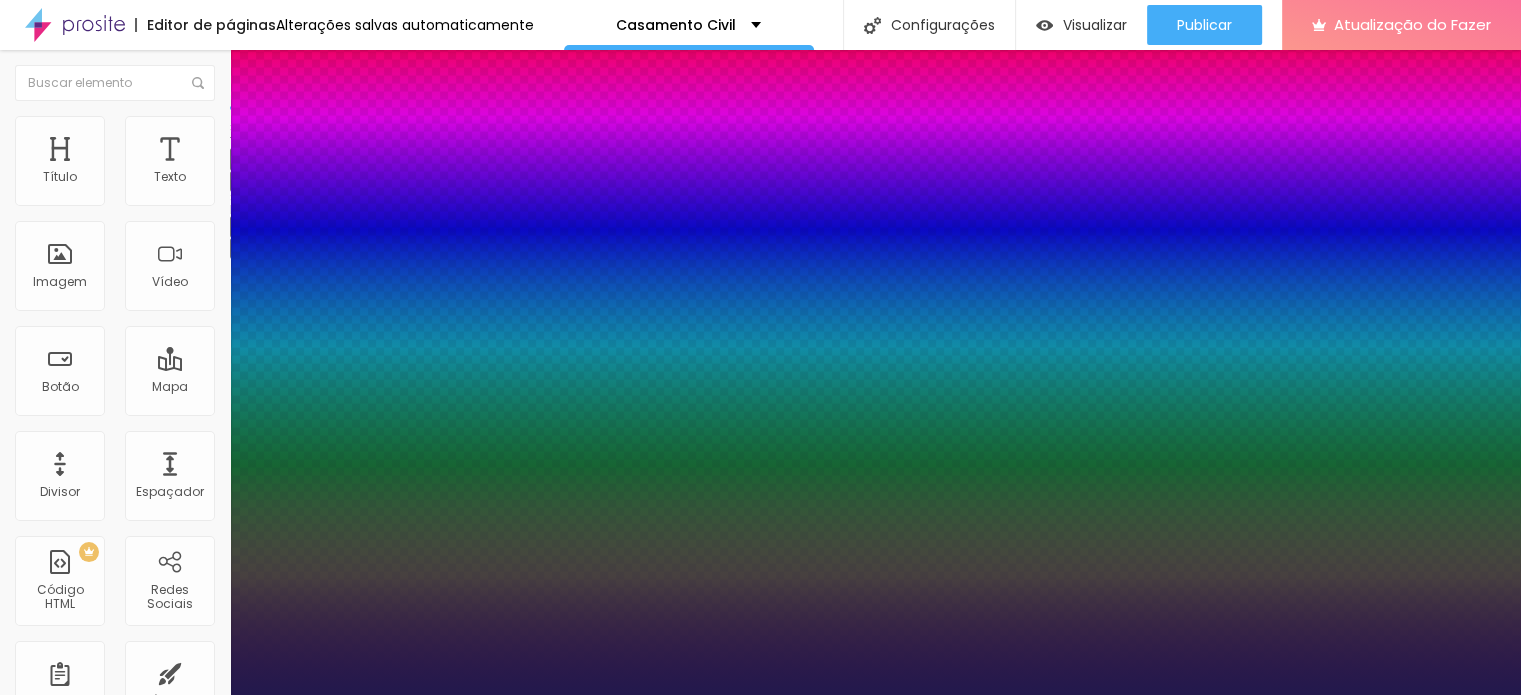 type on "1" 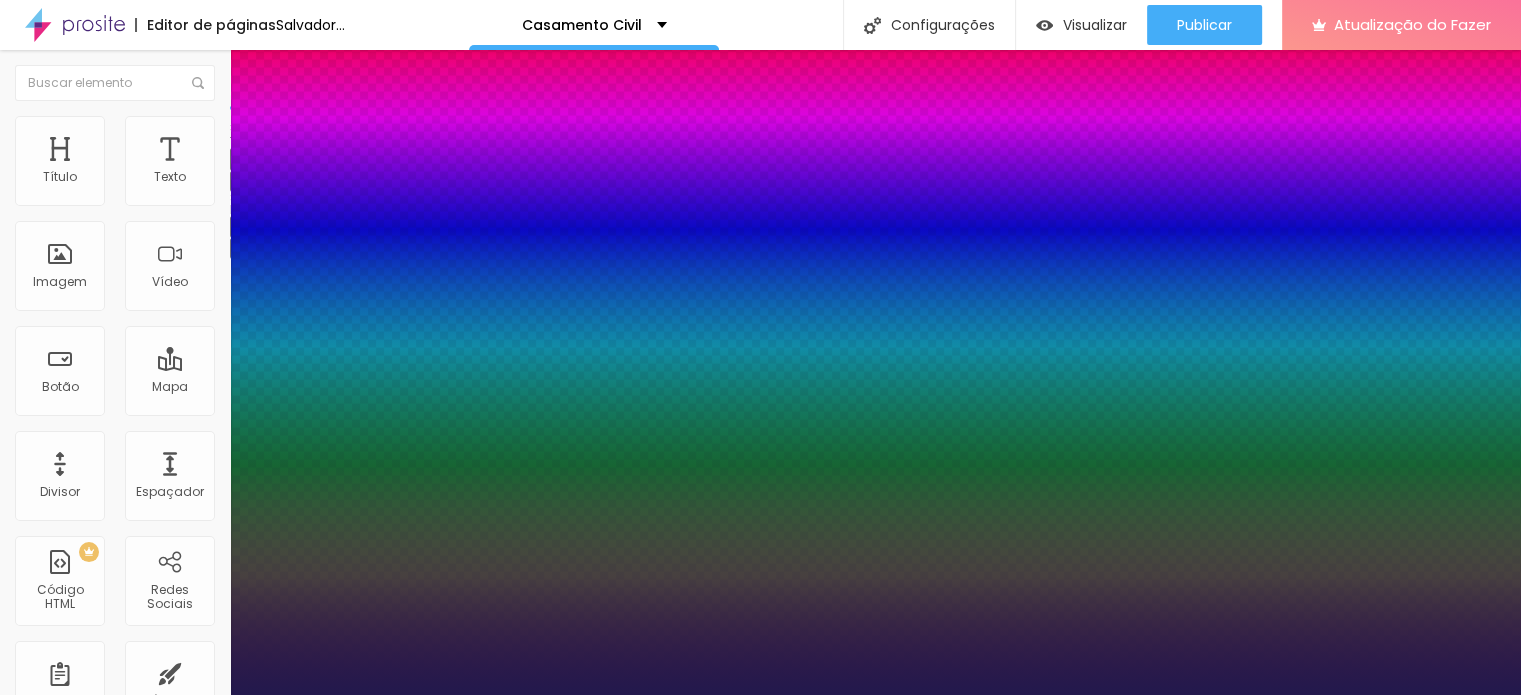 type on "49" 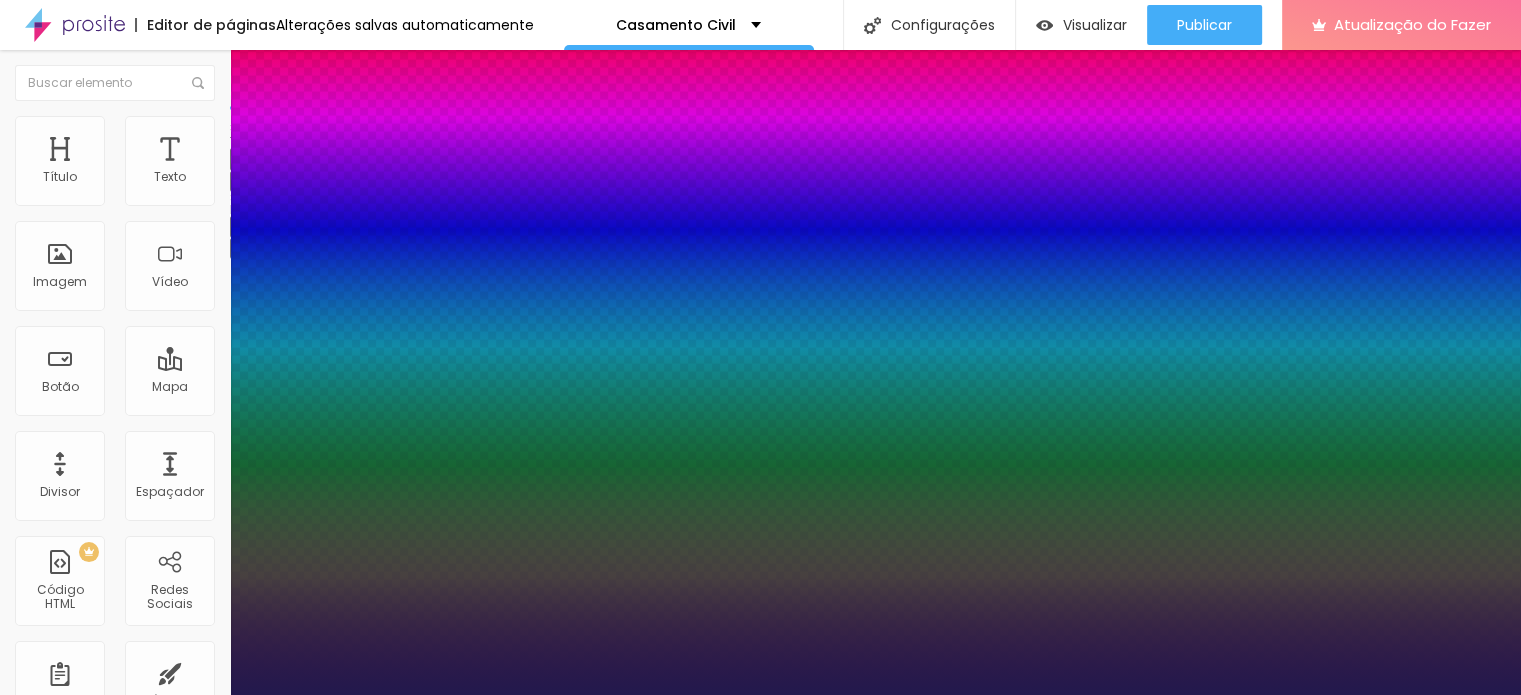 drag, startPoint x: 308, startPoint y: 339, endPoint x: 322, endPoint y: 343, distance: 14.56022 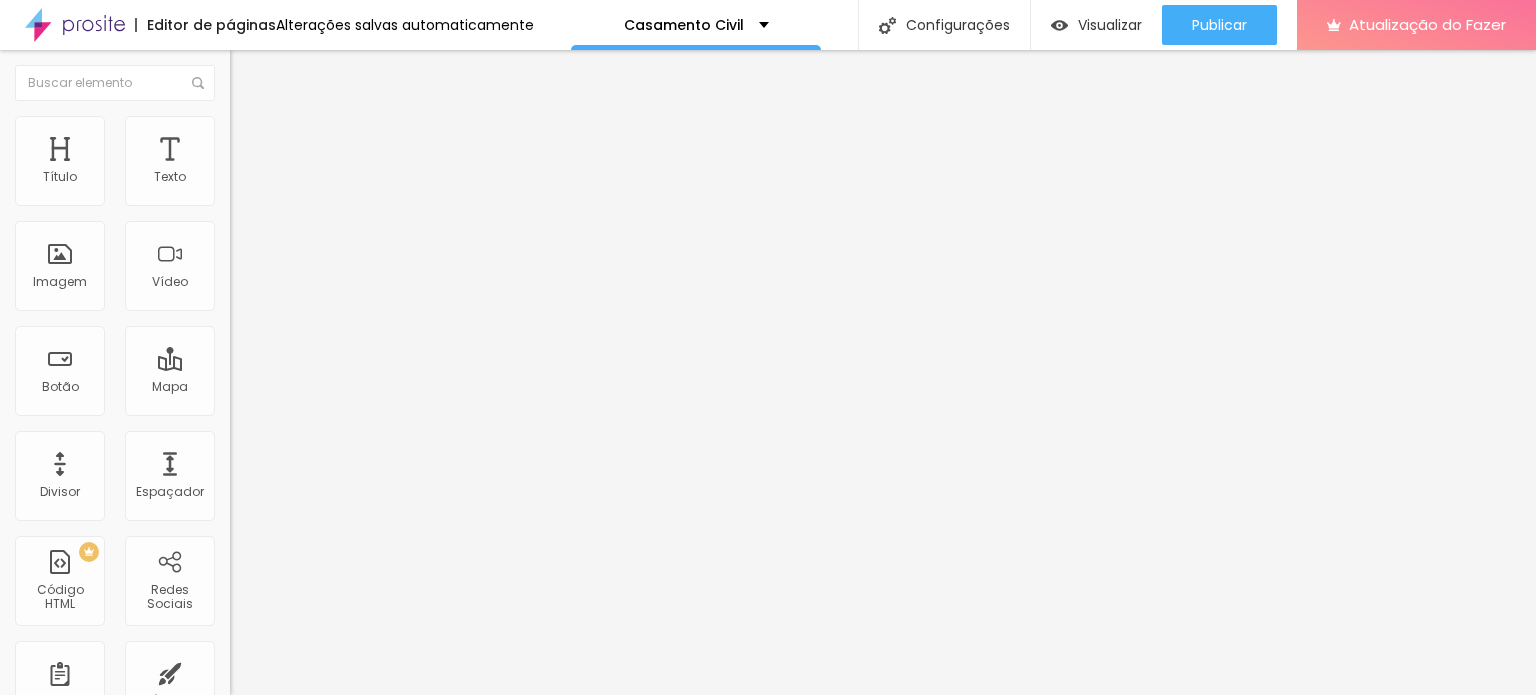 click on "WhatsApp" at bounding box center (345, 1496) 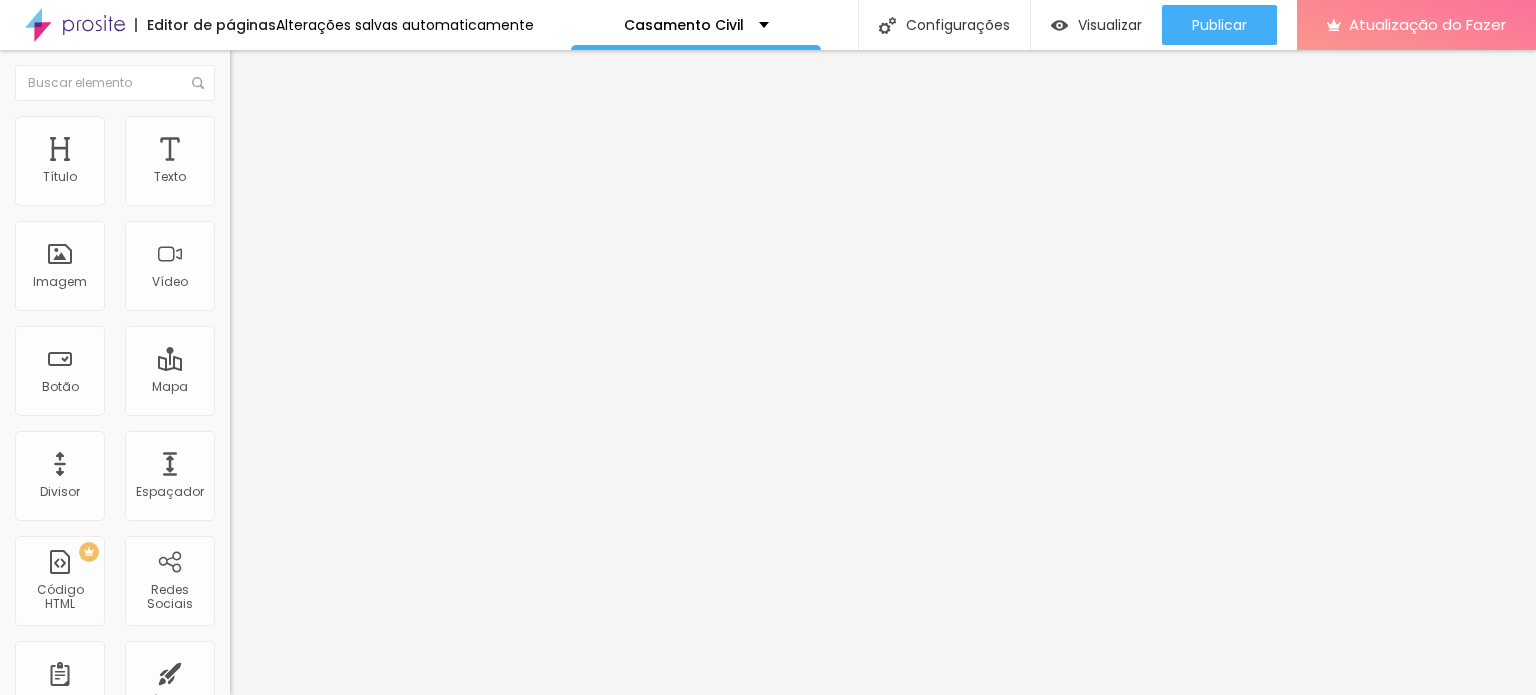 click on "TikTok Instagram WhatsApp Facebook YouTube Mensageiro Pinterest Vimeo Twitter Linkedin Spotify Flickr Tumblr Telegrama Soundcloud Snapchat" at bounding box center [768, 1042] 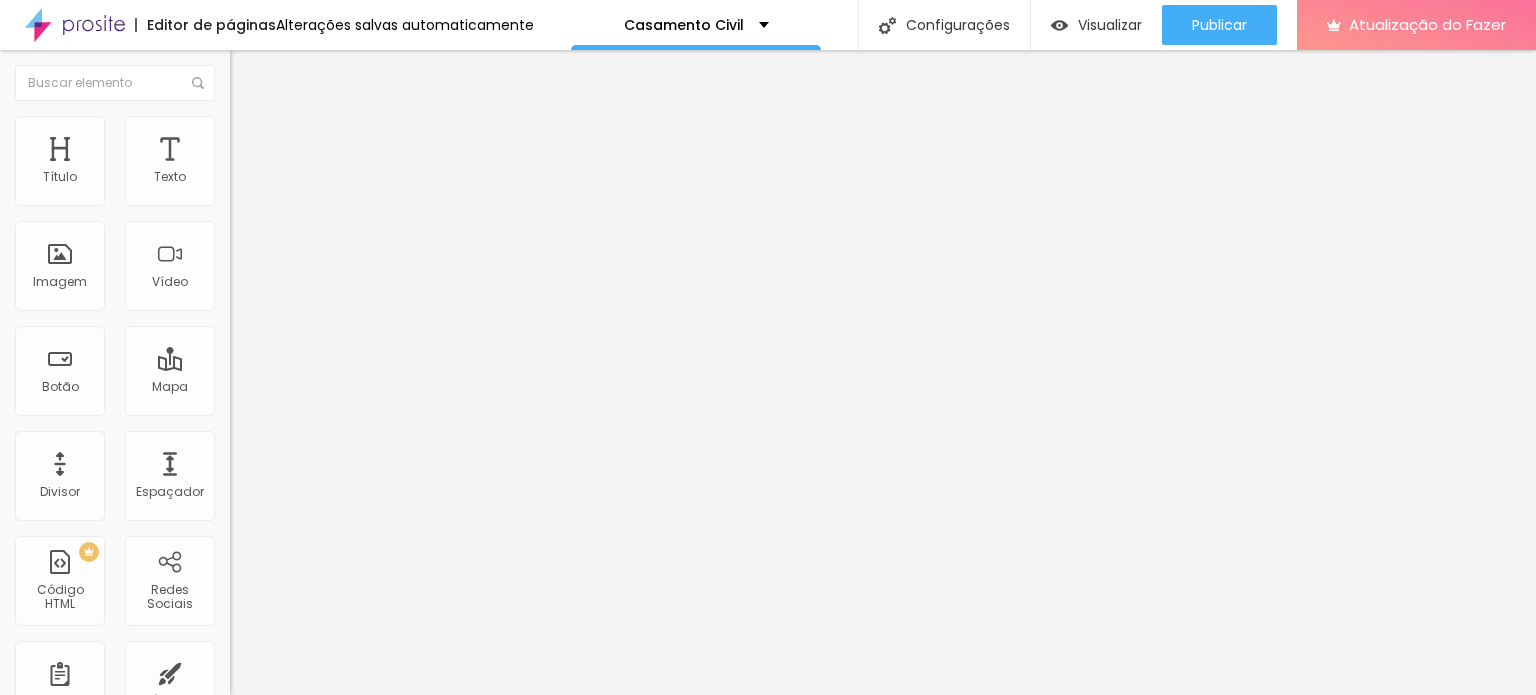 click on "Instagram" at bounding box center (345, 889) 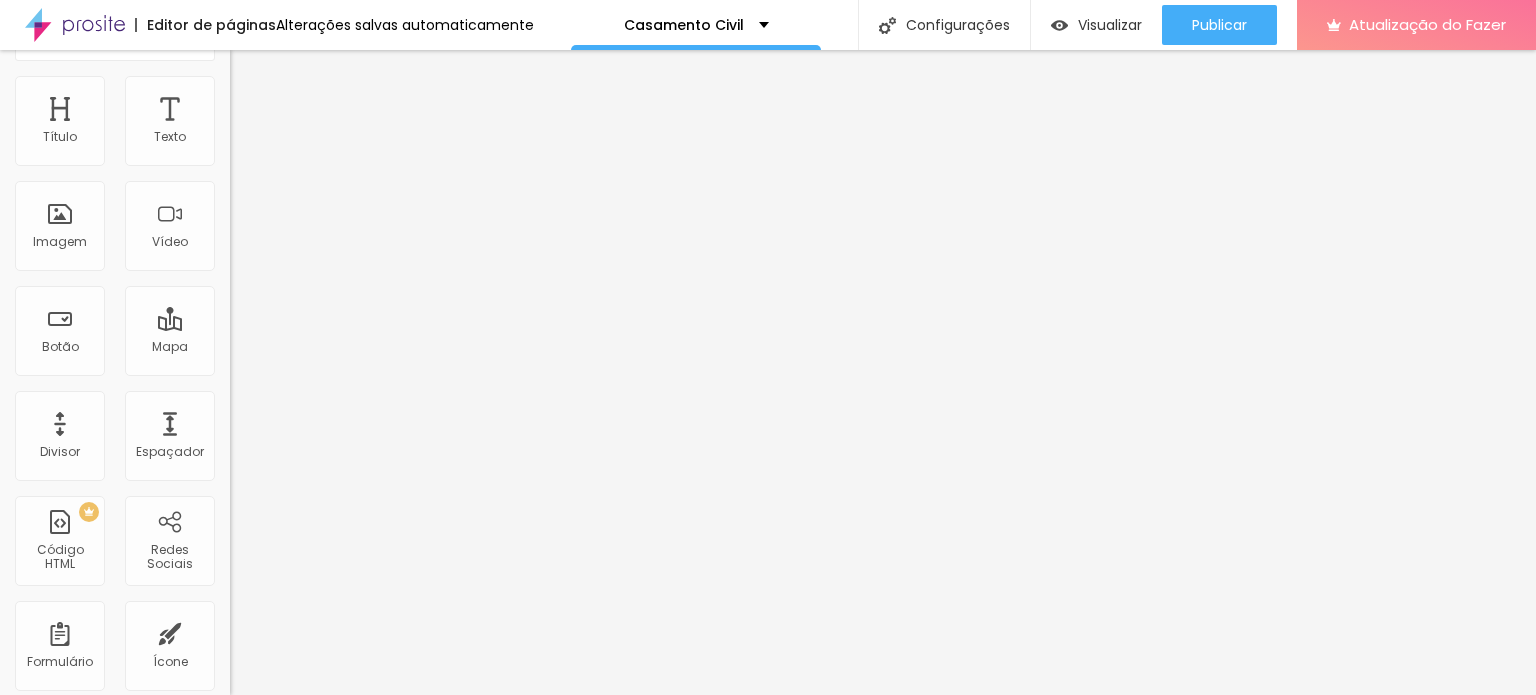 click on "Descrição da imagem (Alt)" at bounding box center [314, 135] 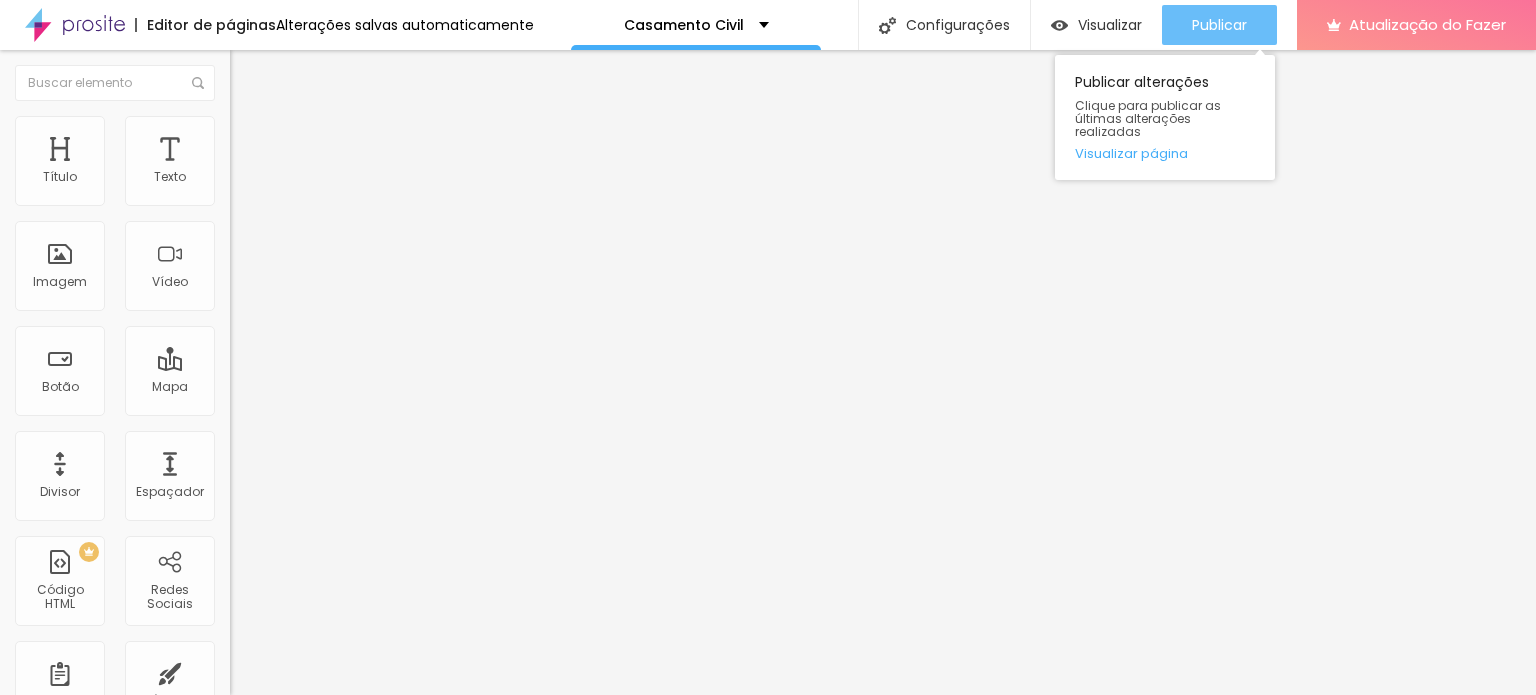 click 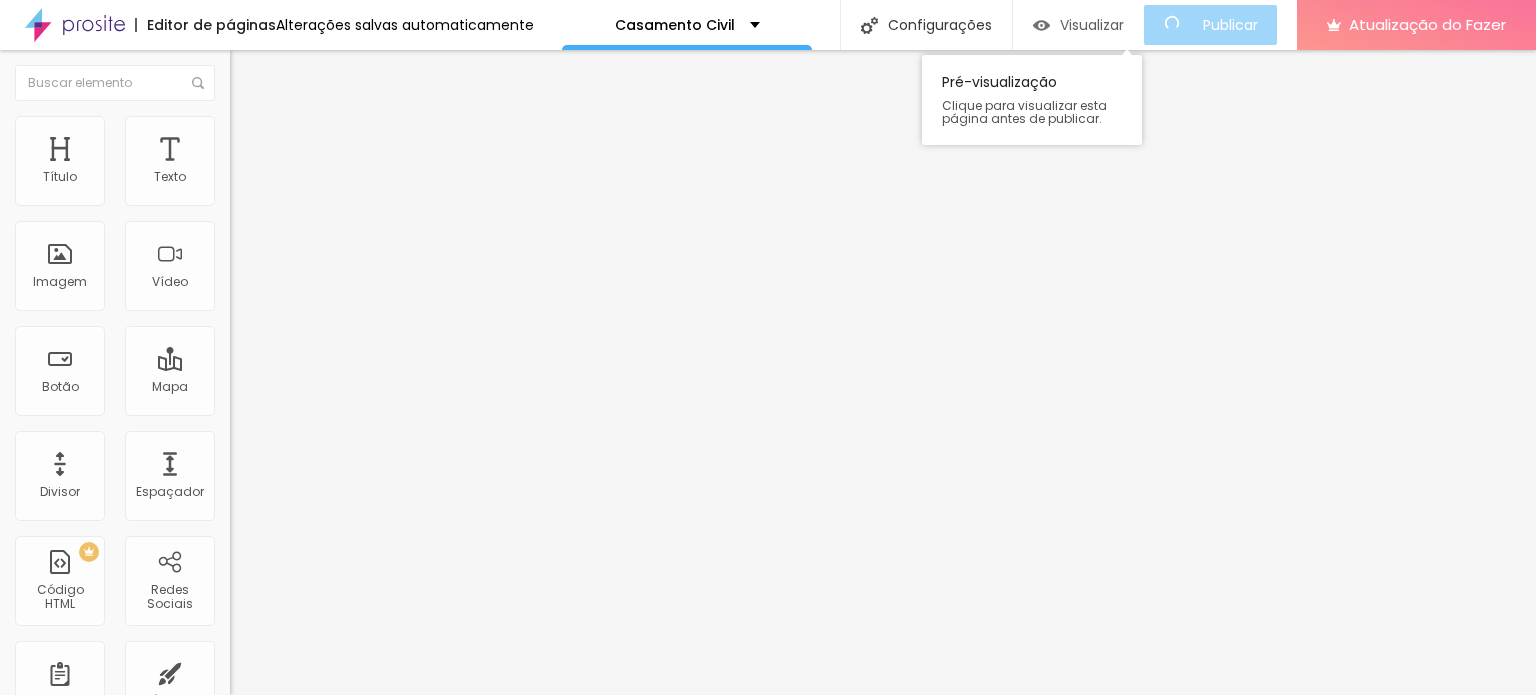 click on "Visualizar" at bounding box center [1092, 25] 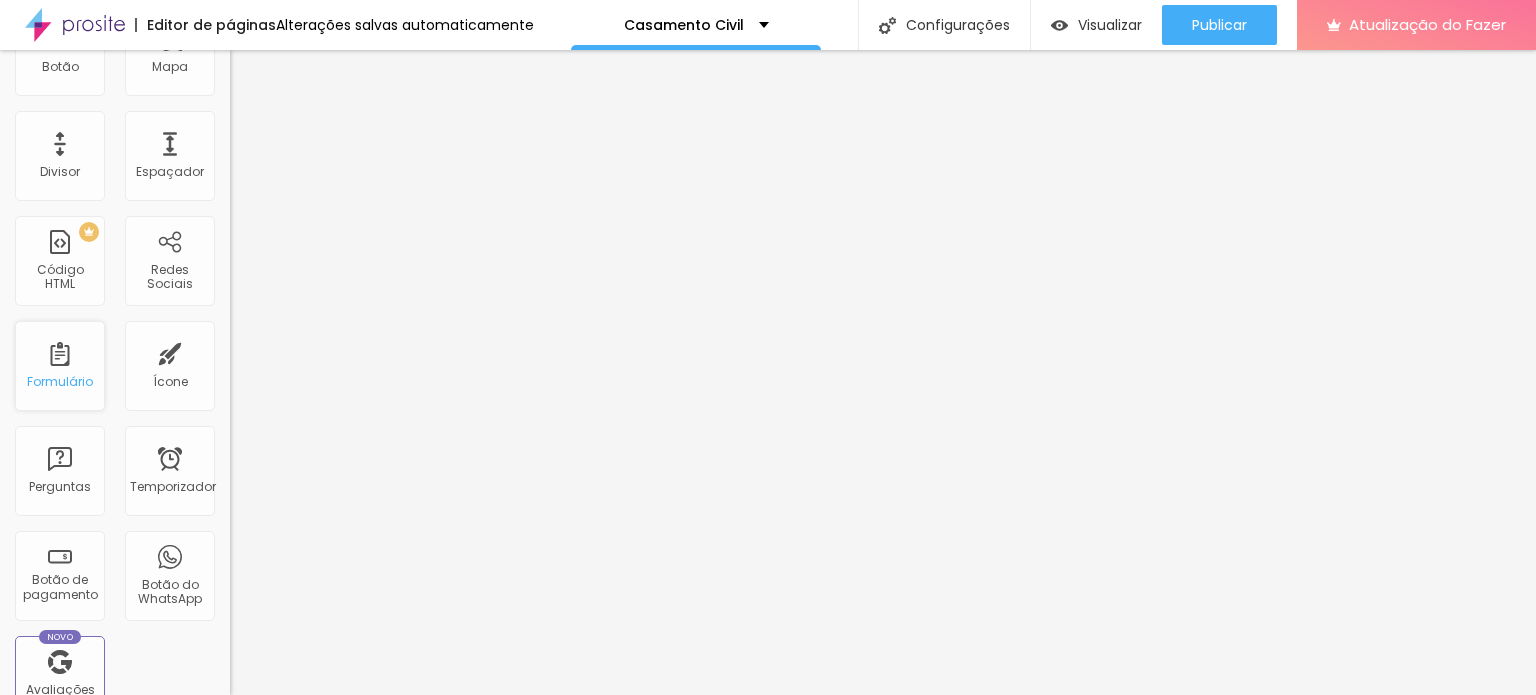 scroll, scrollTop: 0, scrollLeft: 0, axis: both 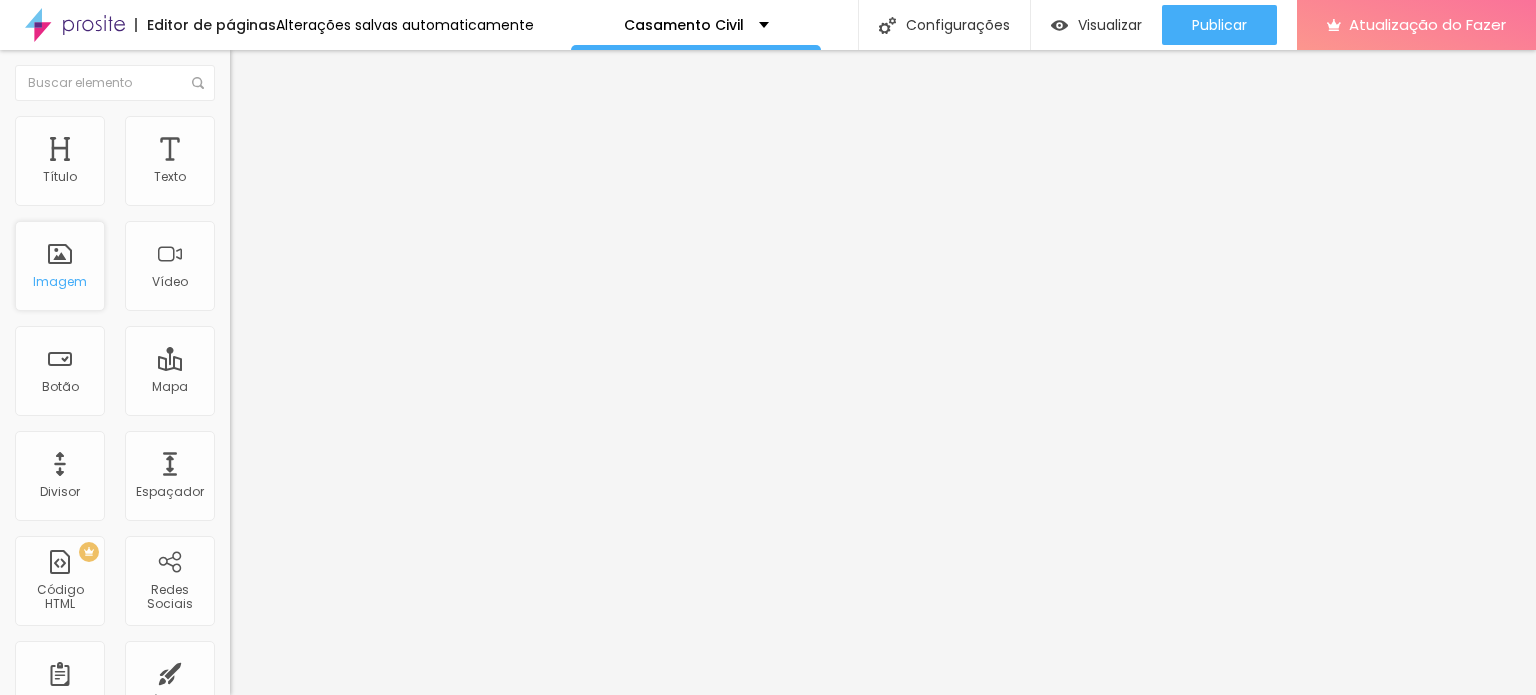 click on "Imagem" at bounding box center (60, 266) 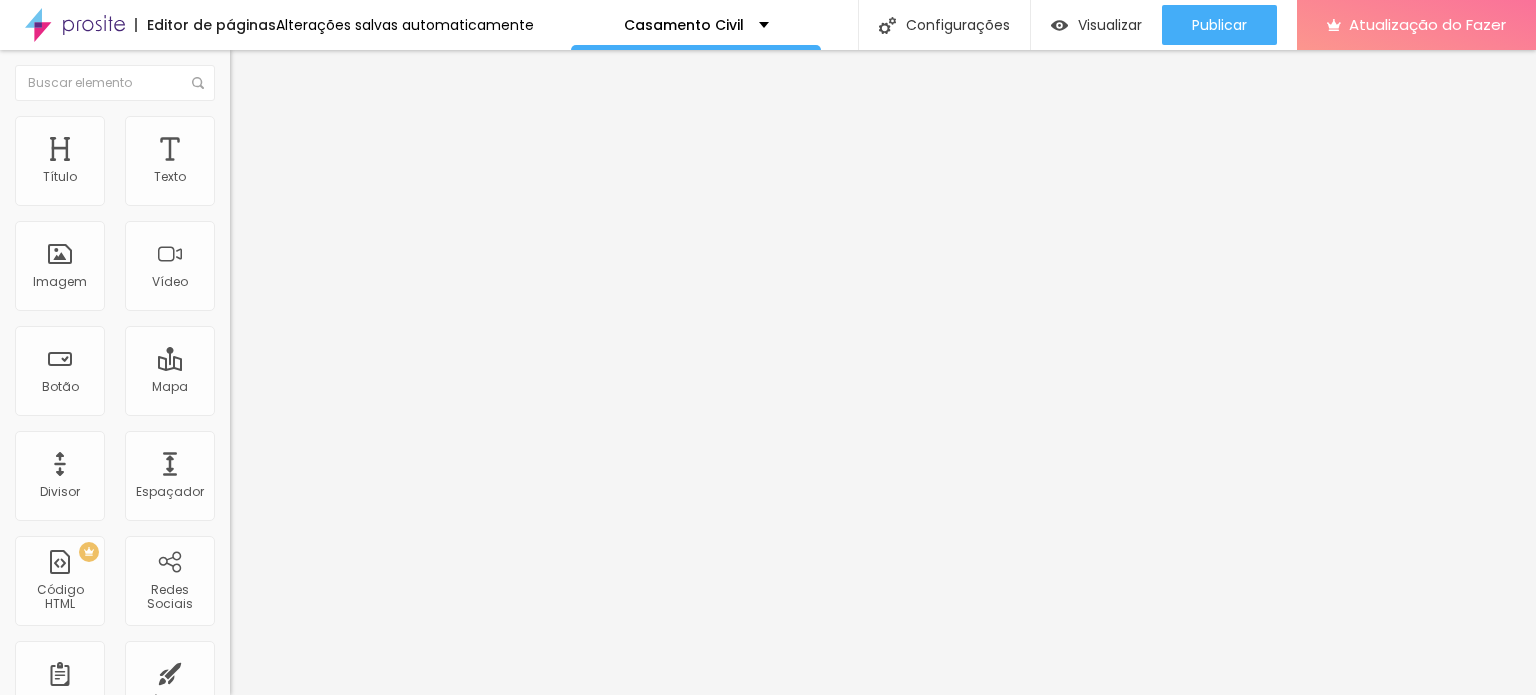 click on "Adicionar imagem" at bounding box center (300, 163) 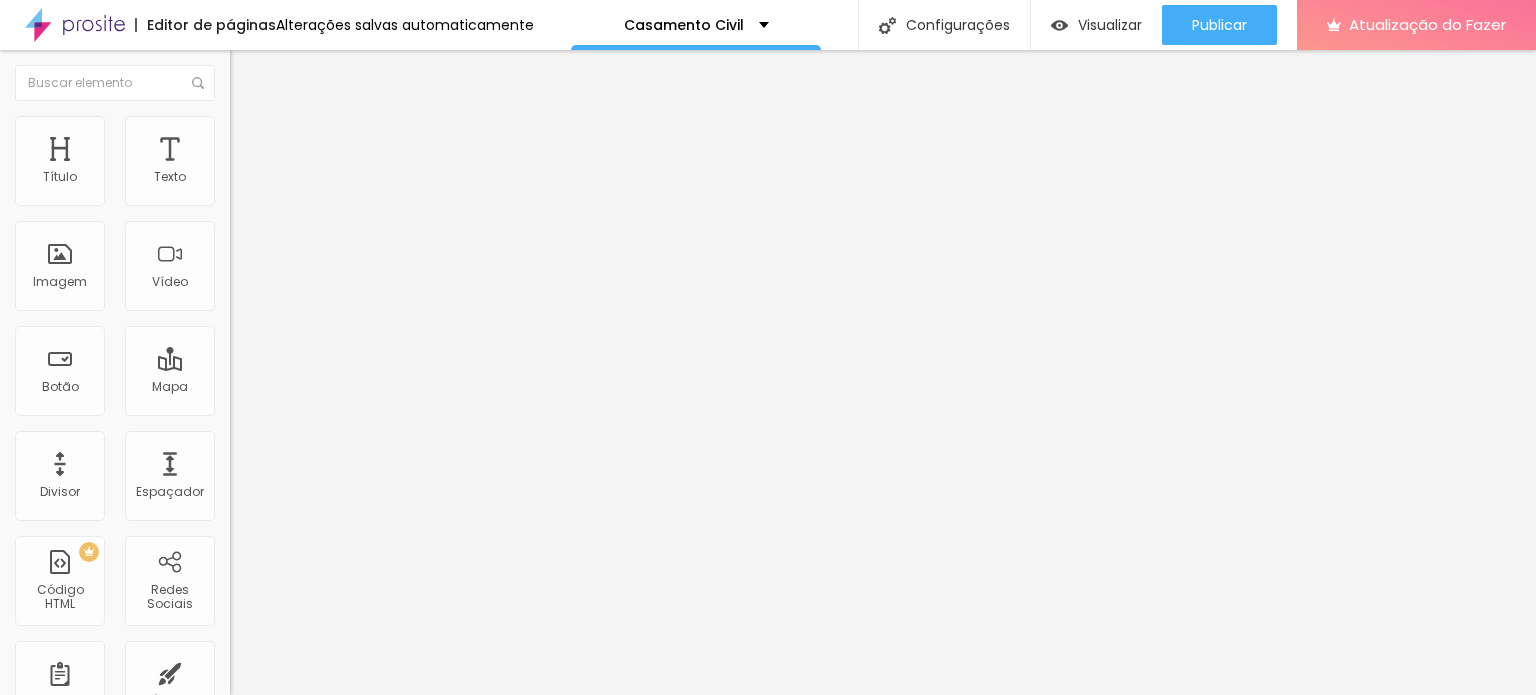 scroll, scrollTop: 2333, scrollLeft: 0, axis: vertical 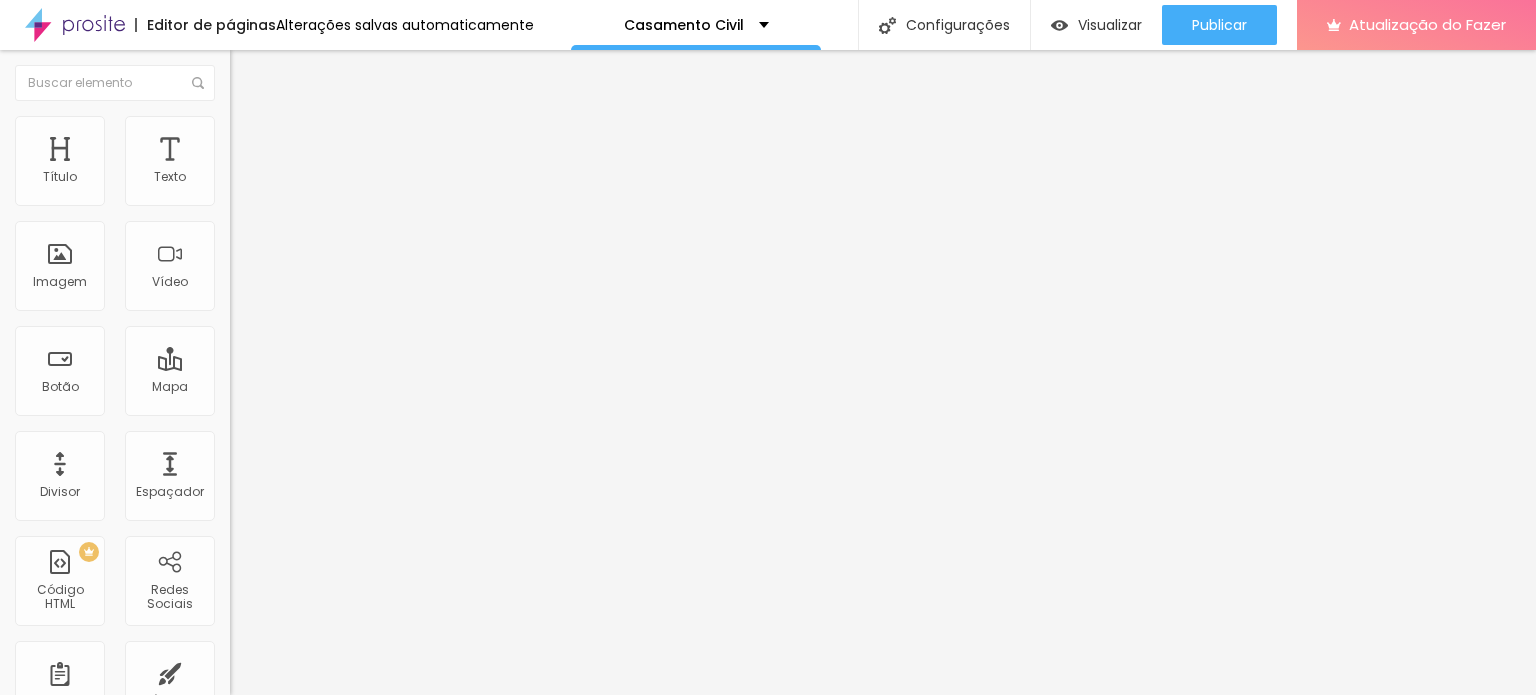 click at bounding box center [253, 73] 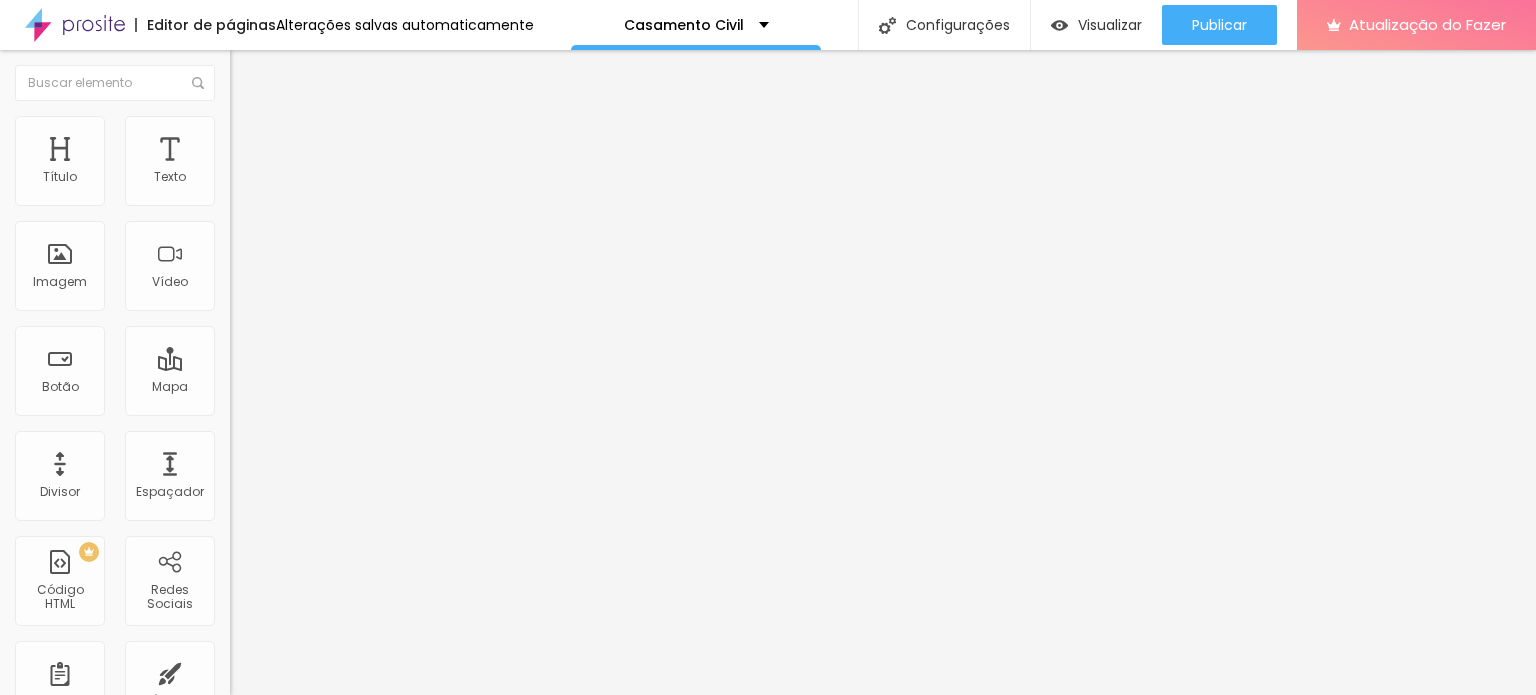 click on "Alboom Brasil" at bounding box center (350, 178) 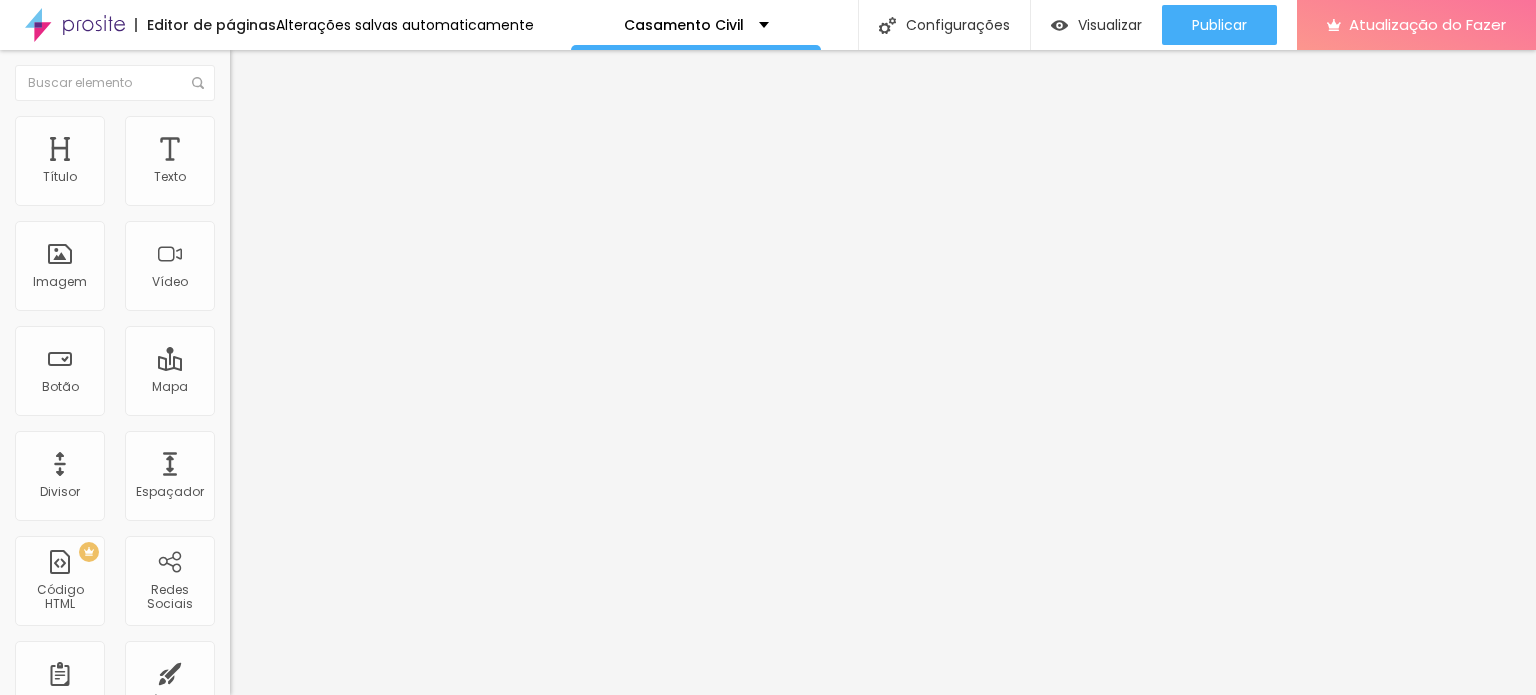 scroll, scrollTop: 1, scrollLeft: 0, axis: vertical 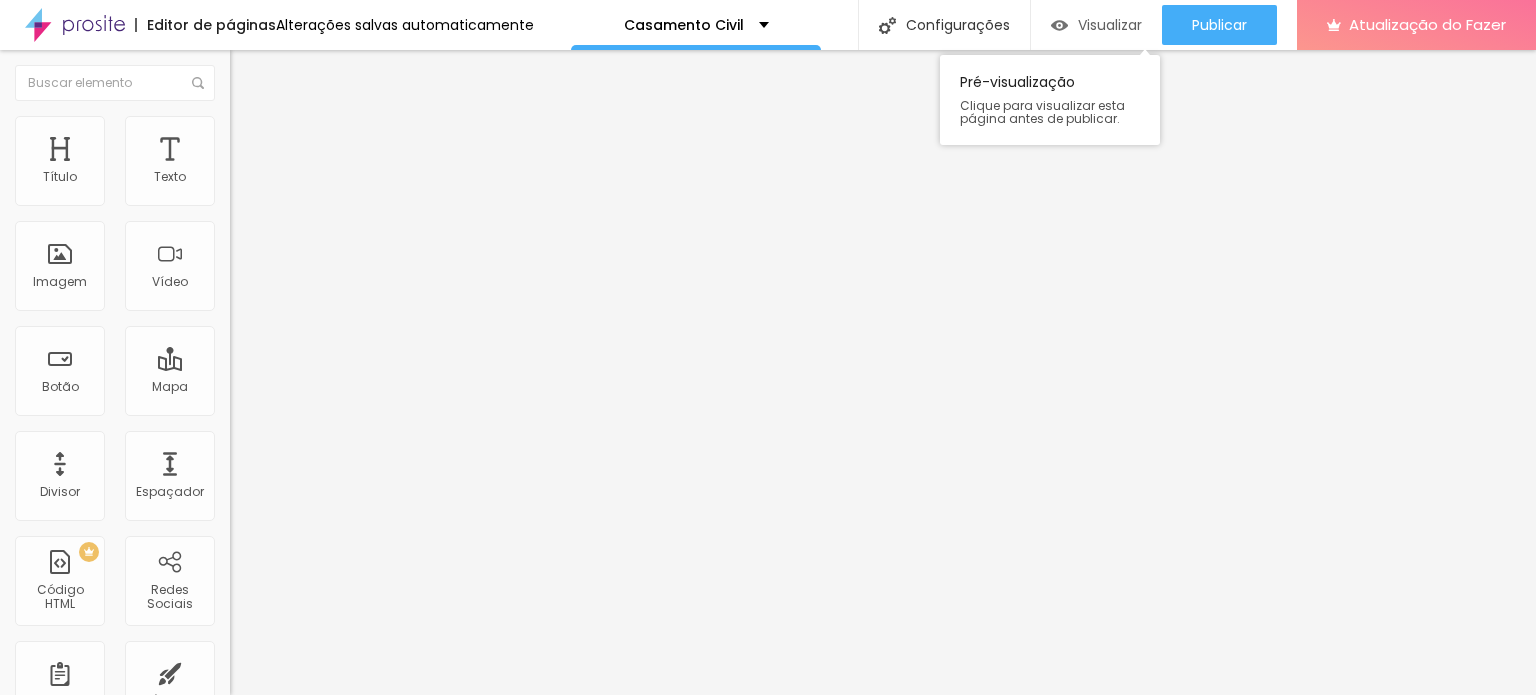 click on "Visualizar" at bounding box center [1110, 25] 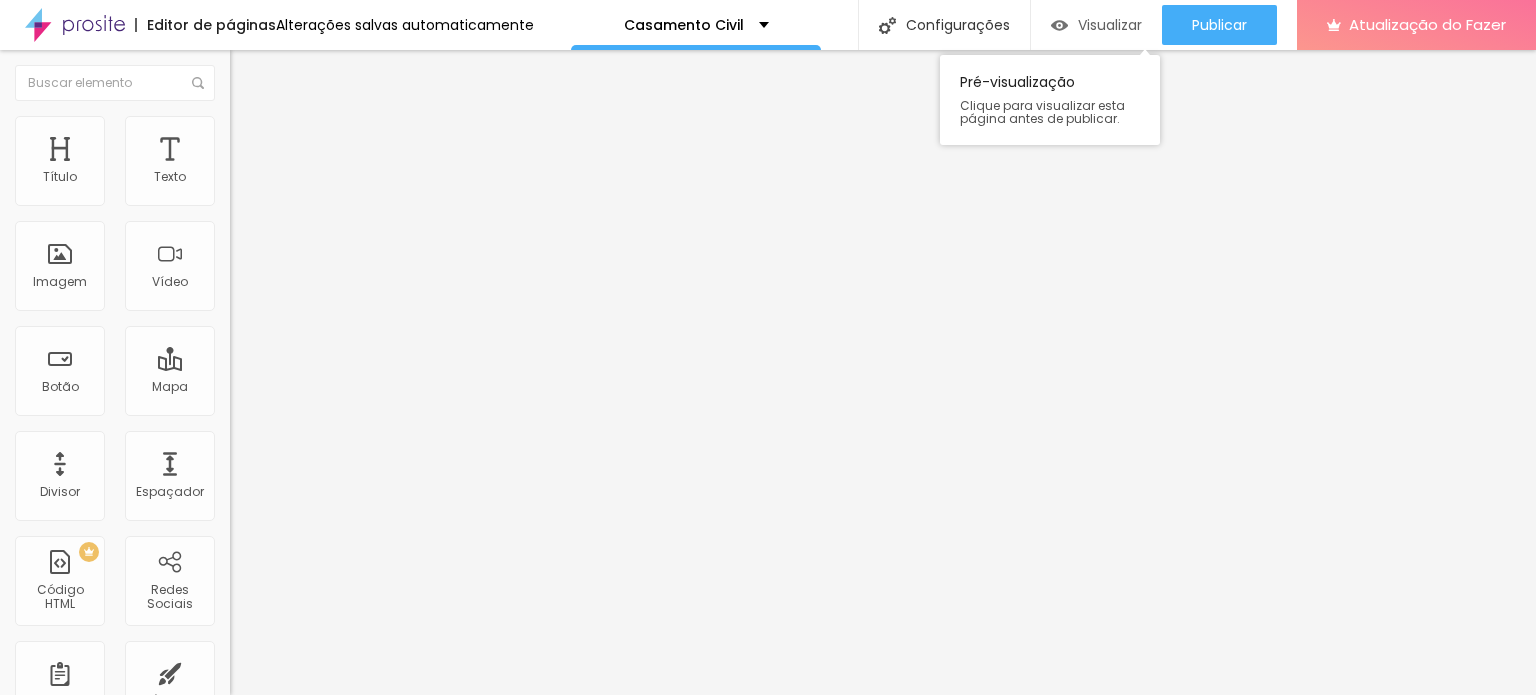 scroll, scrollTop: 0, scrollLeft: 0, axis: both 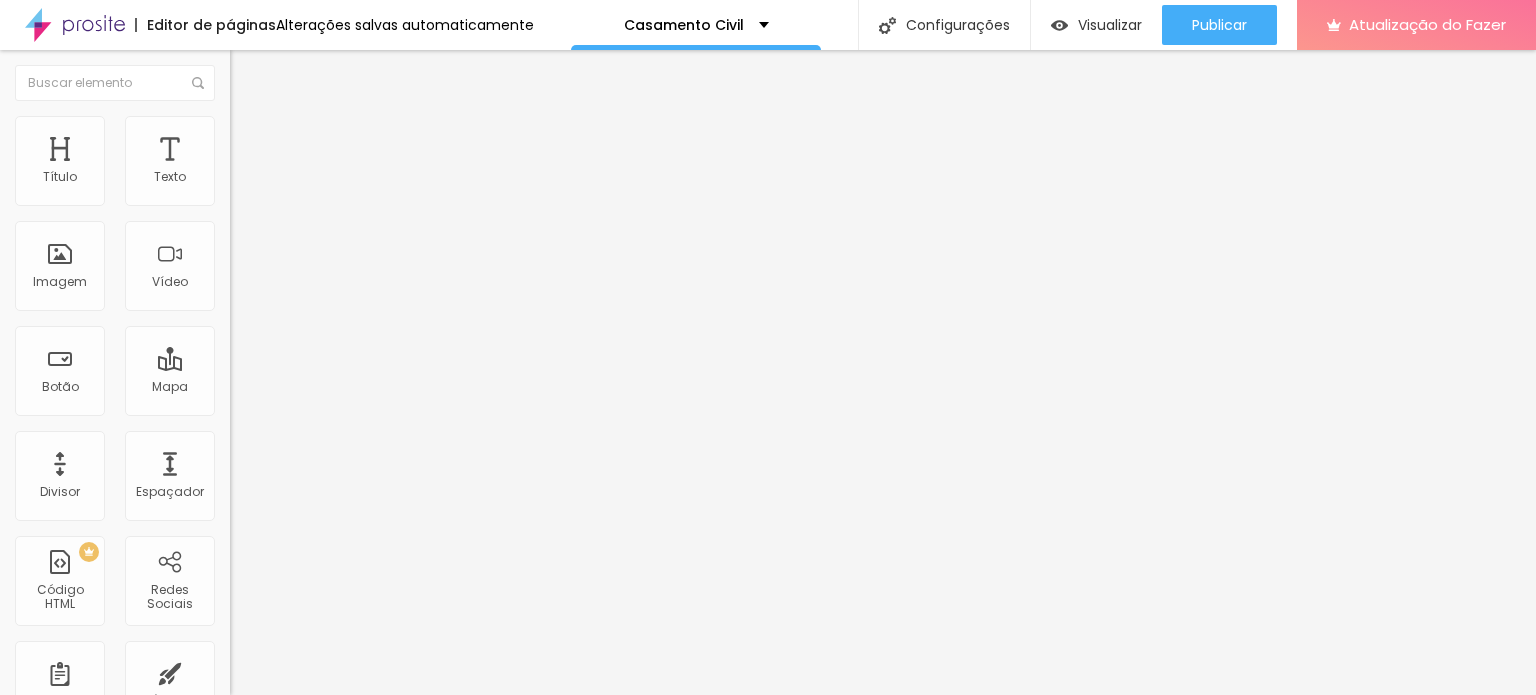 click on "https://wa.me/c/55[PHONE]" at bounding box center [350, 400] 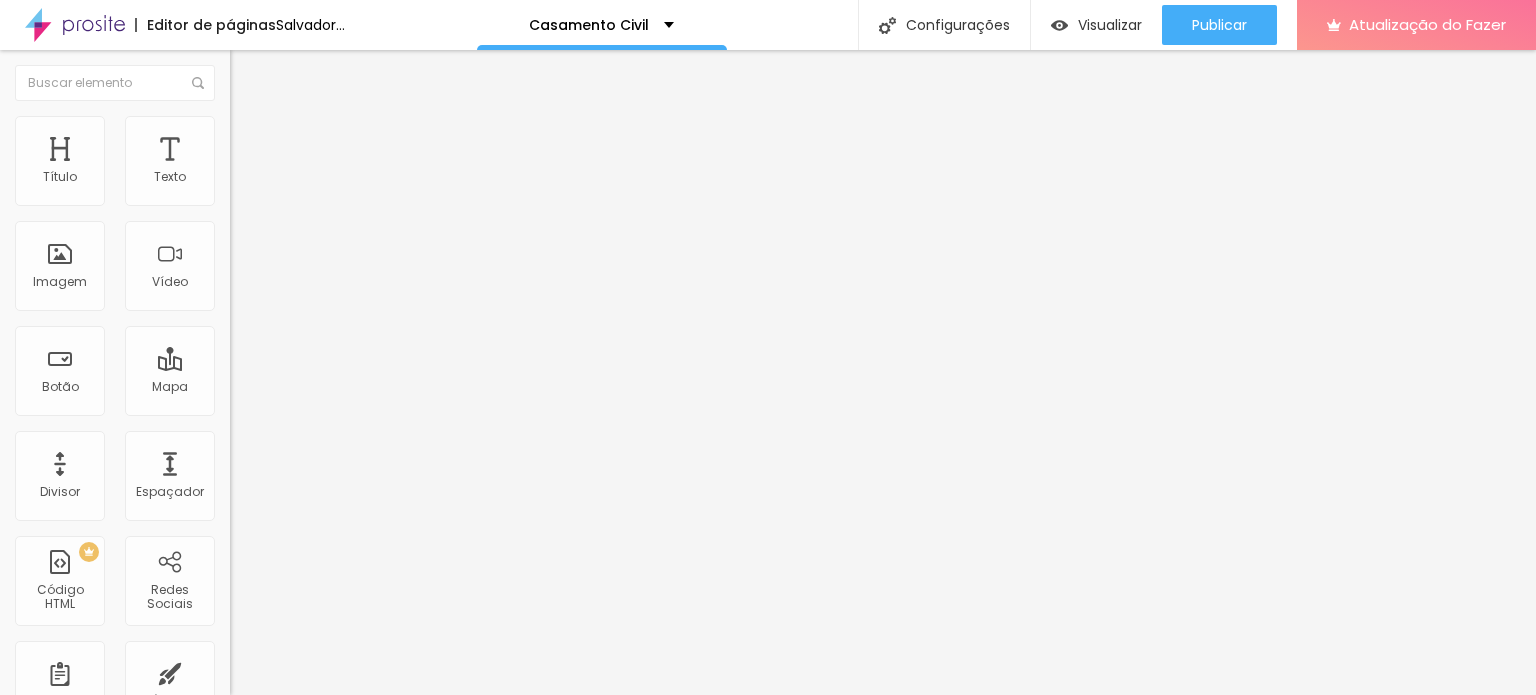 type on "https://[NAME].alboompro.com/portfolio/gestante/1278507-ensaio-gestante-da-[NAME]" 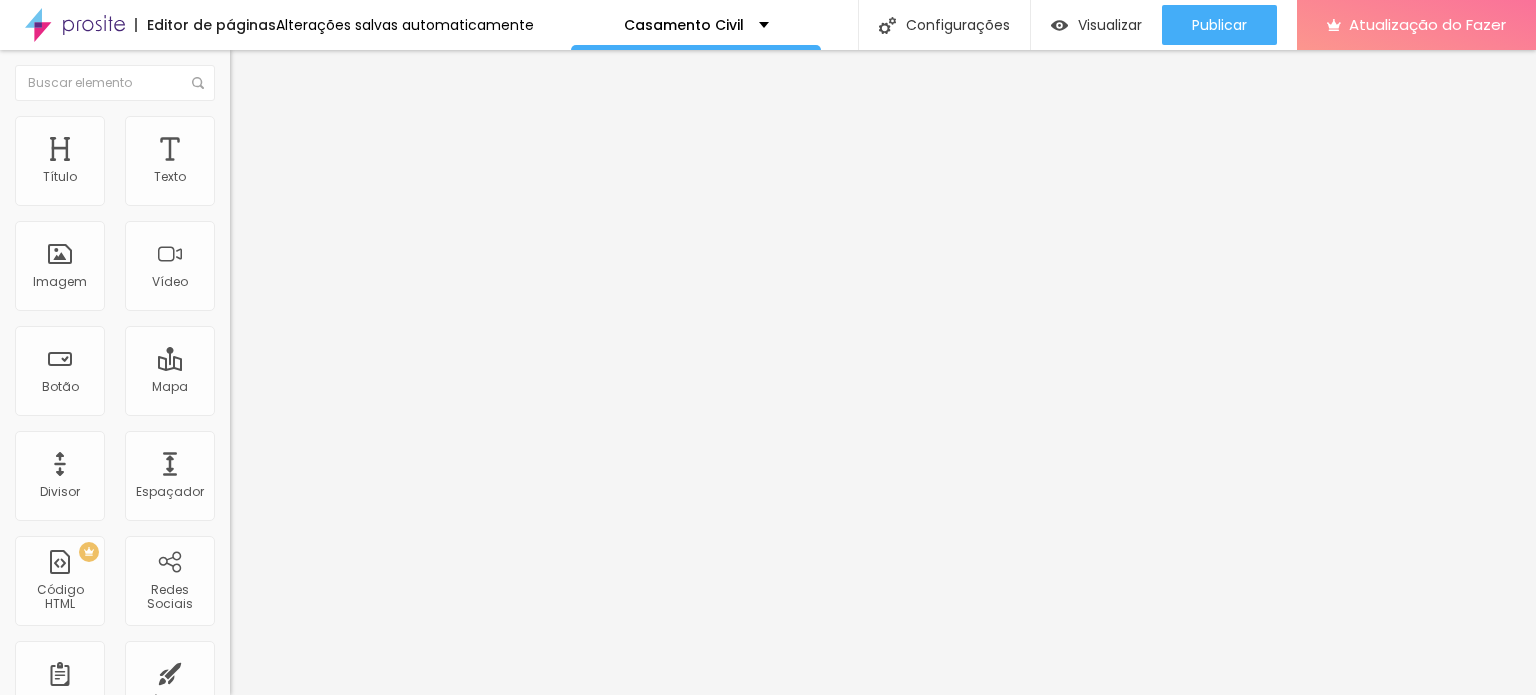 scroll, scrollTop: 0, scrollLeft: 0, axis: both 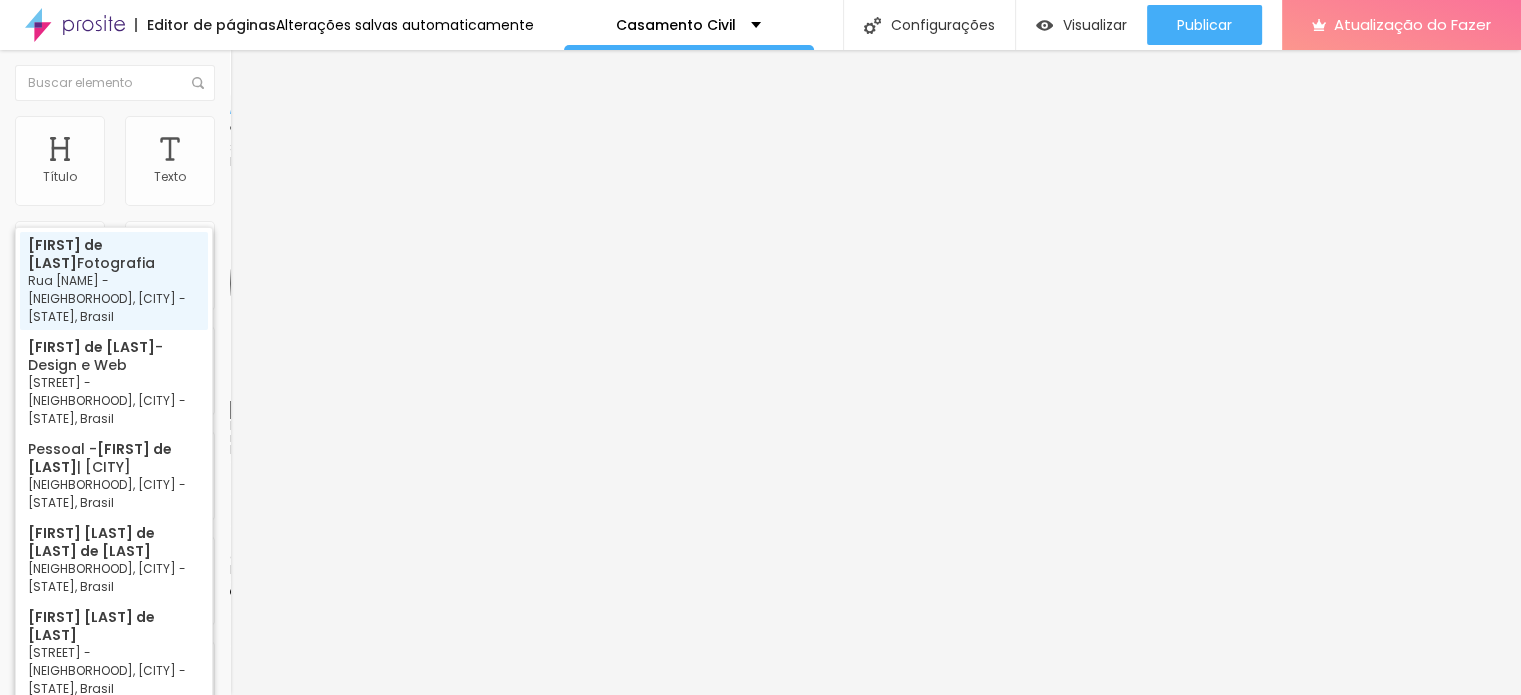 type on "[FIRST] de [LAST] Fotografia - Rua [NAME] - [NEIGHBORHOOD], [CITY] - [STATE], Brasil" 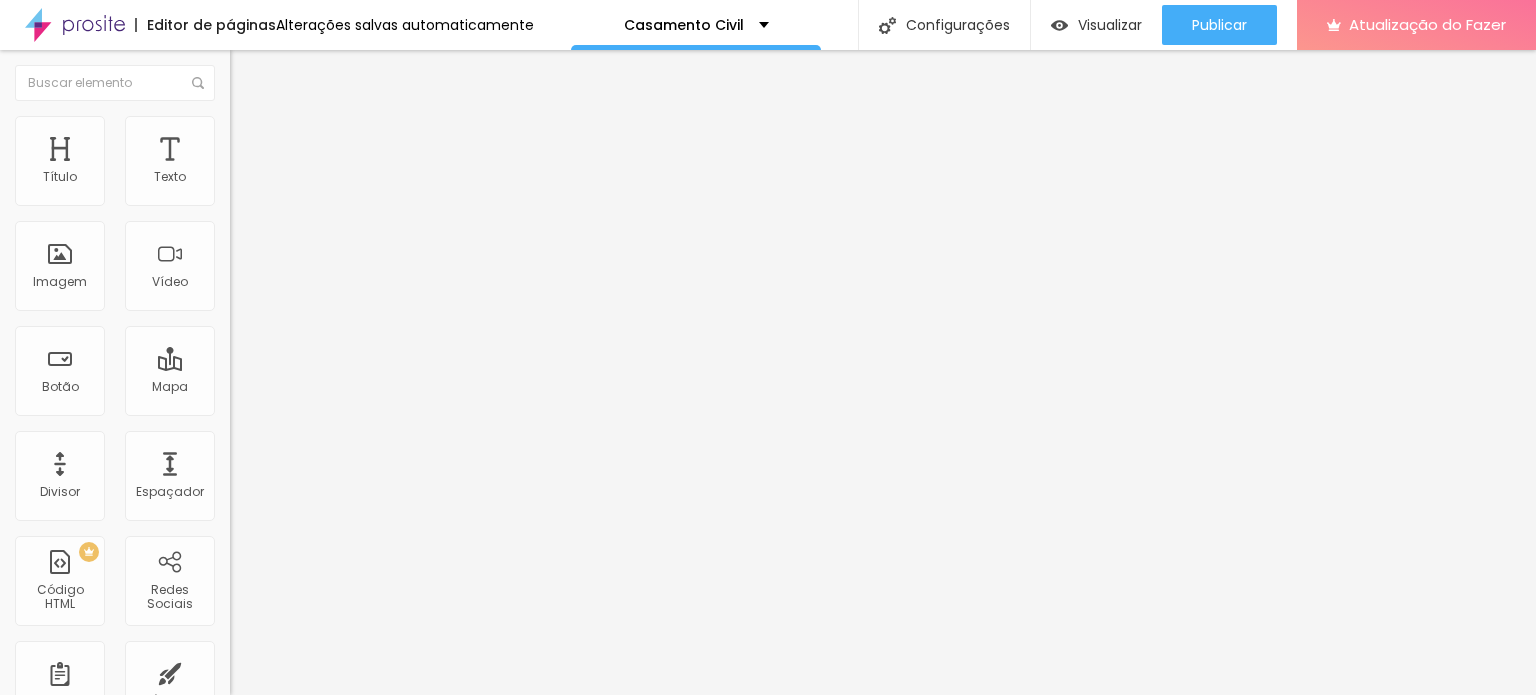 click at bounding box center (350, 192) 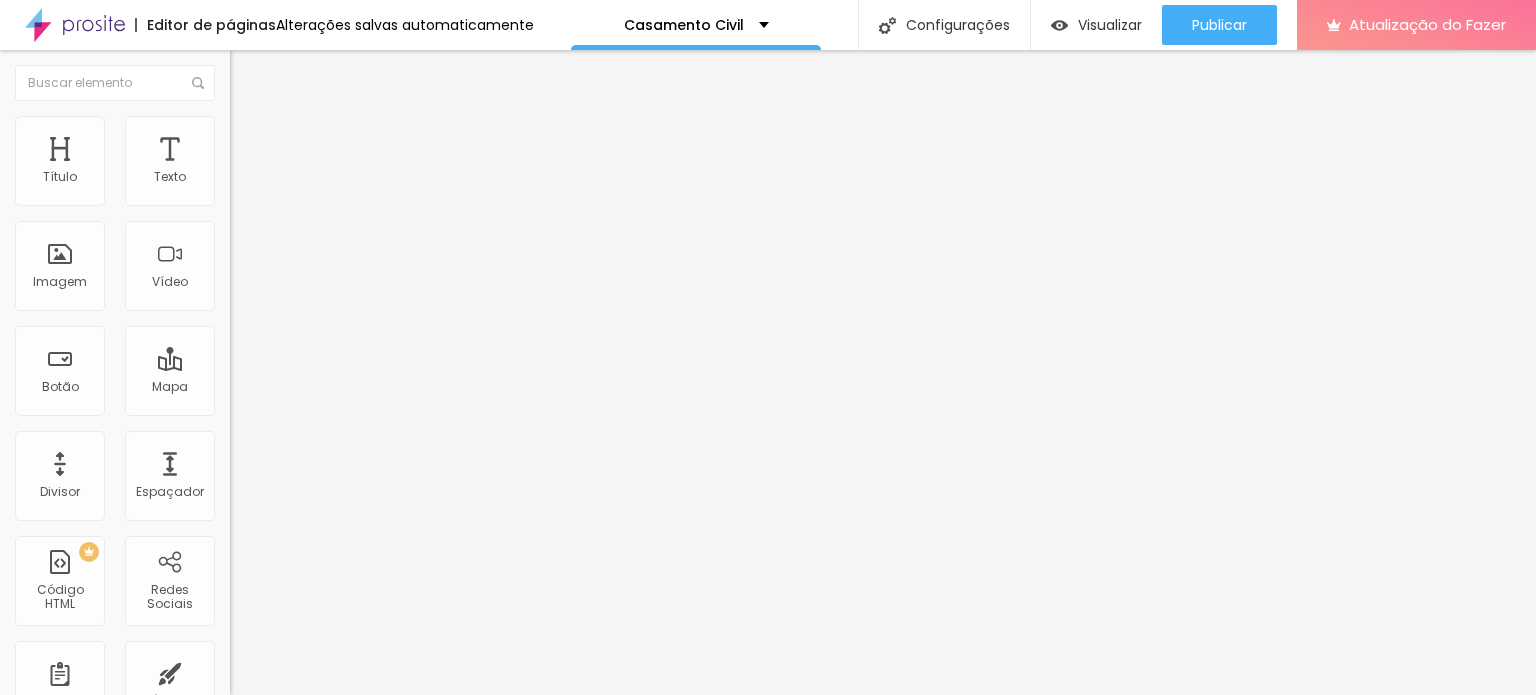 type on "site" 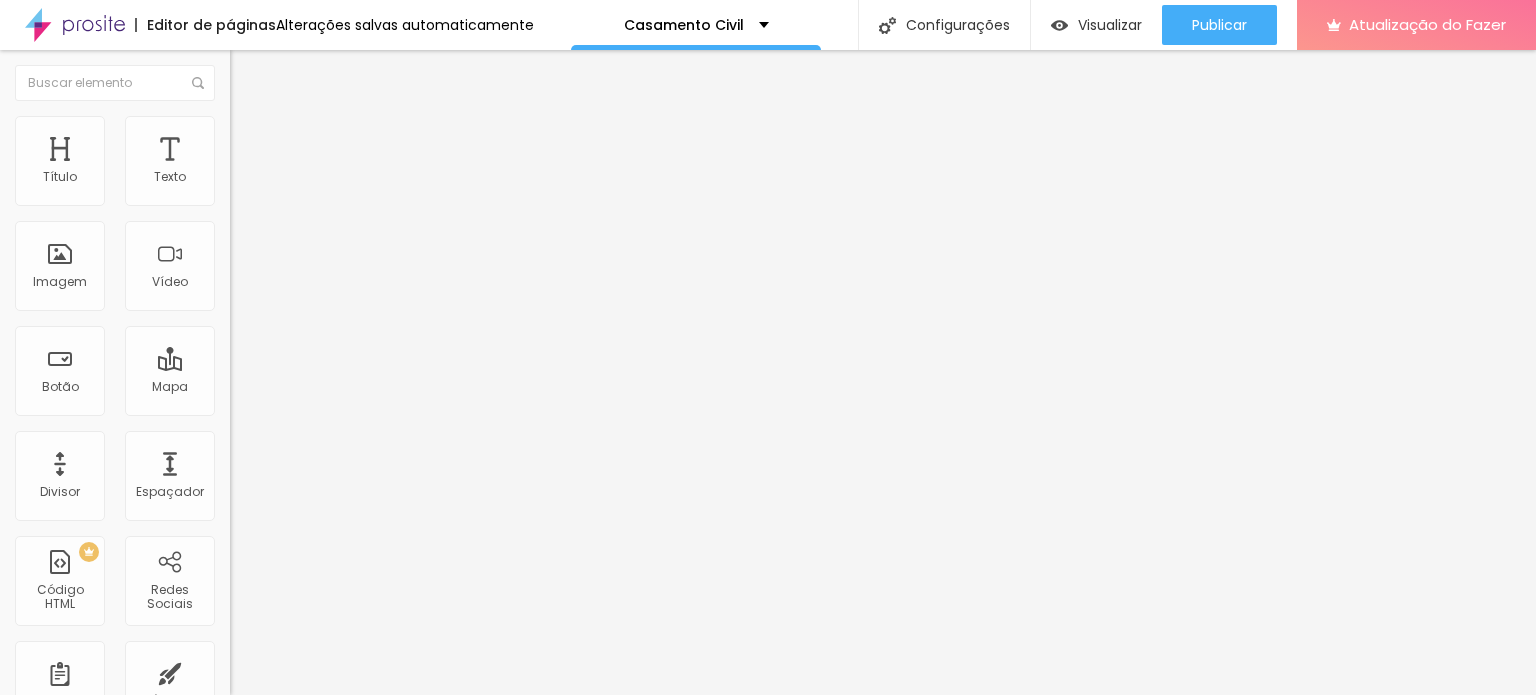 click at bounding box center (239, 125) 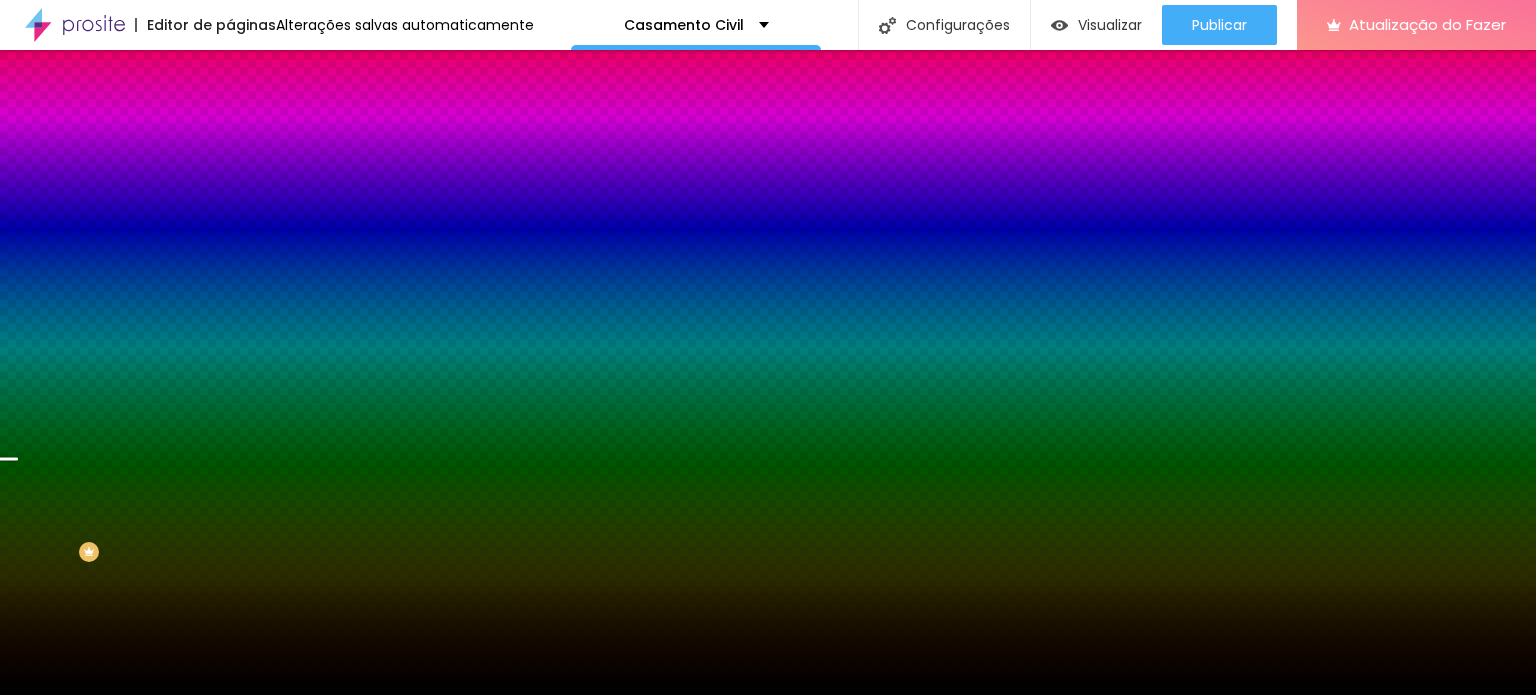 click on "Trocar imagem" at bounding box center (290, 175) 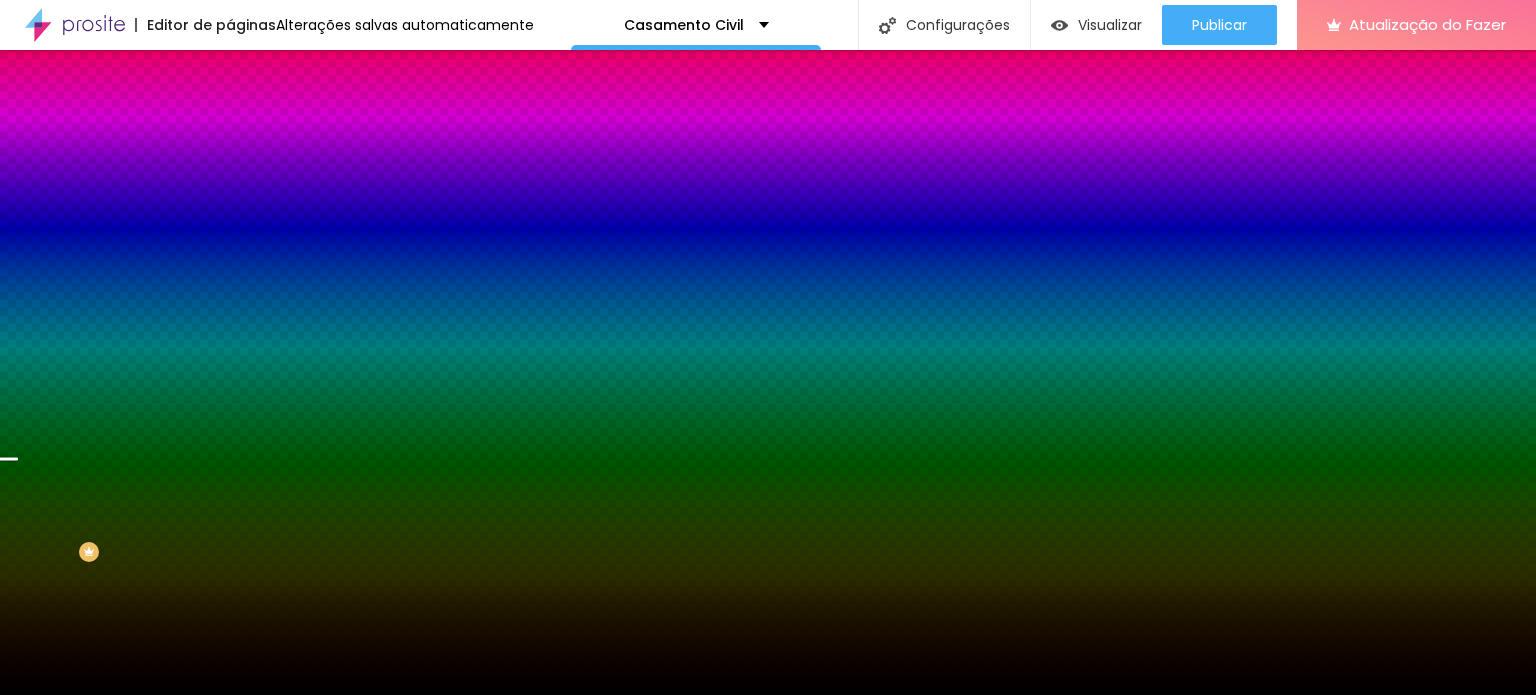 scroll, scrollTop: 3666, scrollLeft: 0, axis: vertical 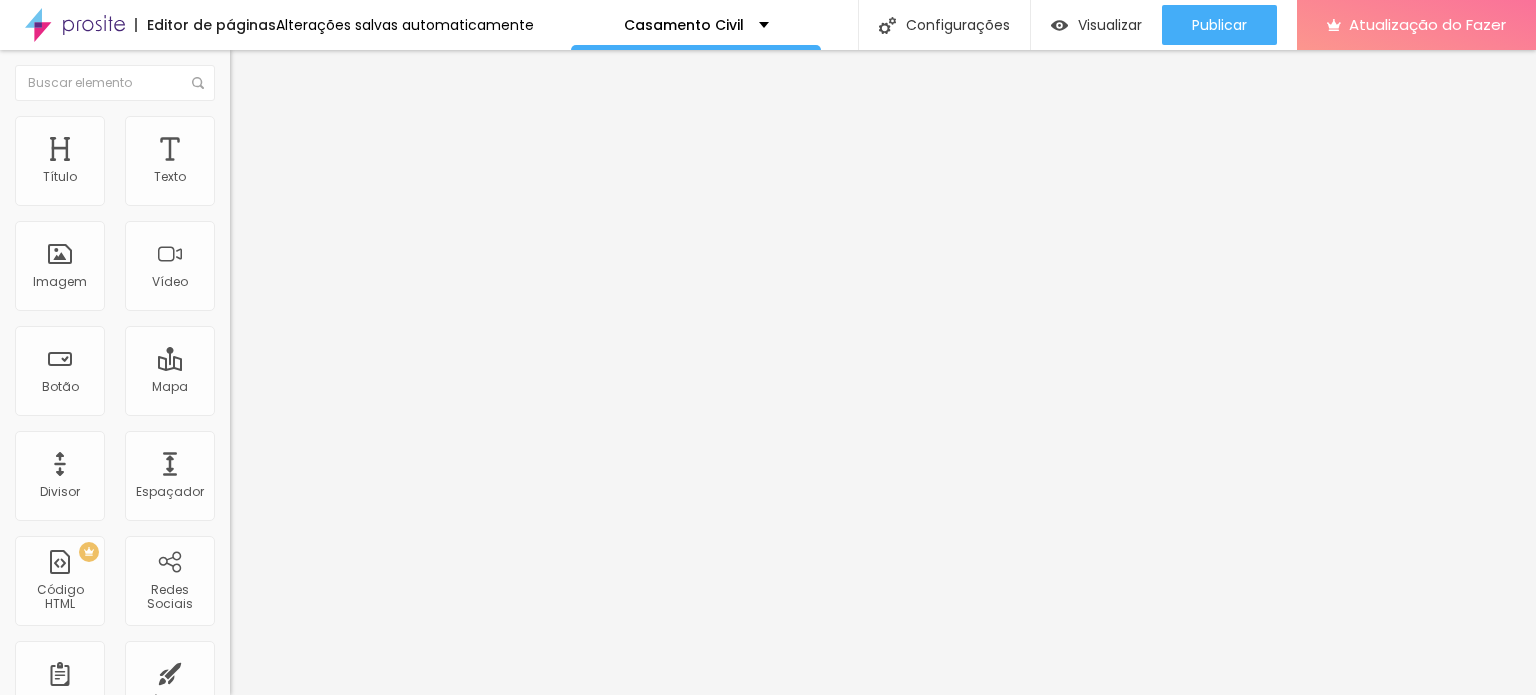 click at bounding box center [253, 73] 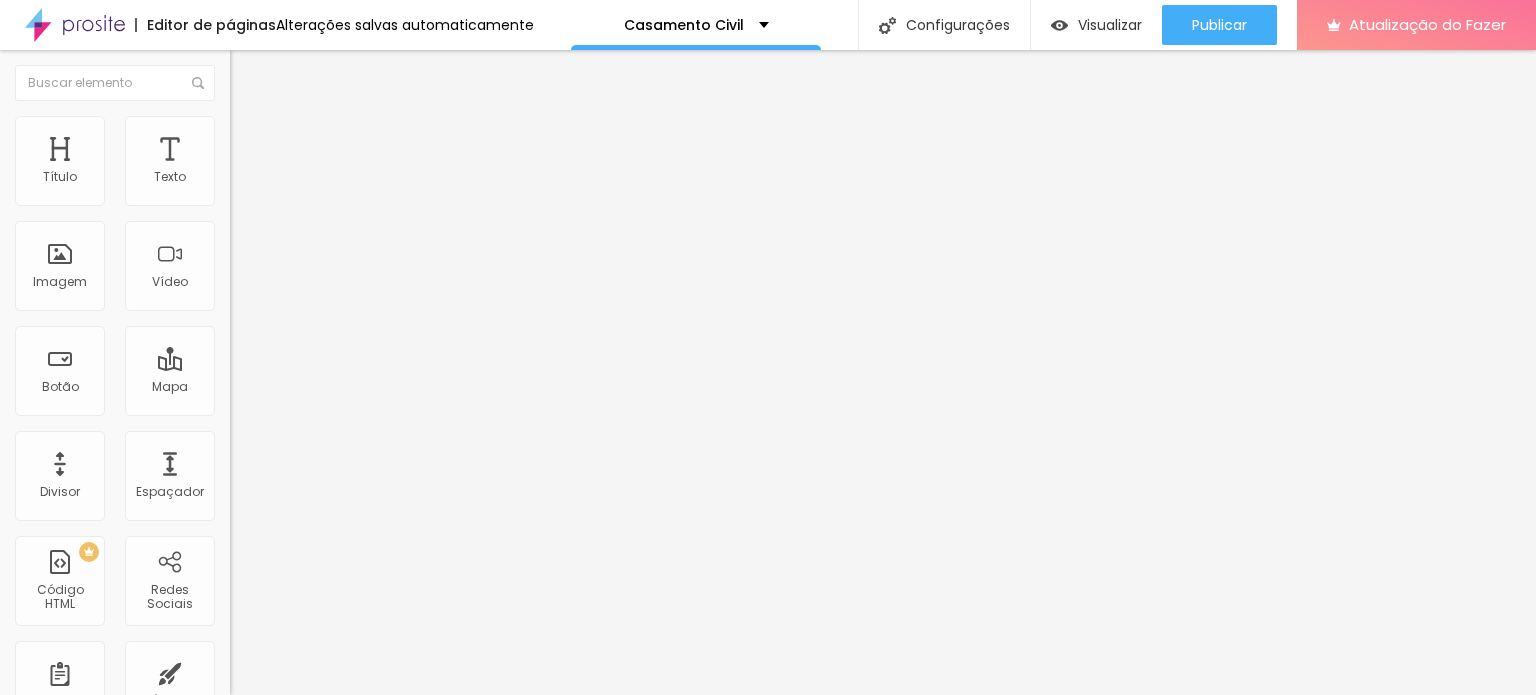 click at bounding box center (237, 246) 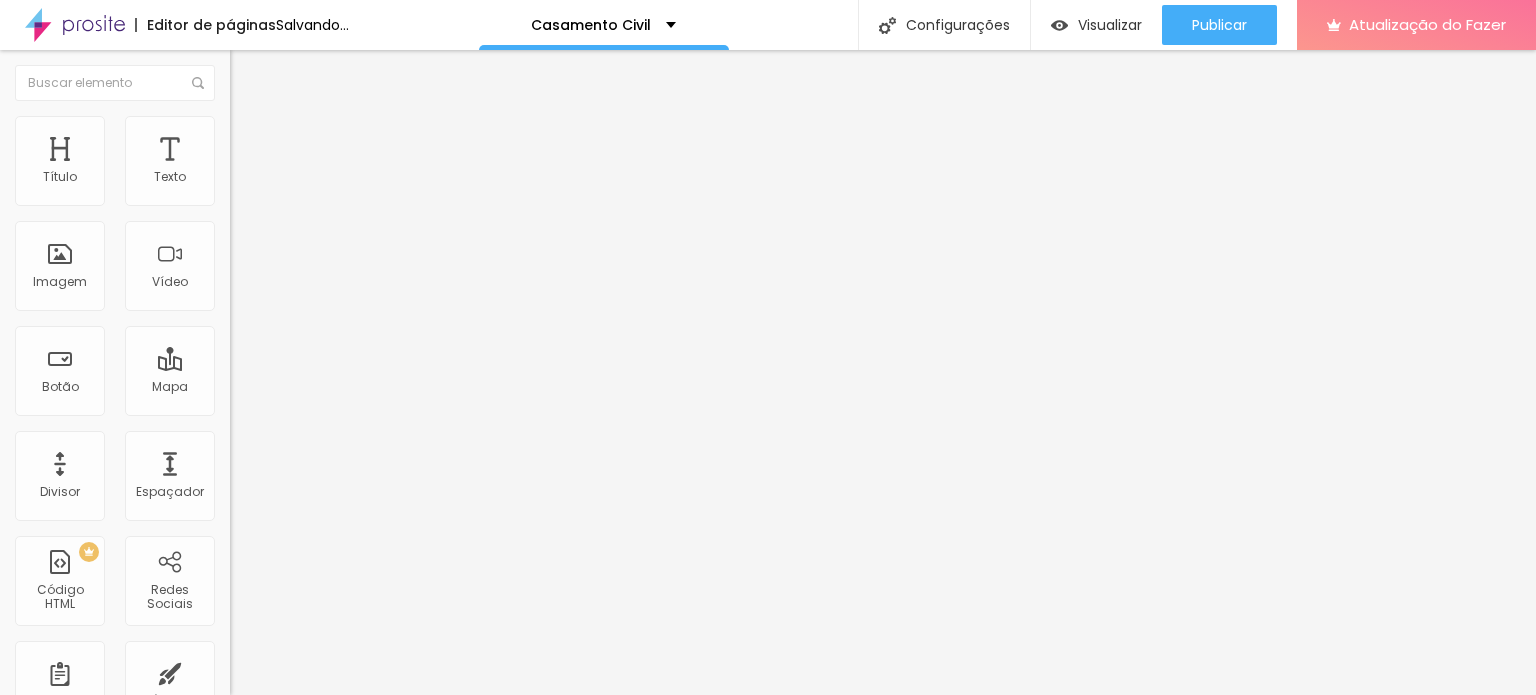 click on "Original" at bounding box center (254, 304) 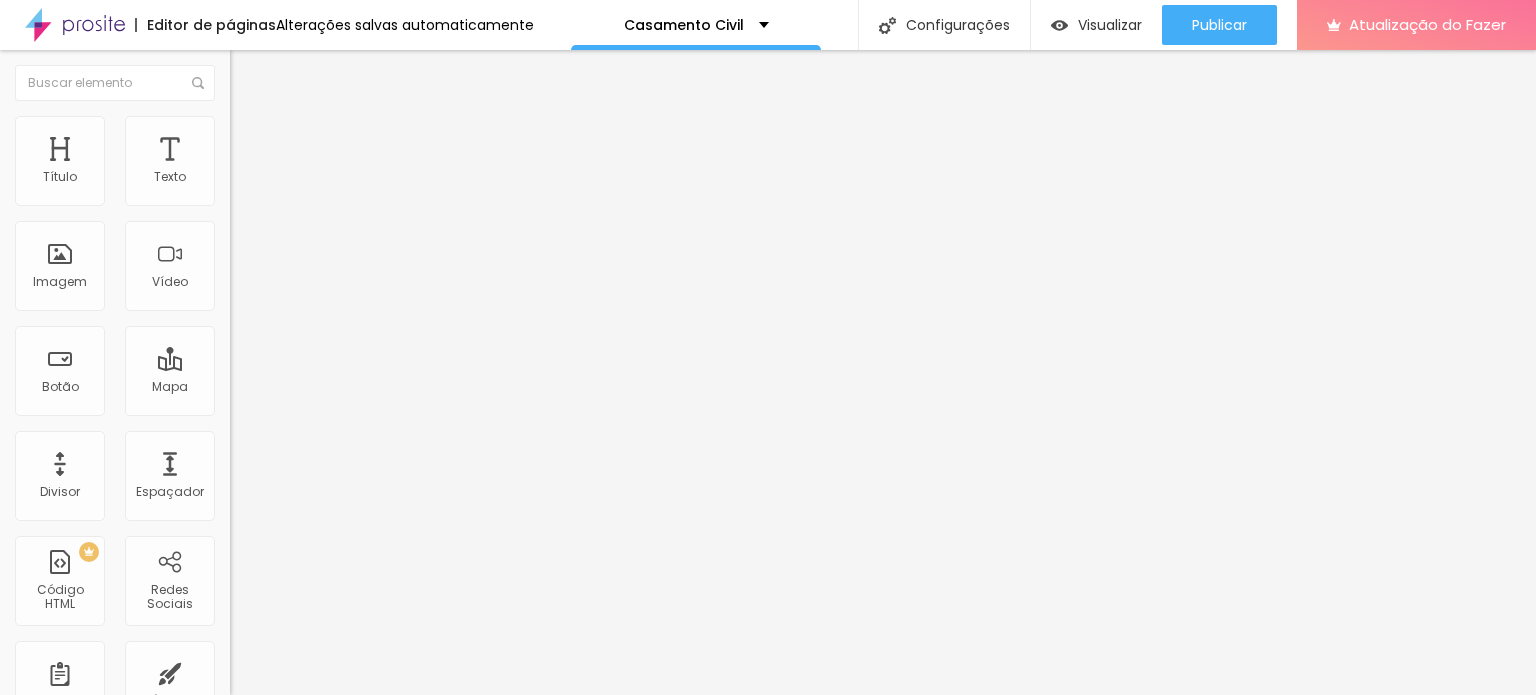 click on "Cinema" at bounding box center (255, 316) 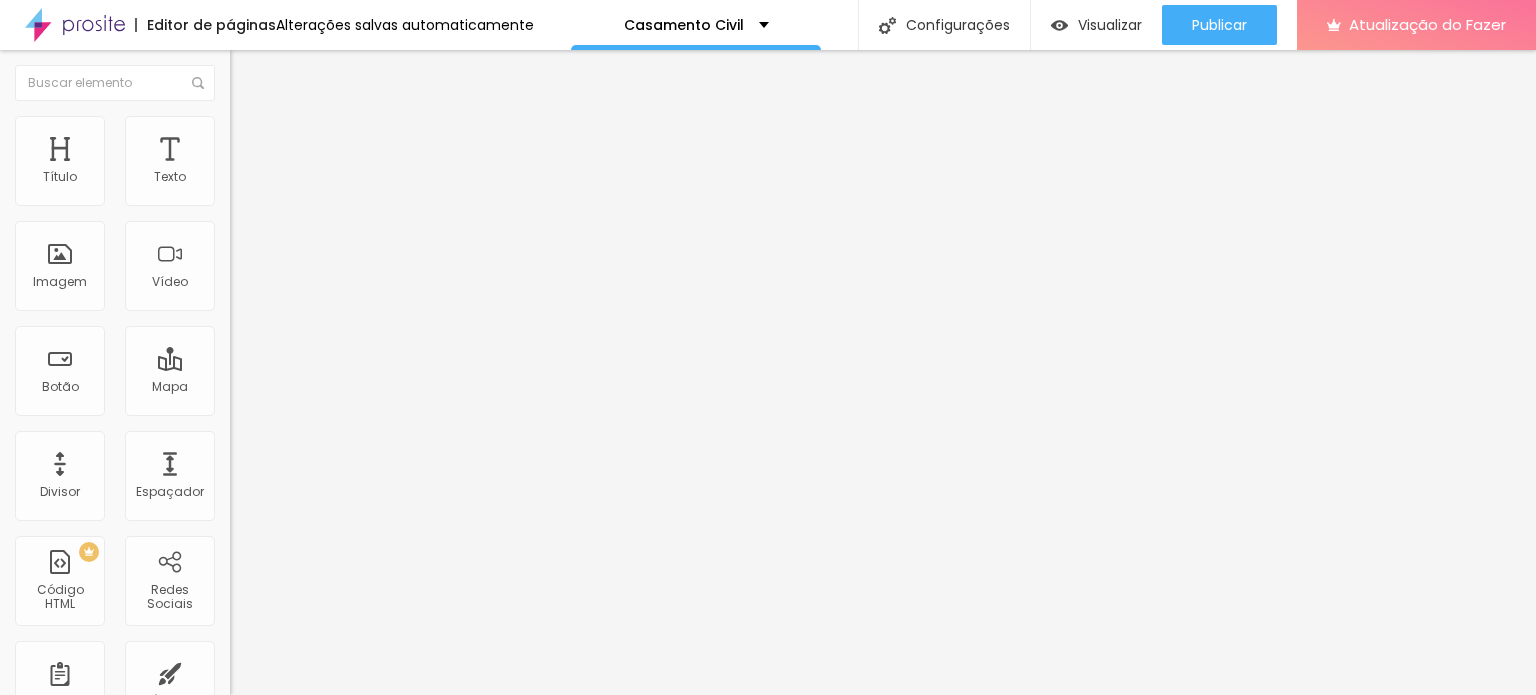 click at bounding box center [239, 125] 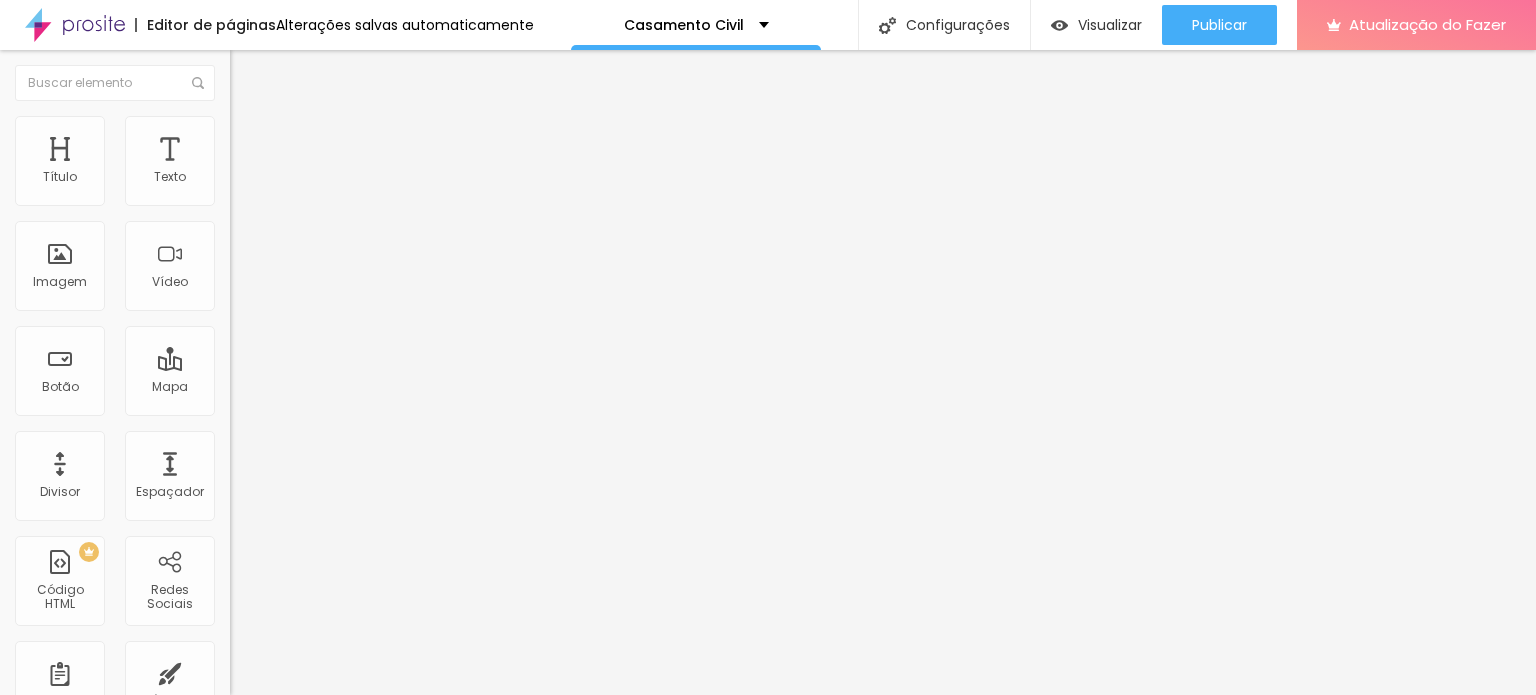 type on "183" 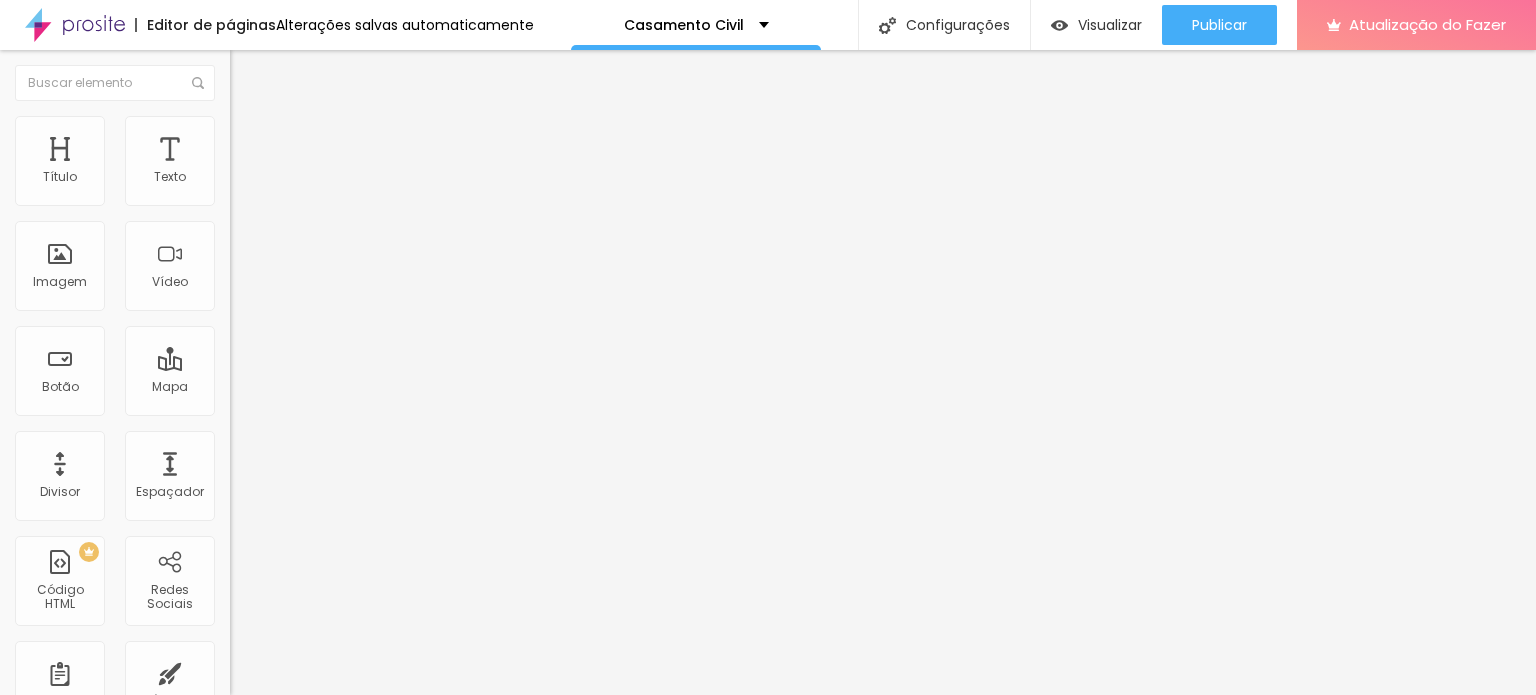 type on "183" 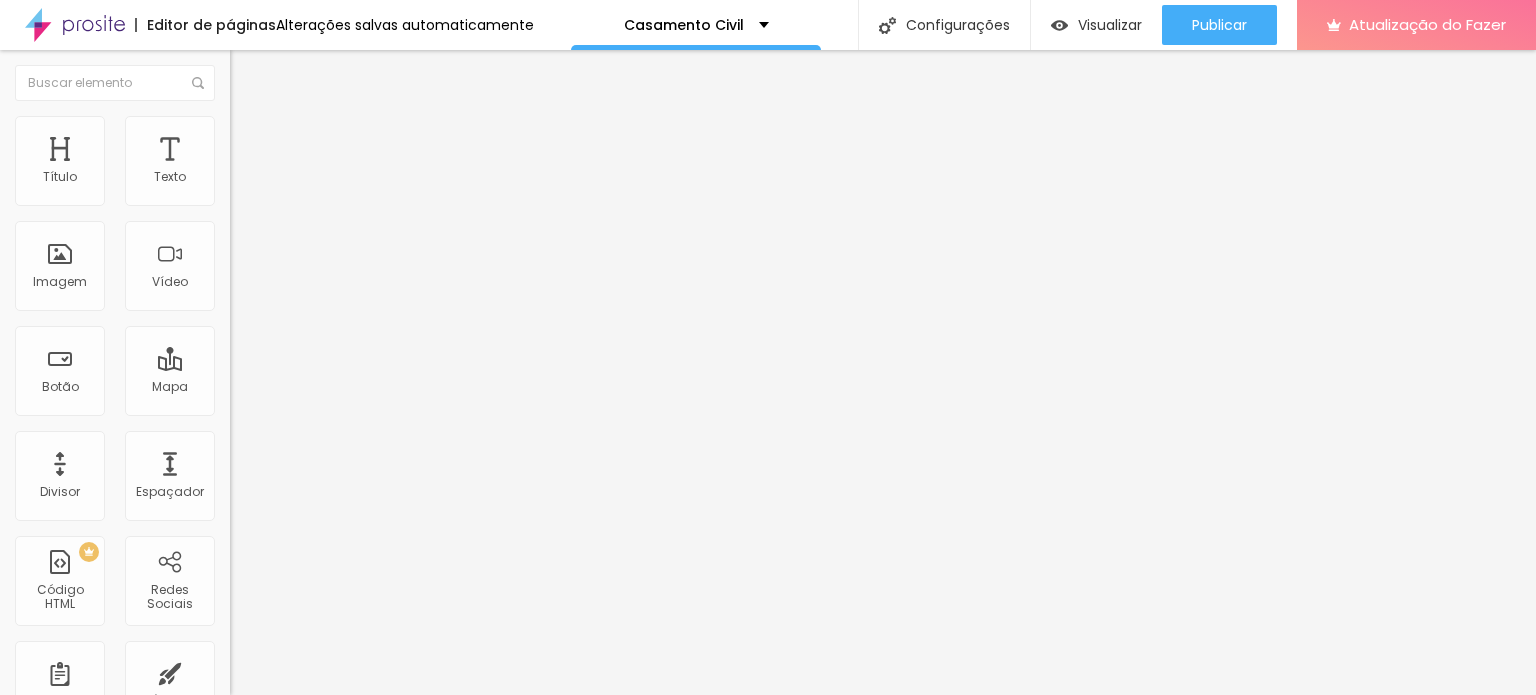 click at bounding box center [294, 447] 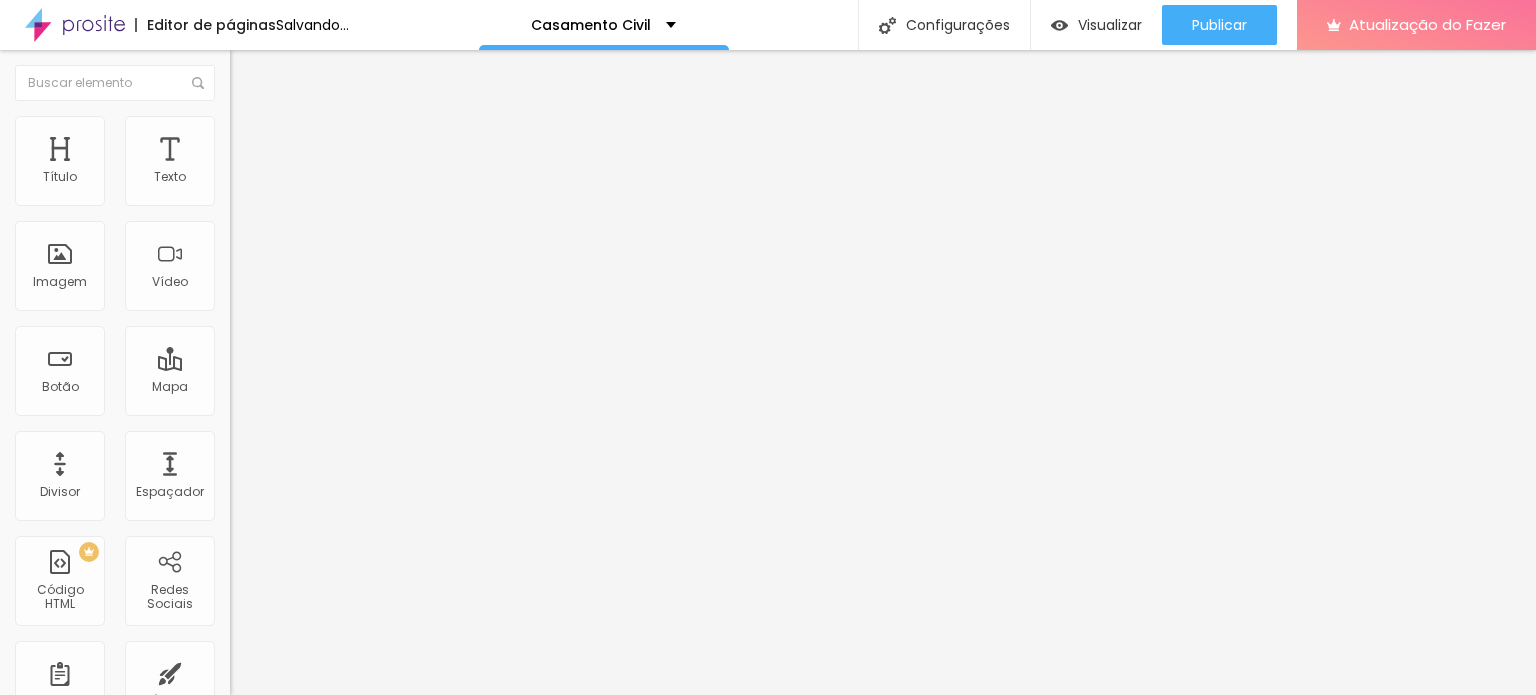 type on "187" 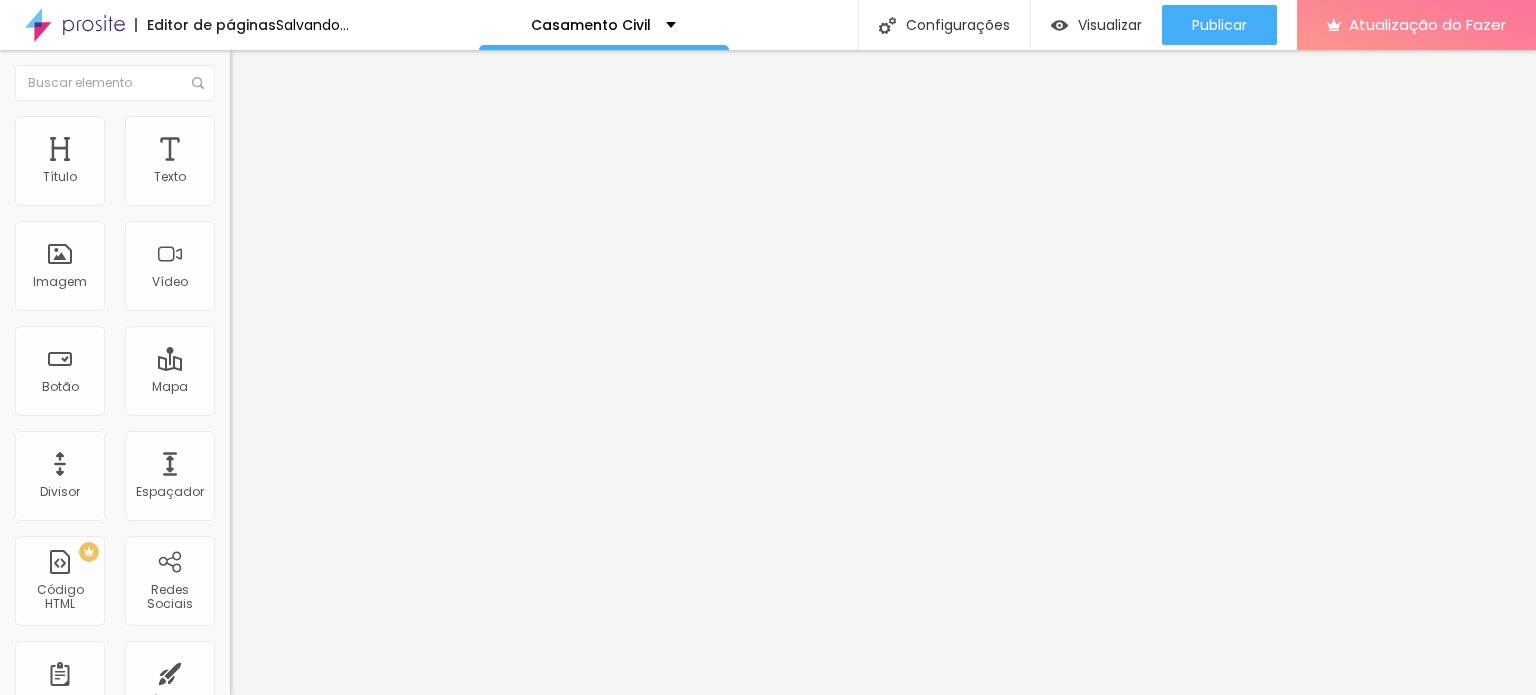 type on "187" 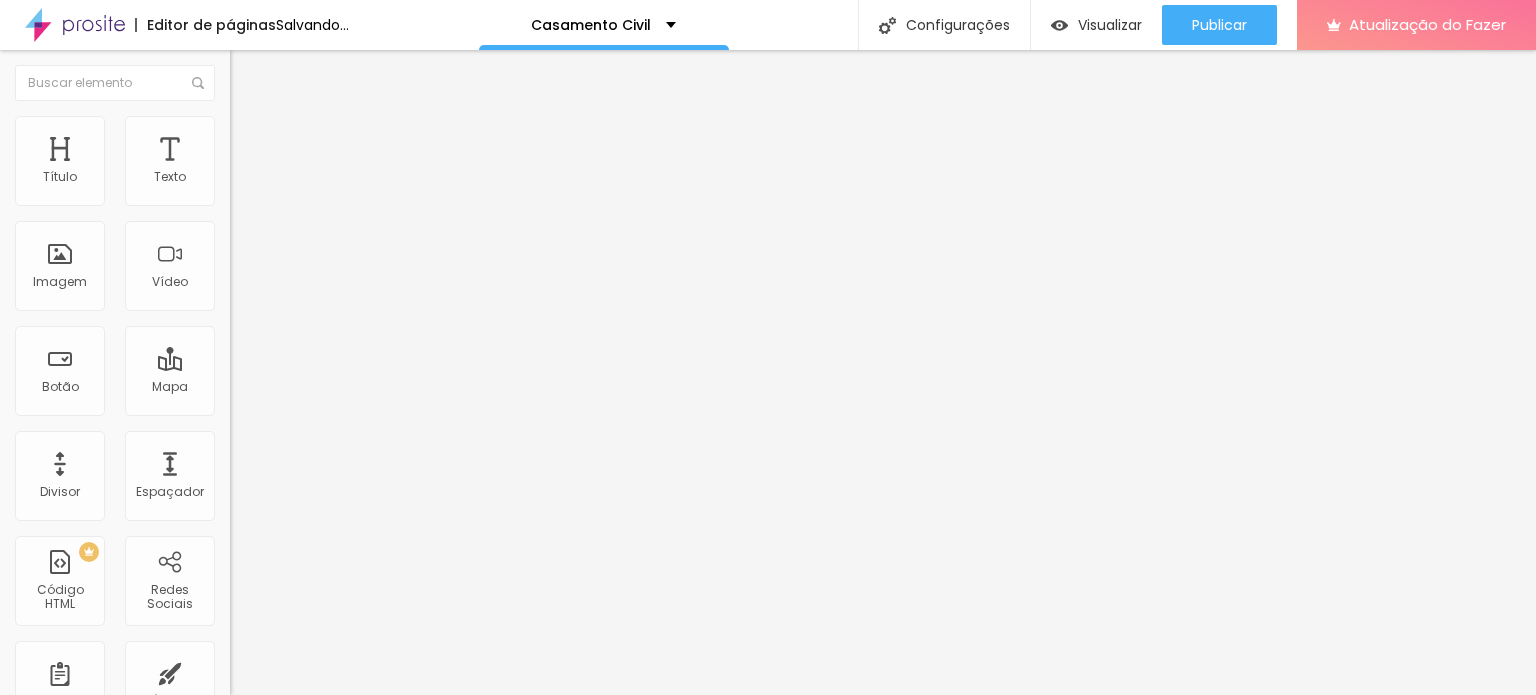type on "0" 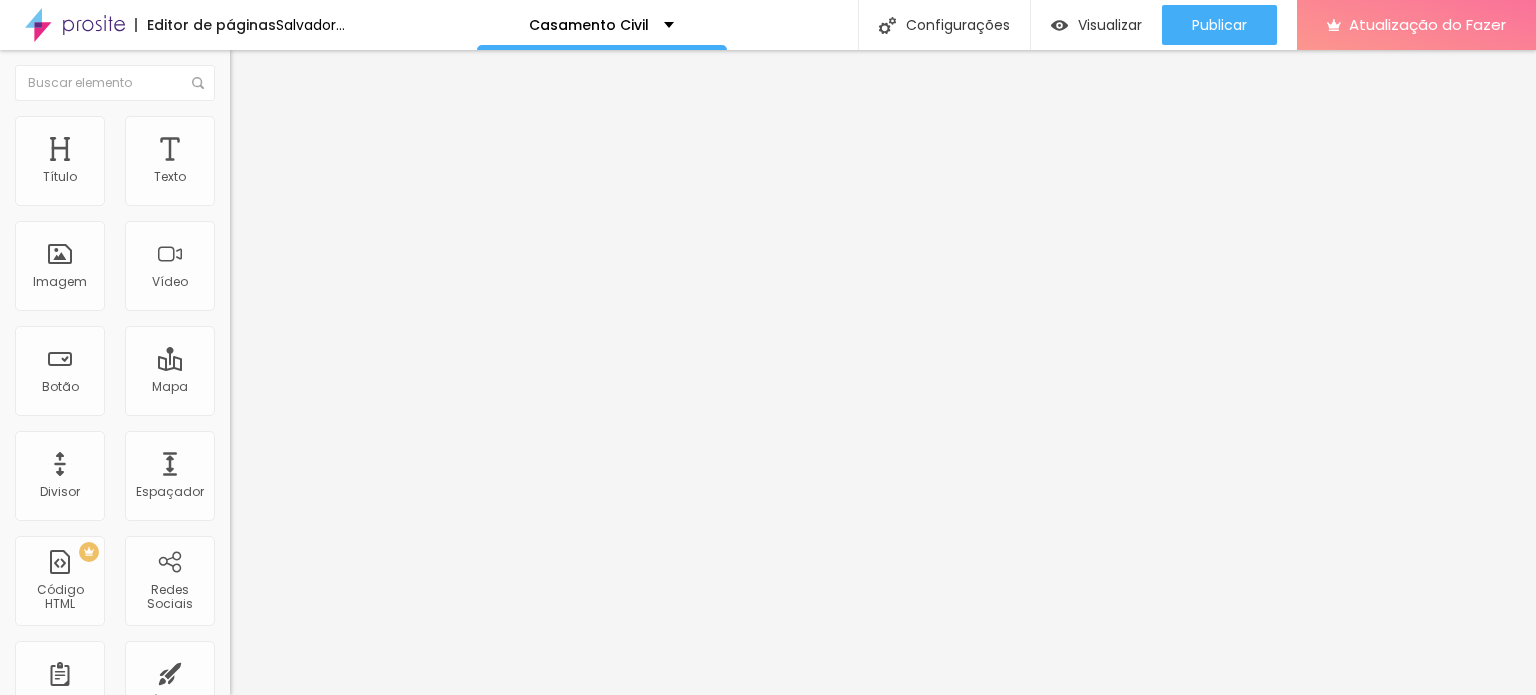 drag, startPoint x: 161, startPoint y: 255, endPoint x: 4, endPoint y: 236, distance: 158.14551 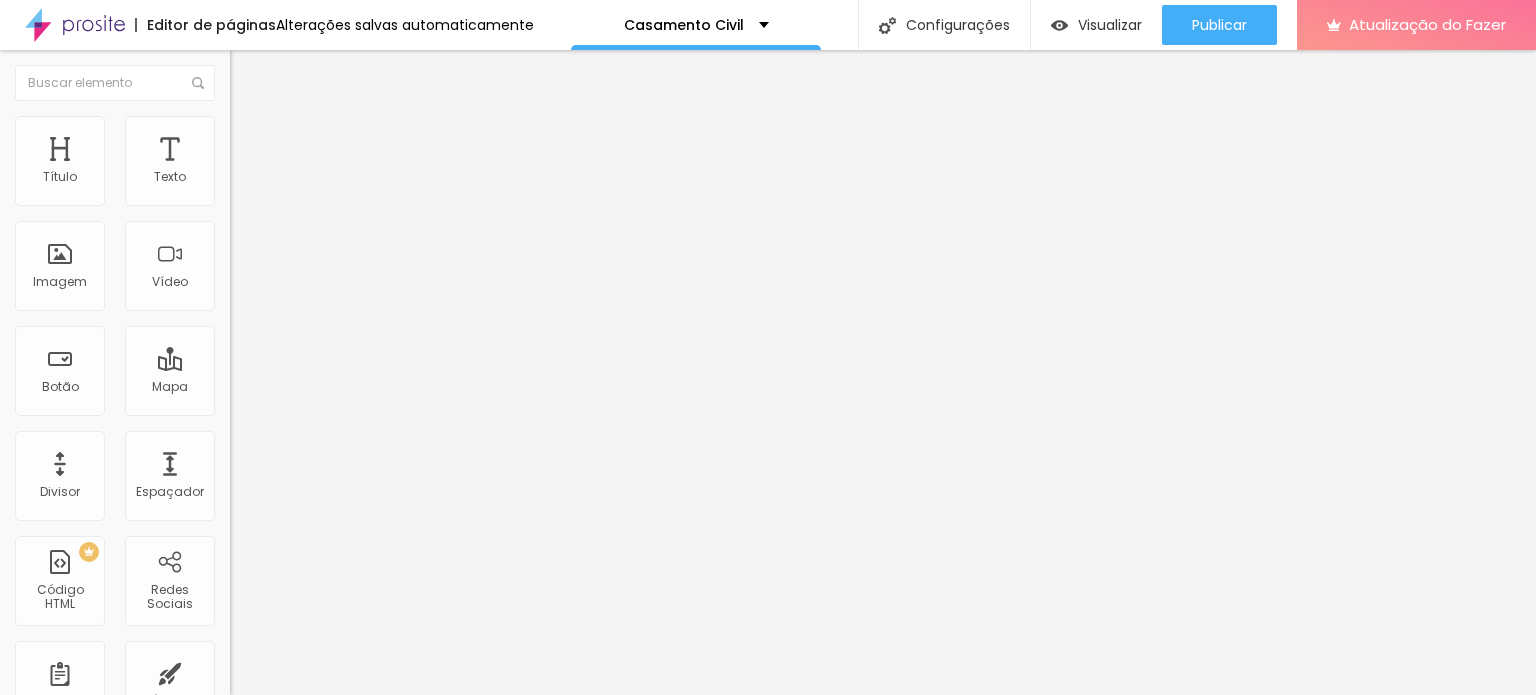 click at bounding box center [239, 145] 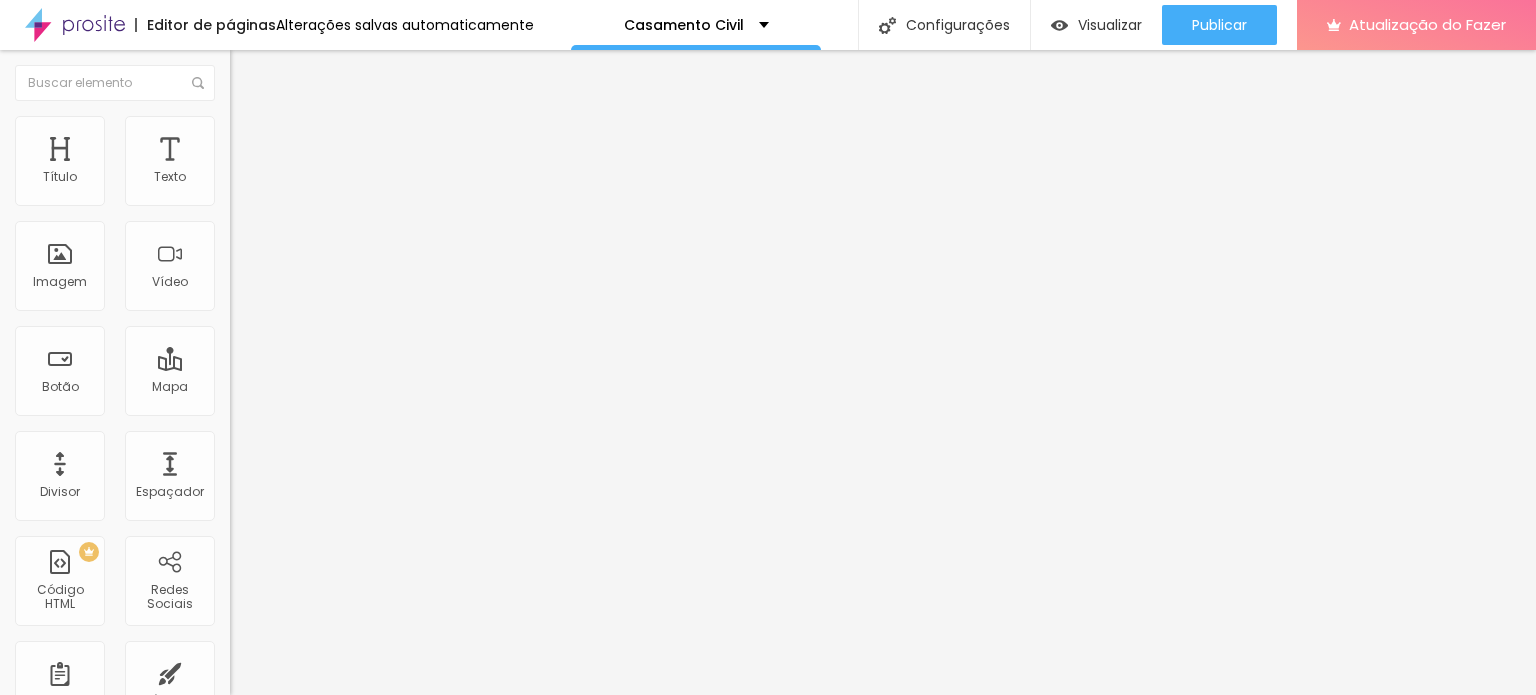 type on "13" 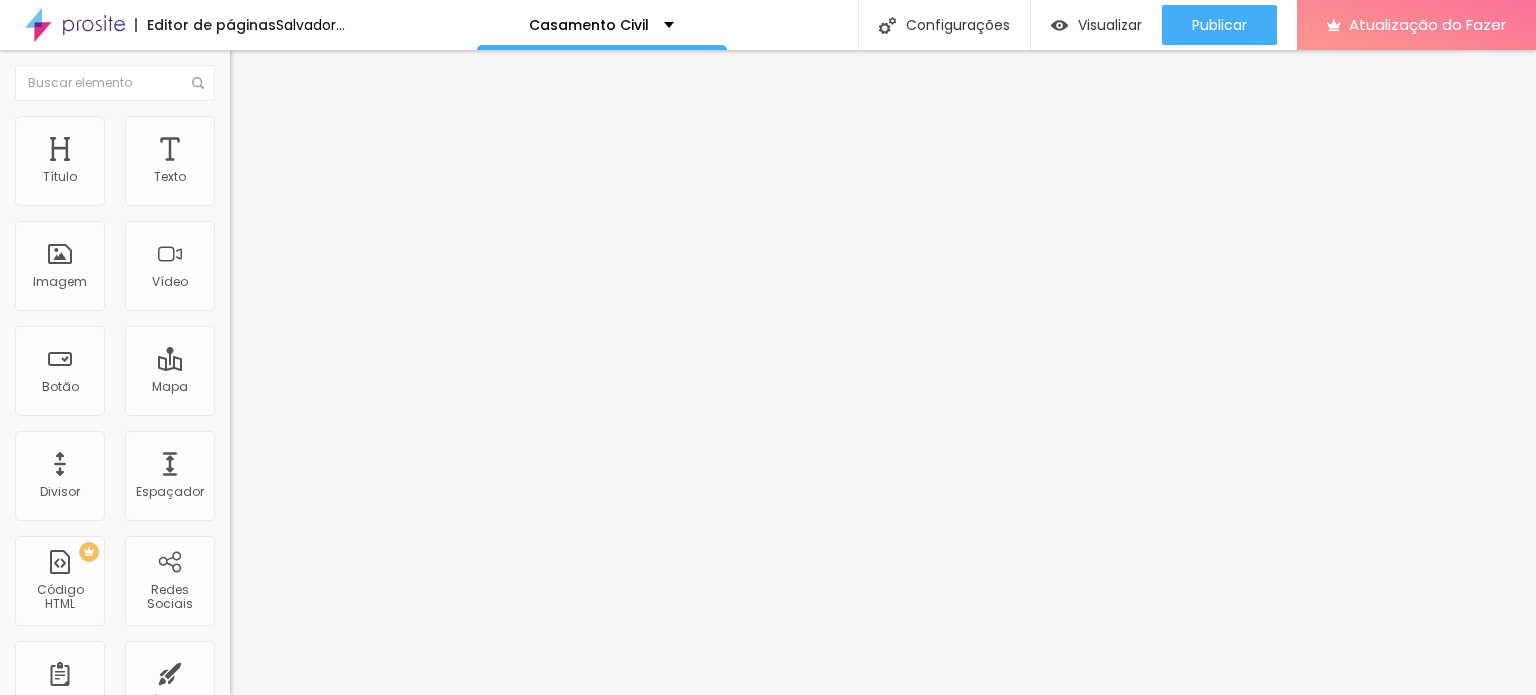 drag, startPoint x: 61, startPoint y: 196, endPoint x: 35, endPoint y: 194, distance: 26.076809 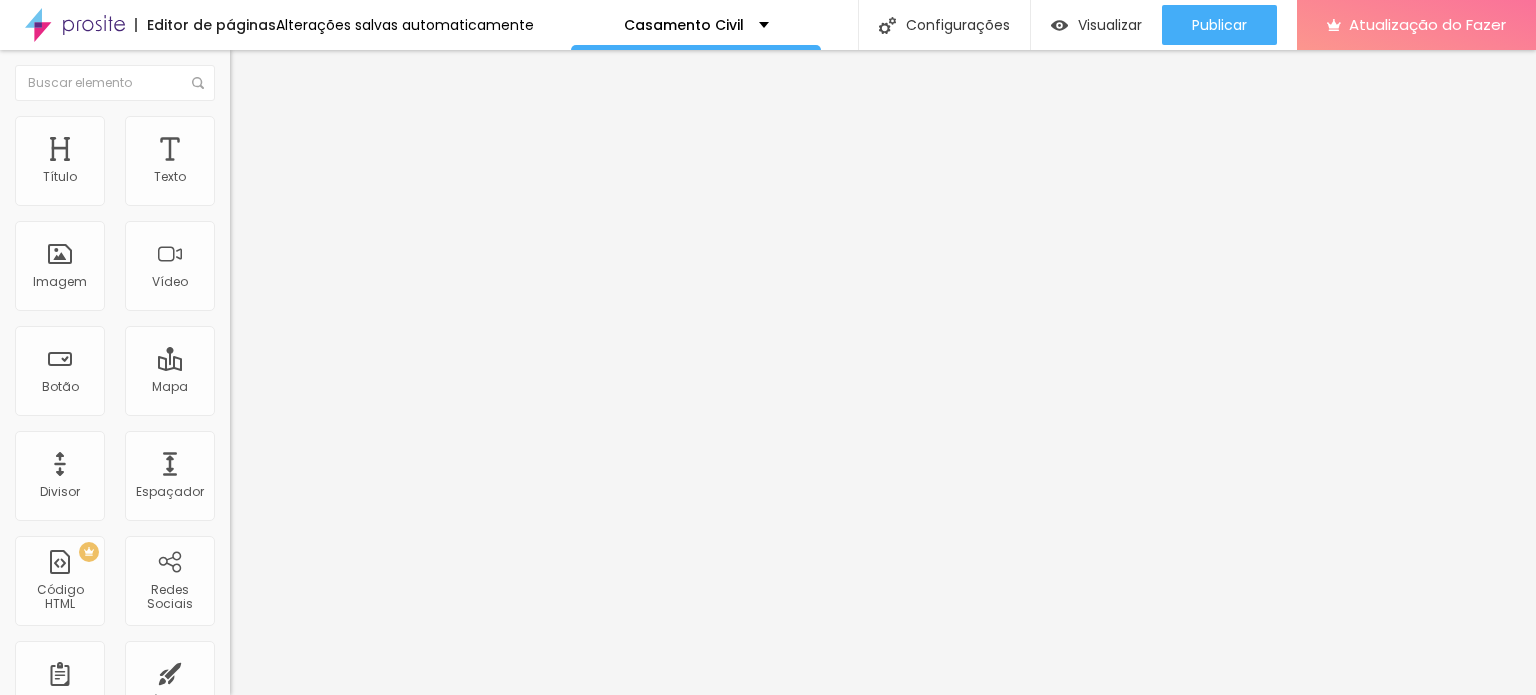type on "25" 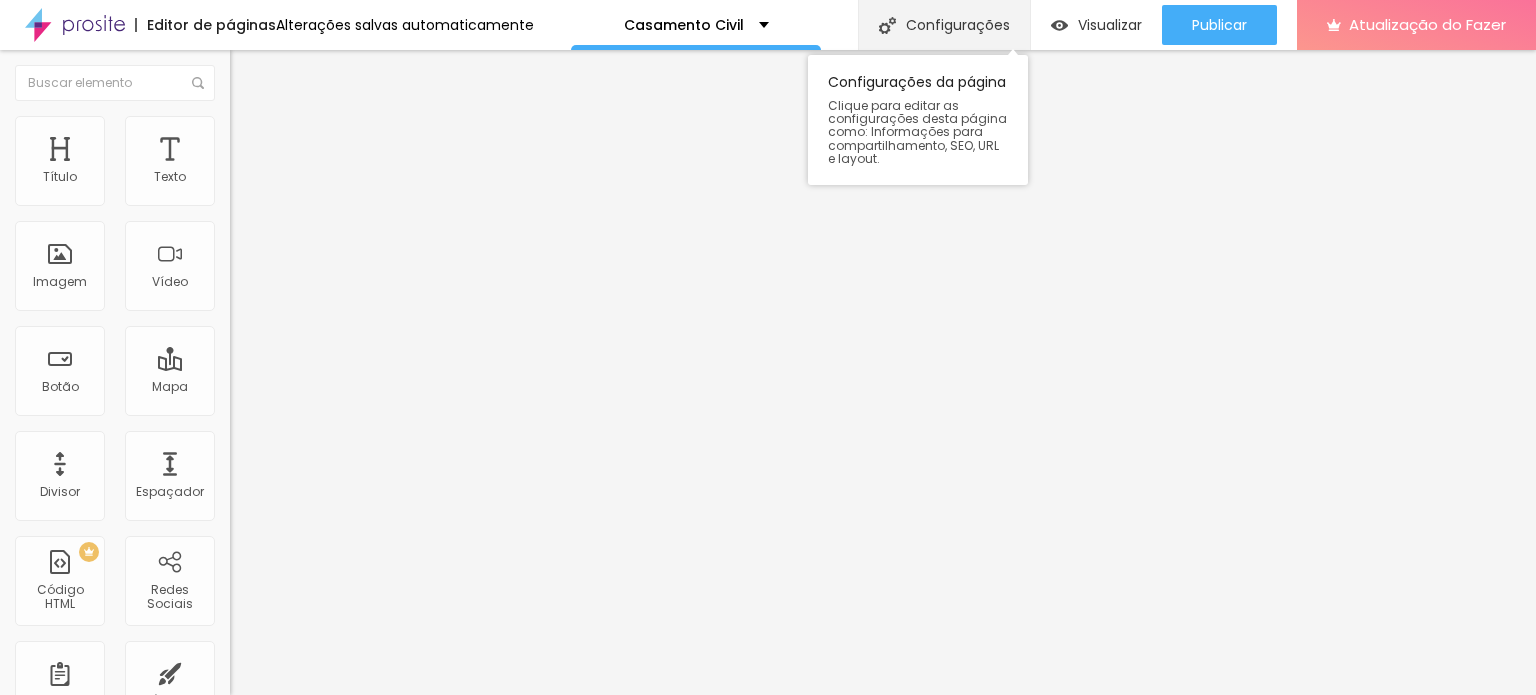 click on "Configurações" at bounding box center (958, 25) 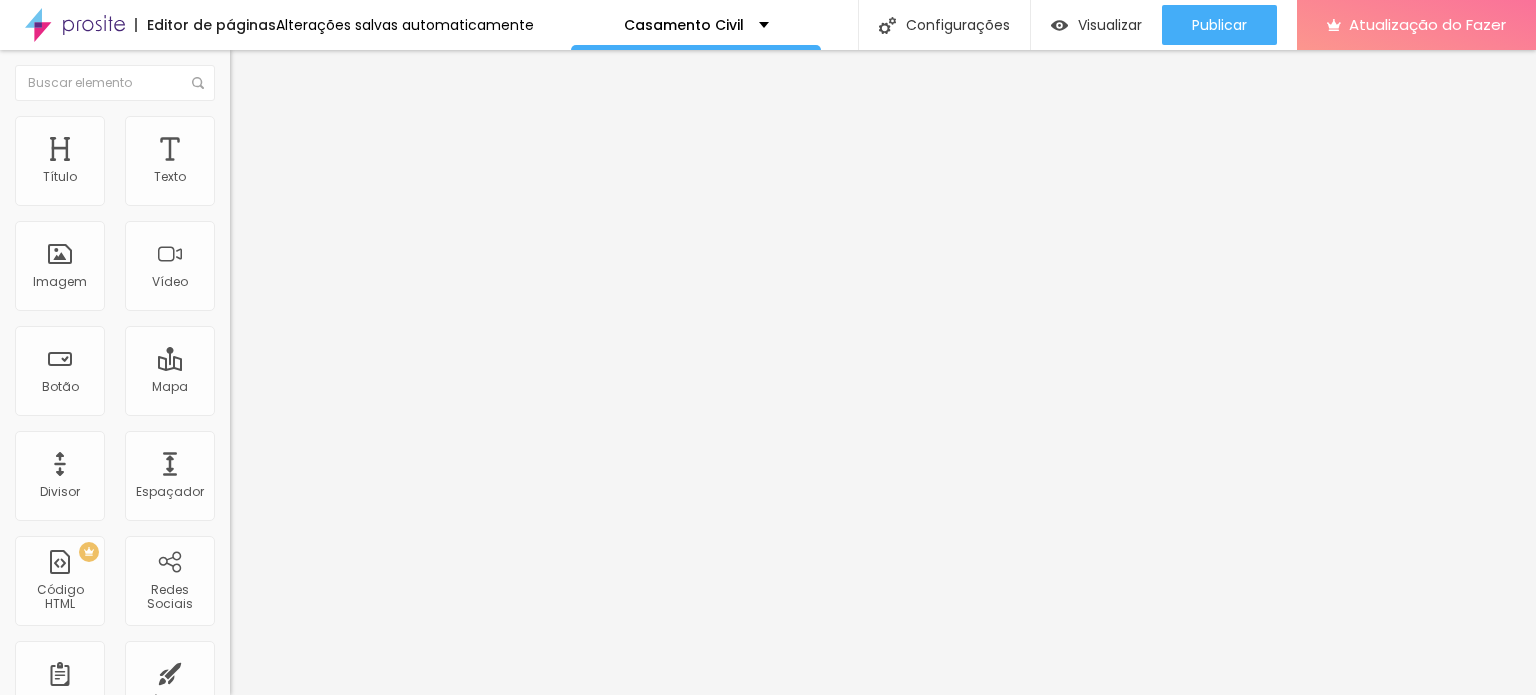 click on "Redes Sociais" at bounding box center (60, 742) 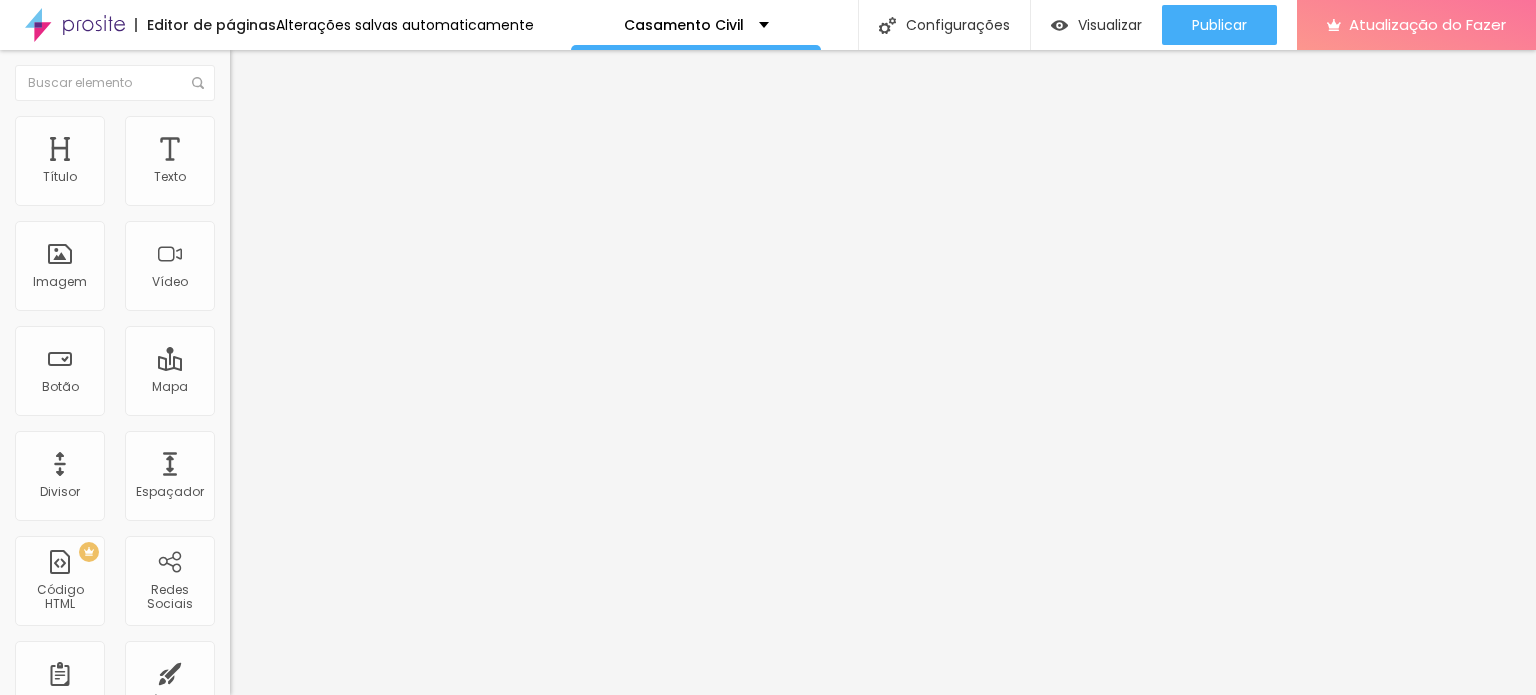 scroll, scrollTop: 180, scrollLeft: 0, axis: vertical 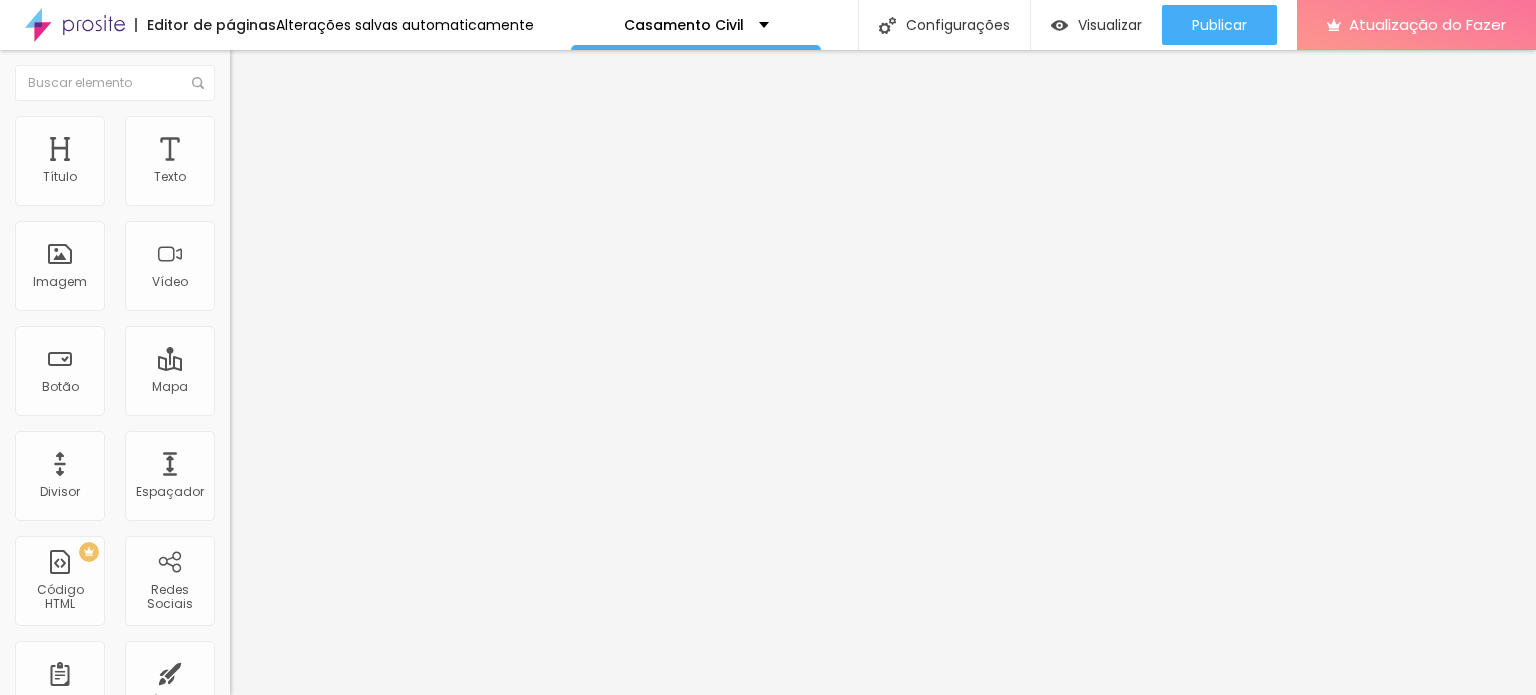 click on "https://[NAME].alboompro.com/" at bounding box center [768, 1887] 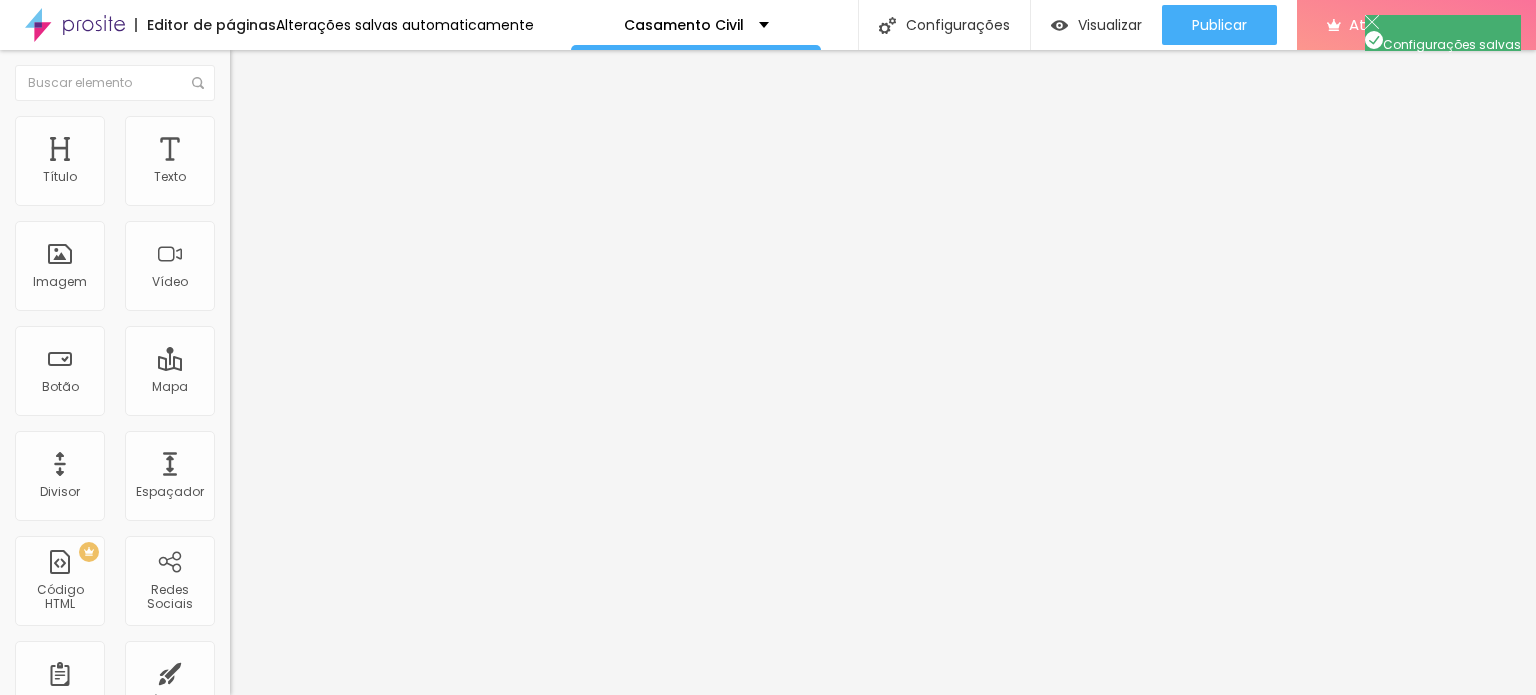 click on "SEO" at bounding box center [28, 754] 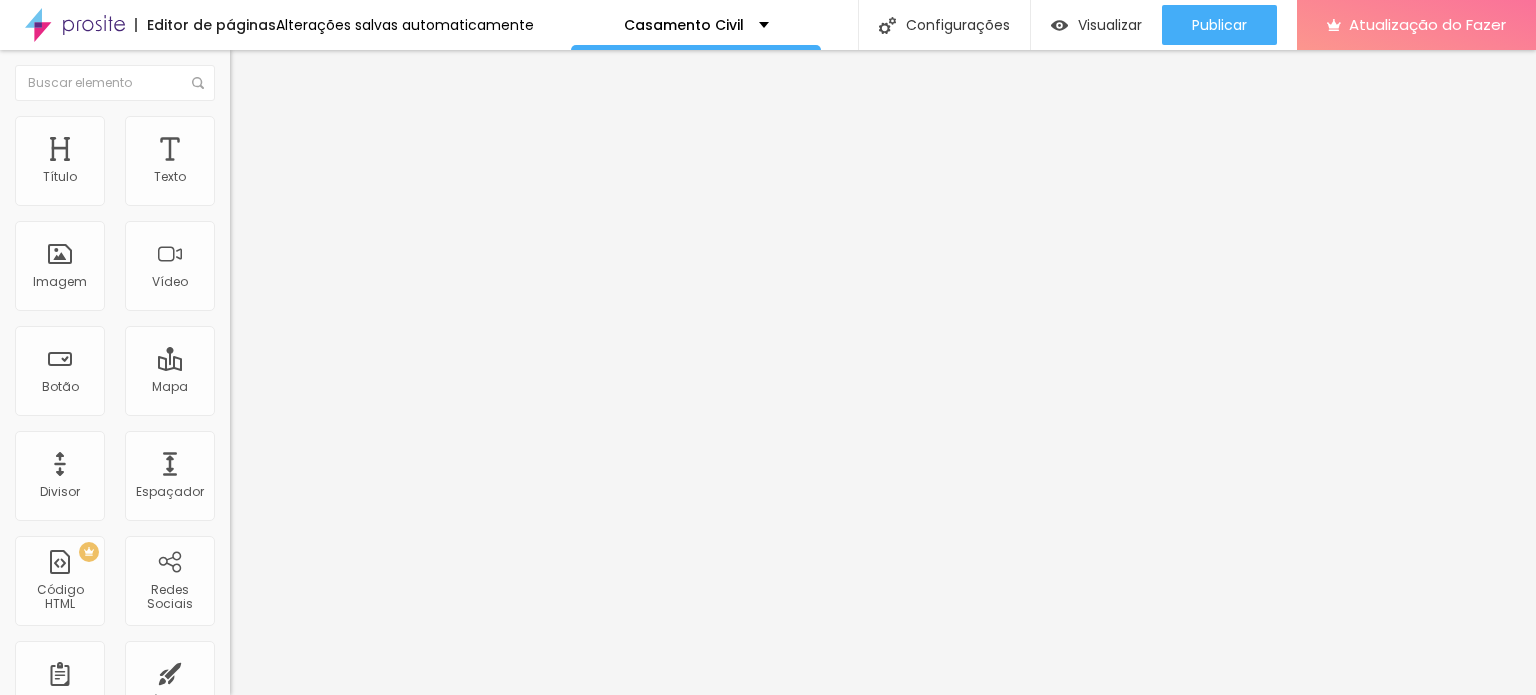 scroll, scrollTop: 193, scrollLeft: 0, axis: vertical 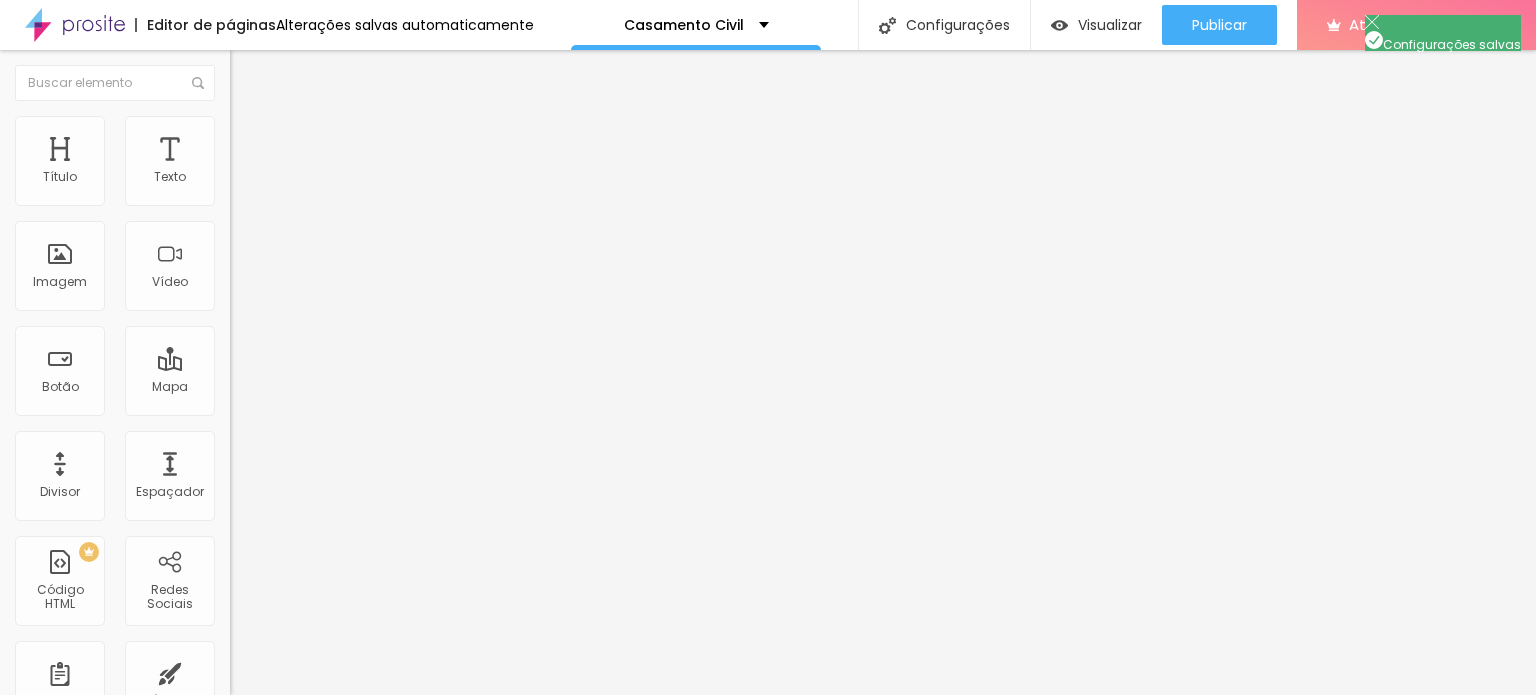 click at bounding box center [768, 716] 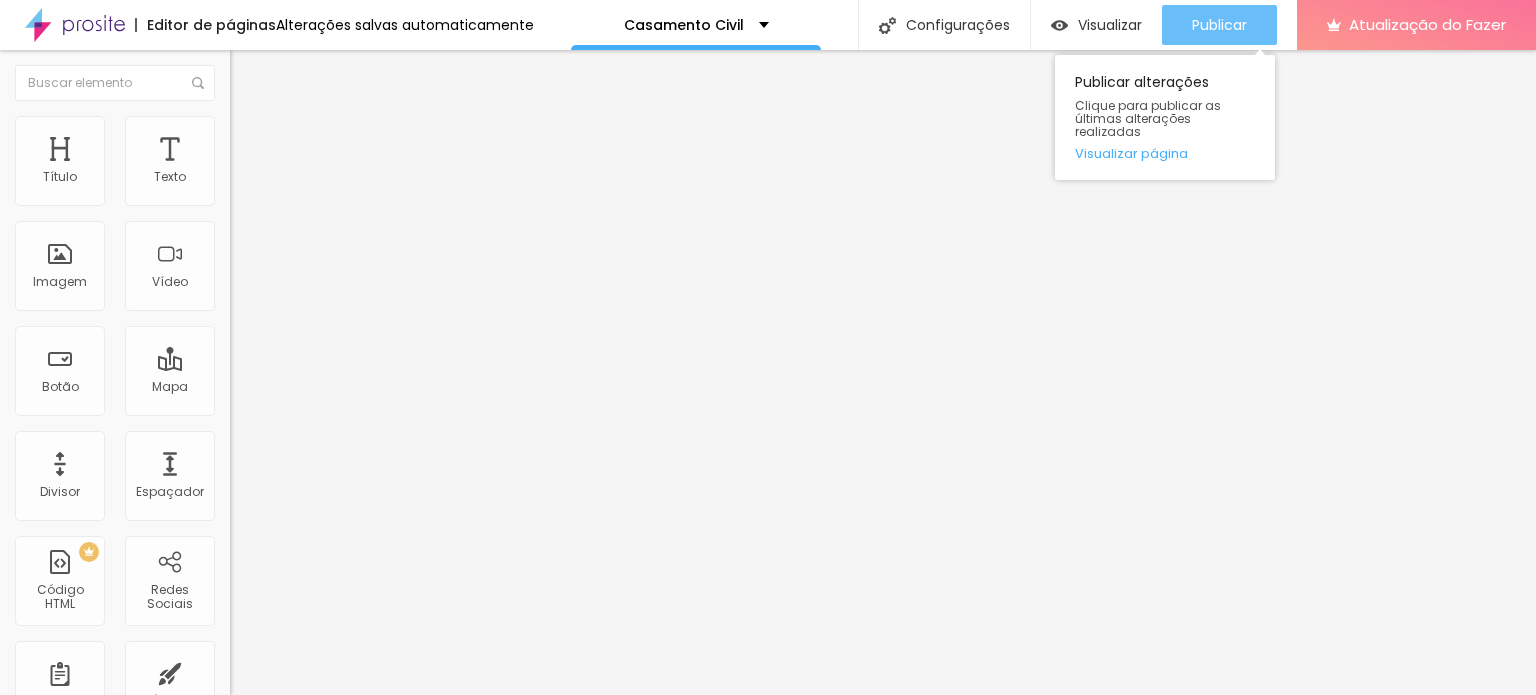 click on "Publicar" at bounding box center [1219, 25] 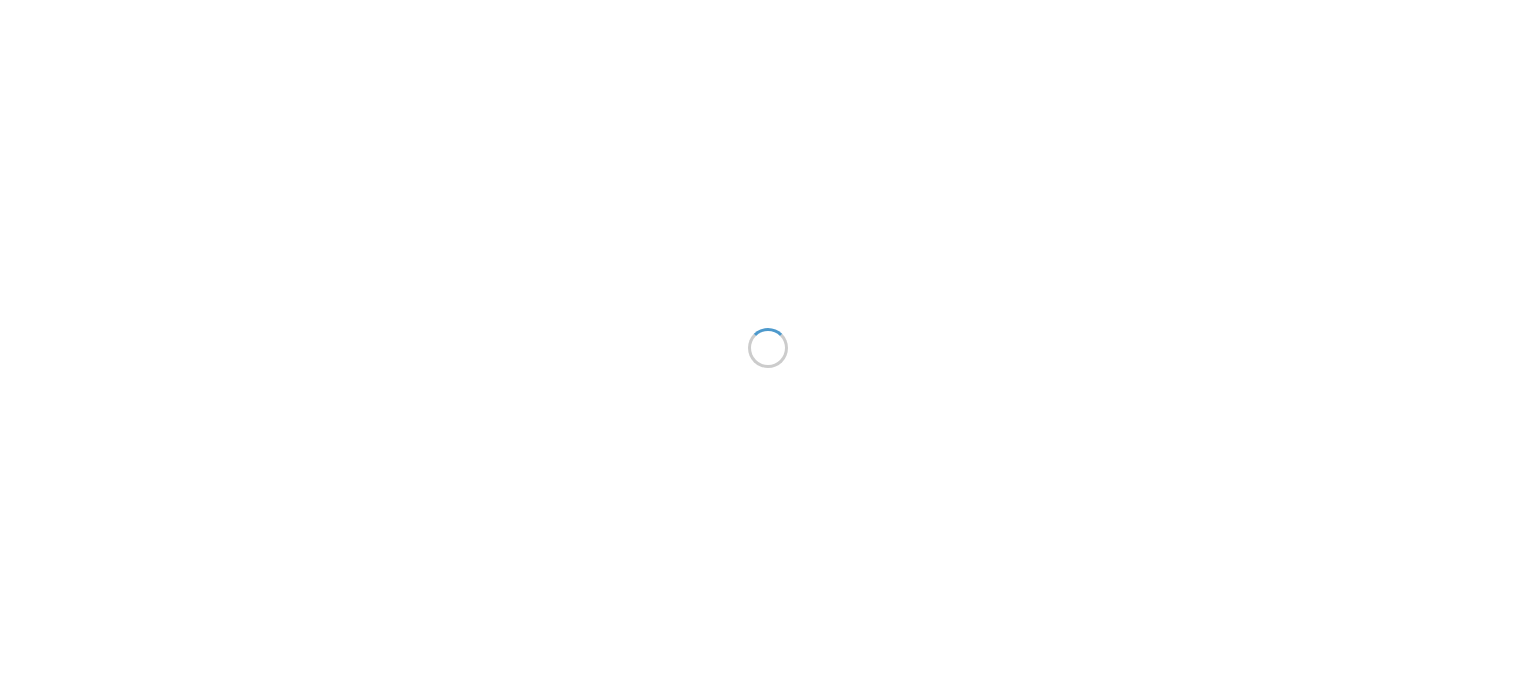 scroll, scrollTop: 0, scrollLeft: 0, axis: both 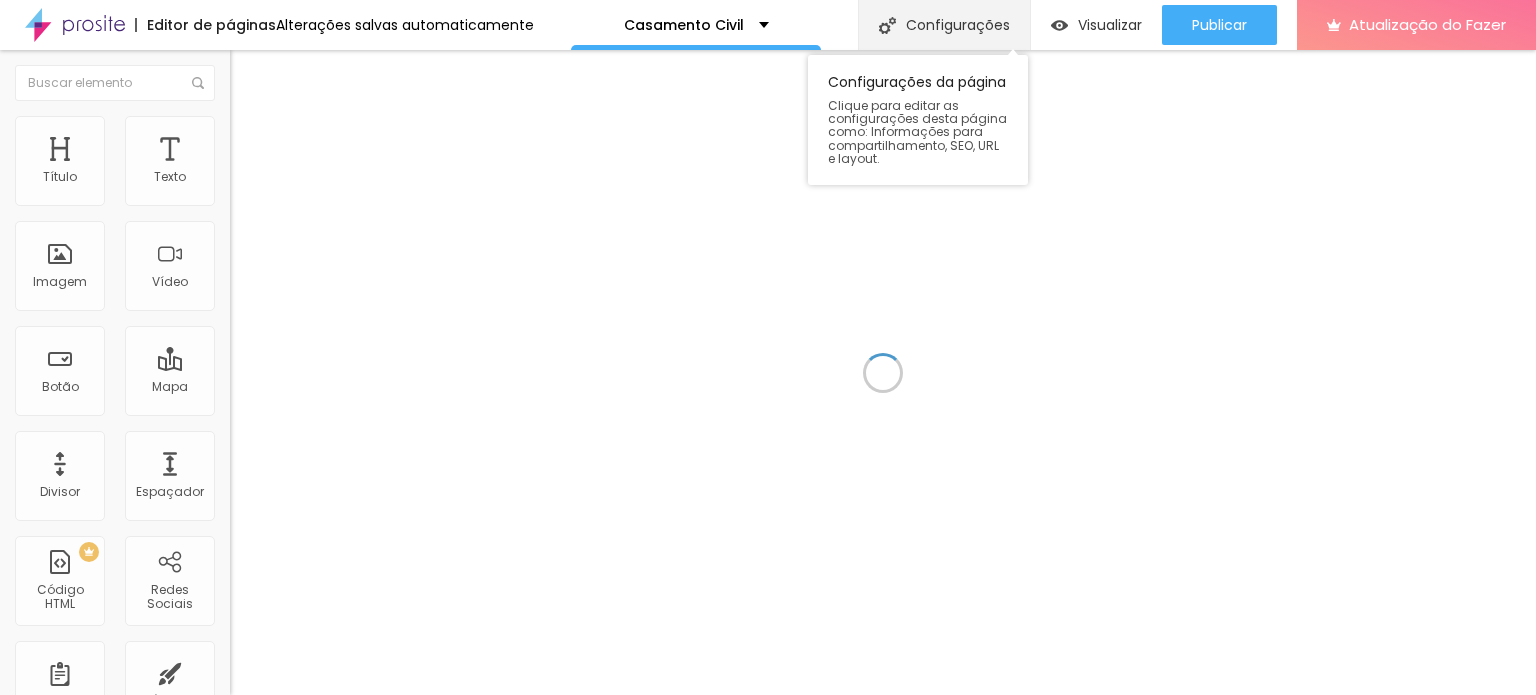 click on "Configurações" at bounding box center [958, 25] 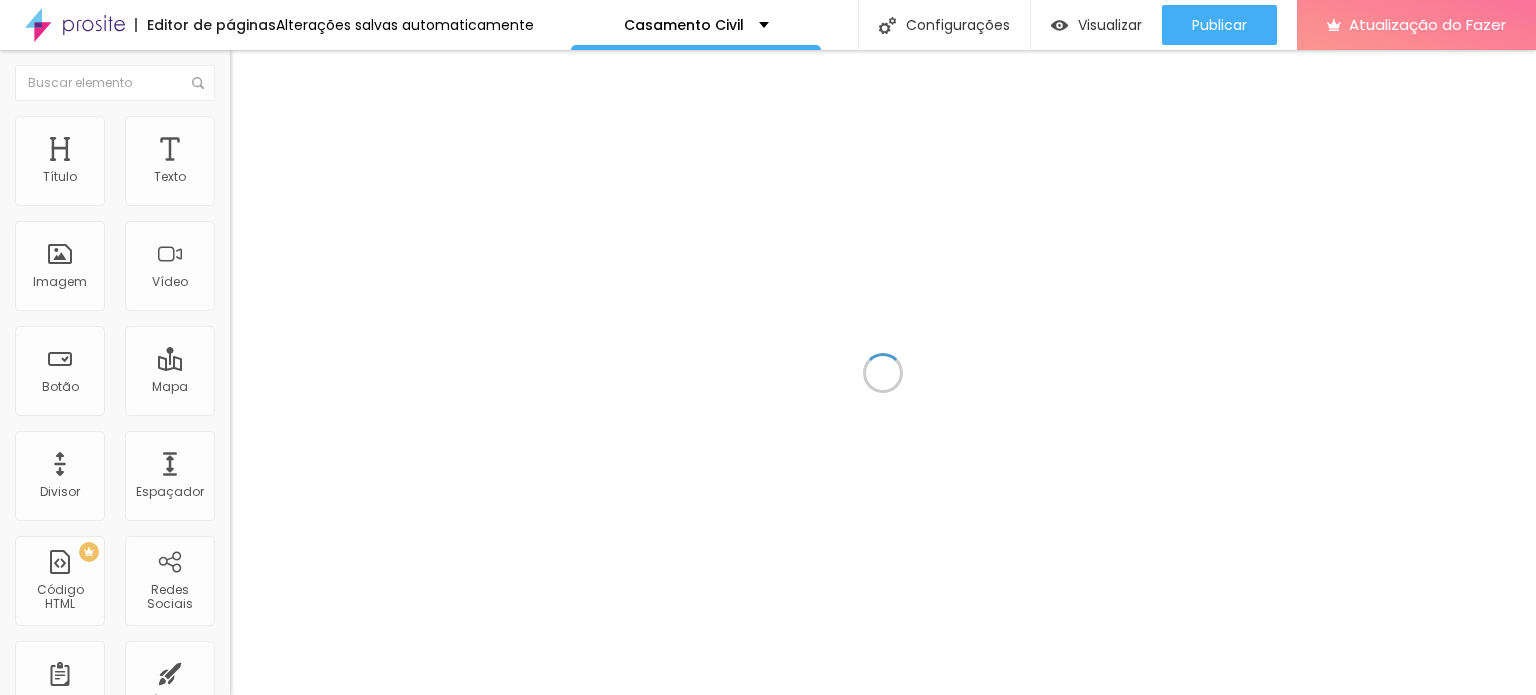 click on "Redes Sociais" at bounding box center [768, 743] 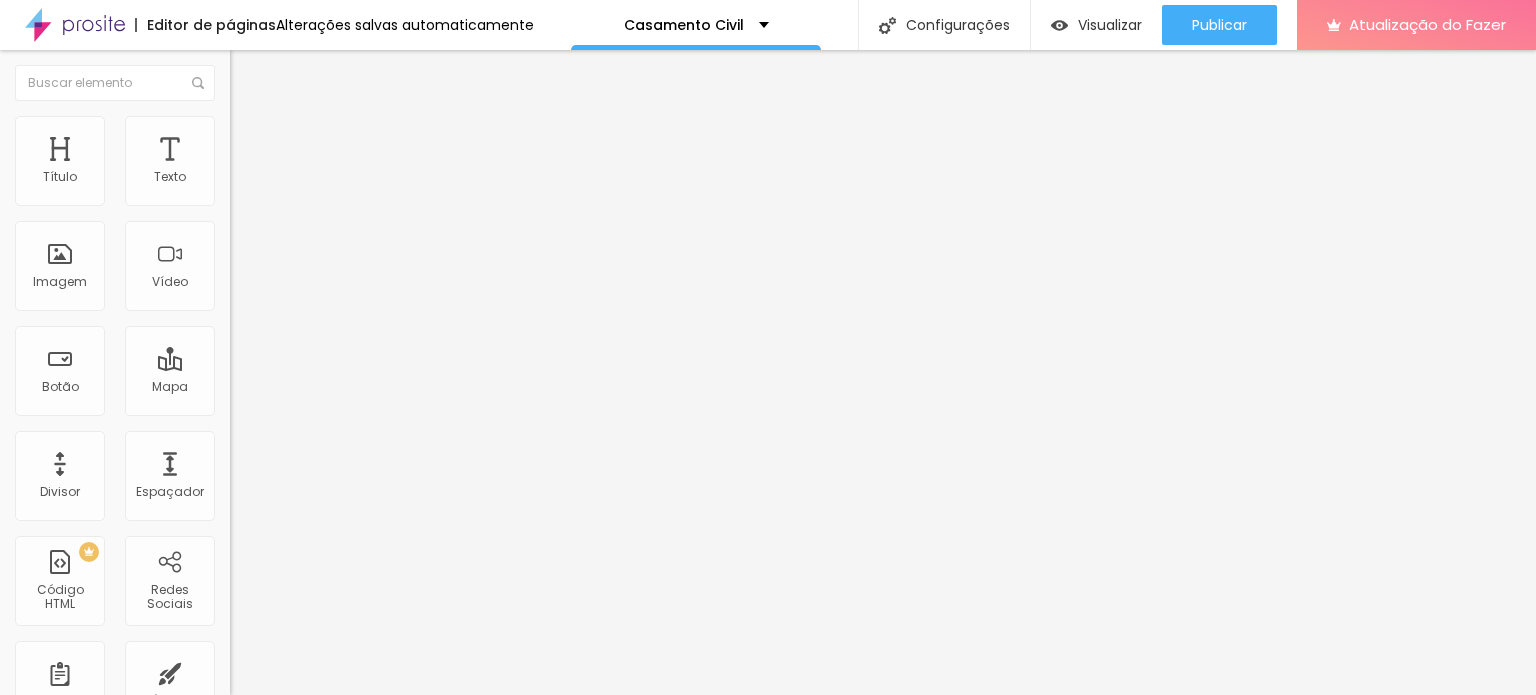 drag, startPoint x: 581, startPoint y: 515, endPoint x: 701, endPoint y: 538, distance: 122.18429 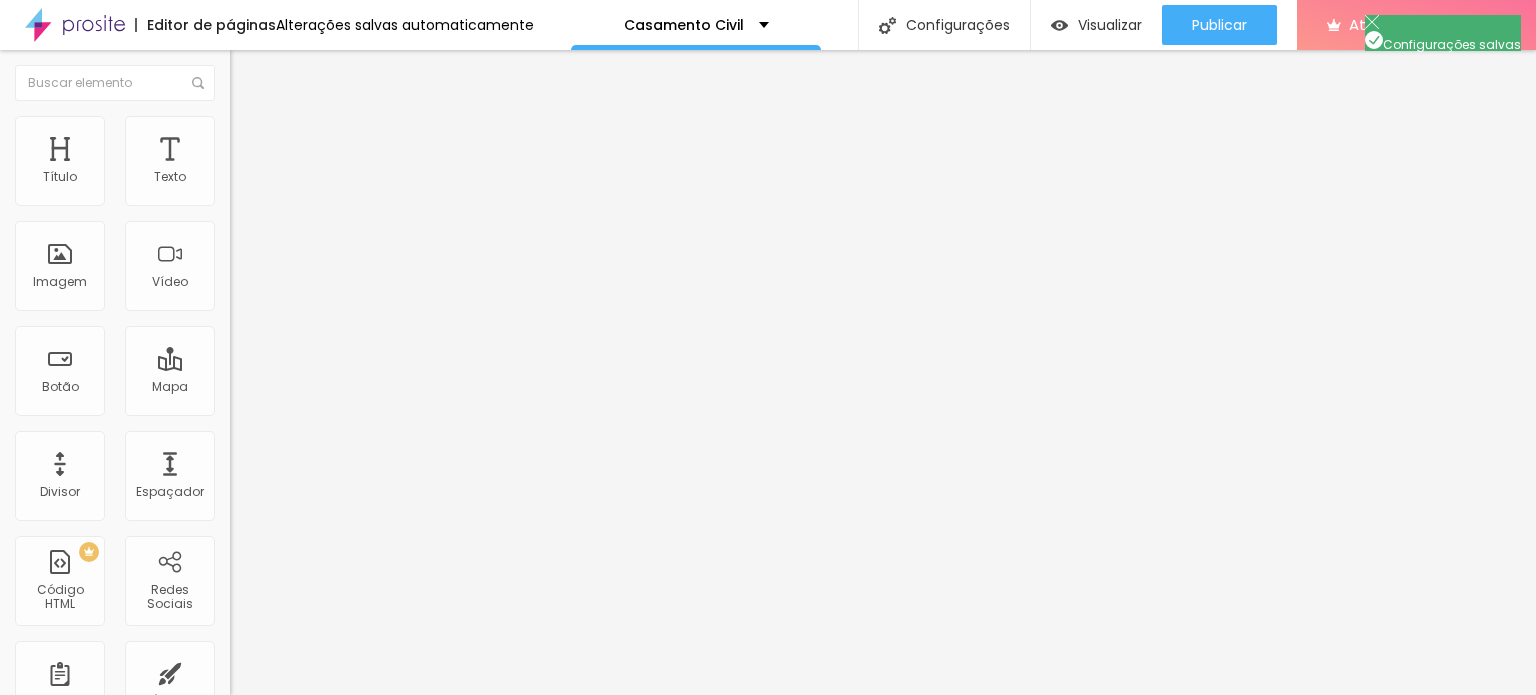 click on "SEO" at bounding box center [768, 755] 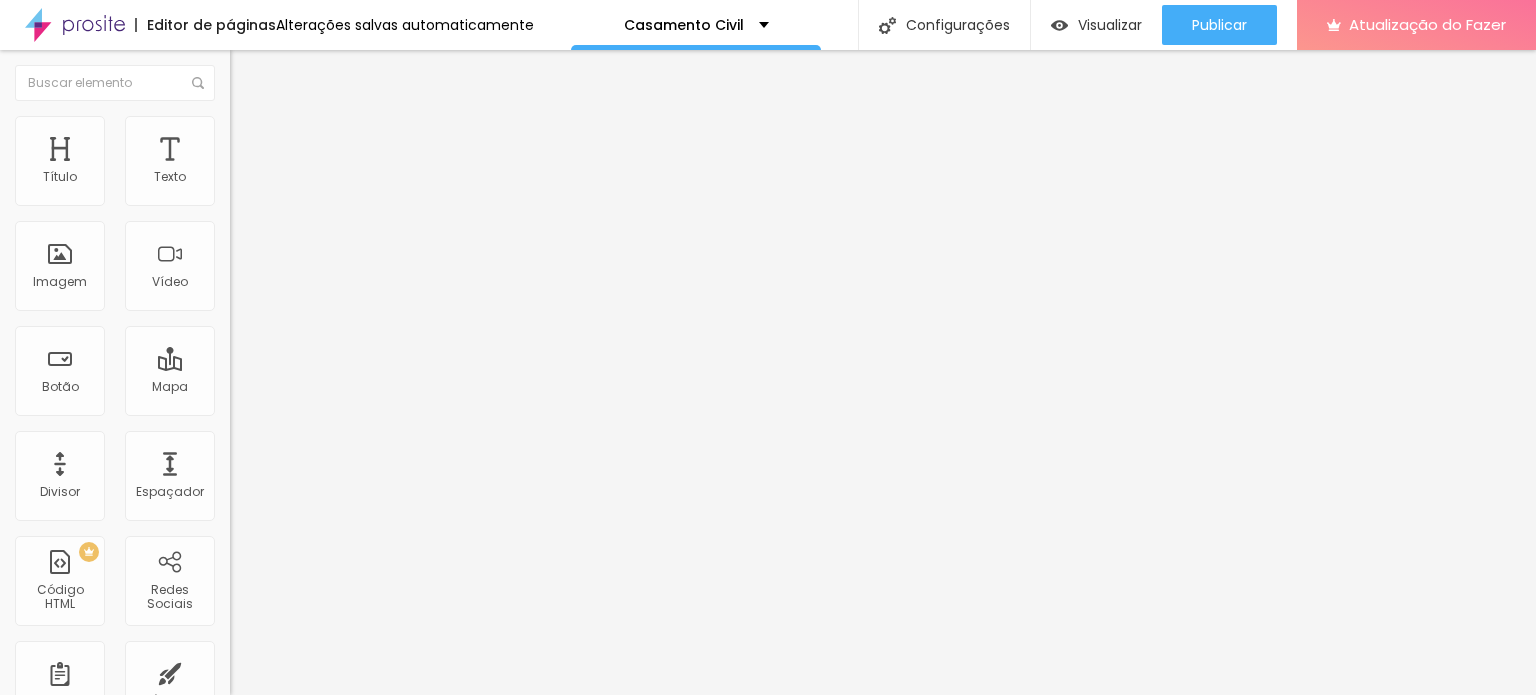 click on "ensaio fotográfico,ensaio gestante,fotógrafo em Hortolândia ,gravidez,ensaio feminino,ensaio corporativo ,retrato corporativo,festa infantil ,evento infantil ,ensaio de grávida, hortolândia" at bounding box center [213, 969] 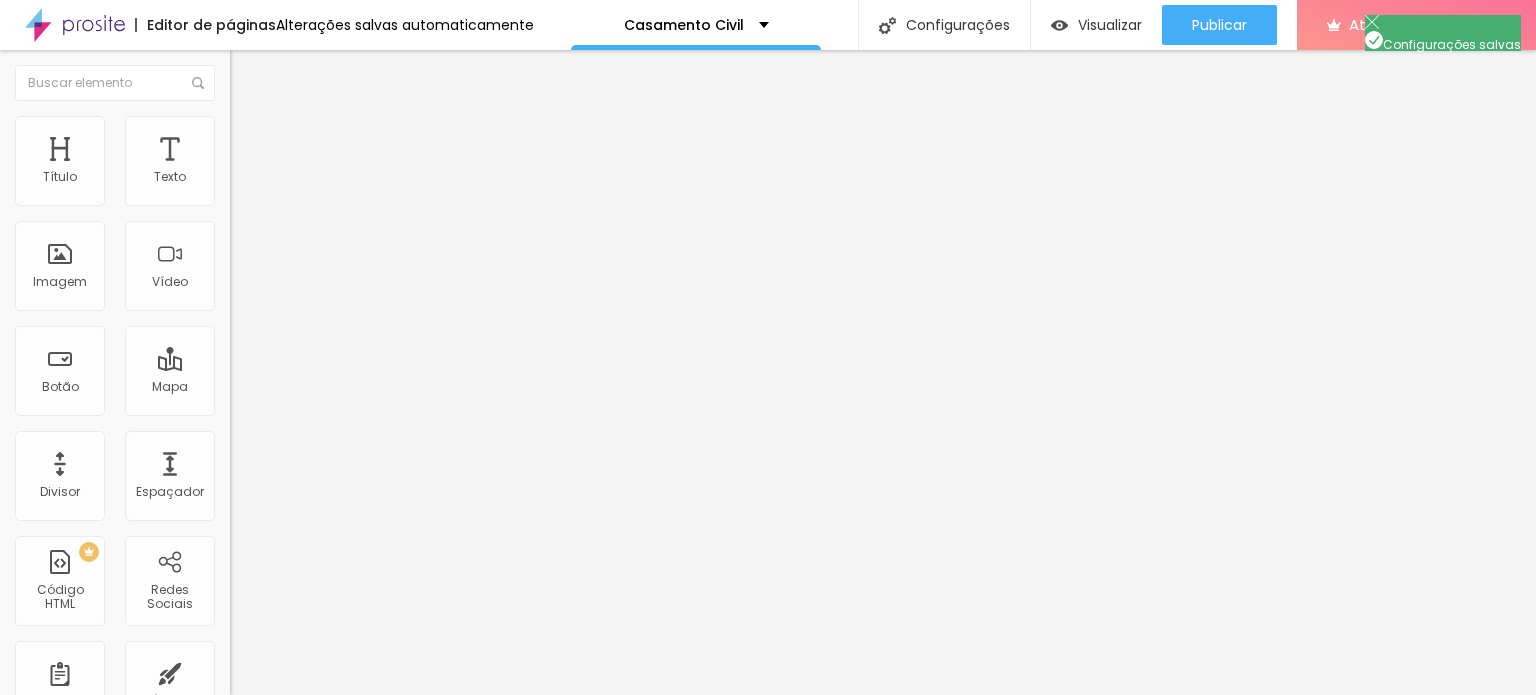 click on "Salvar" at bounding box center (47, 990) 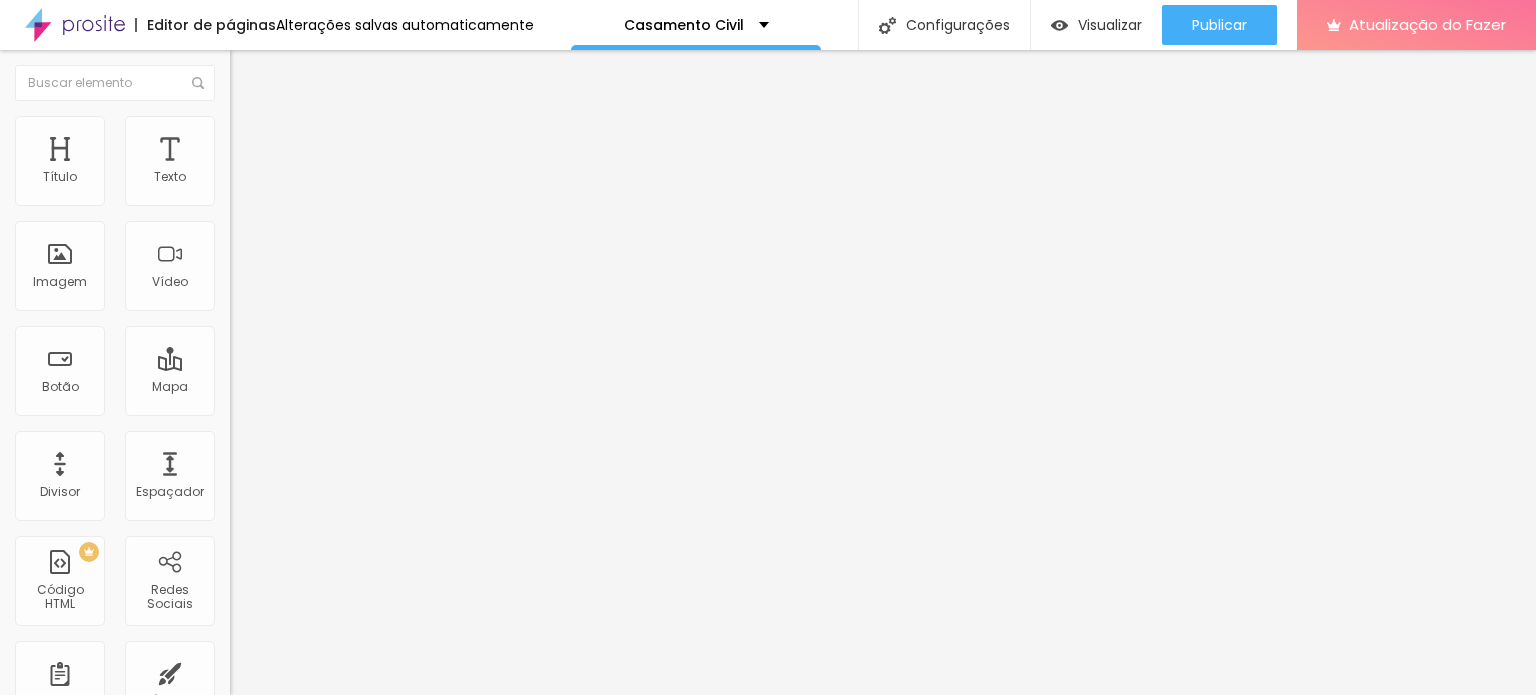 click at bounding box center [768, 716] 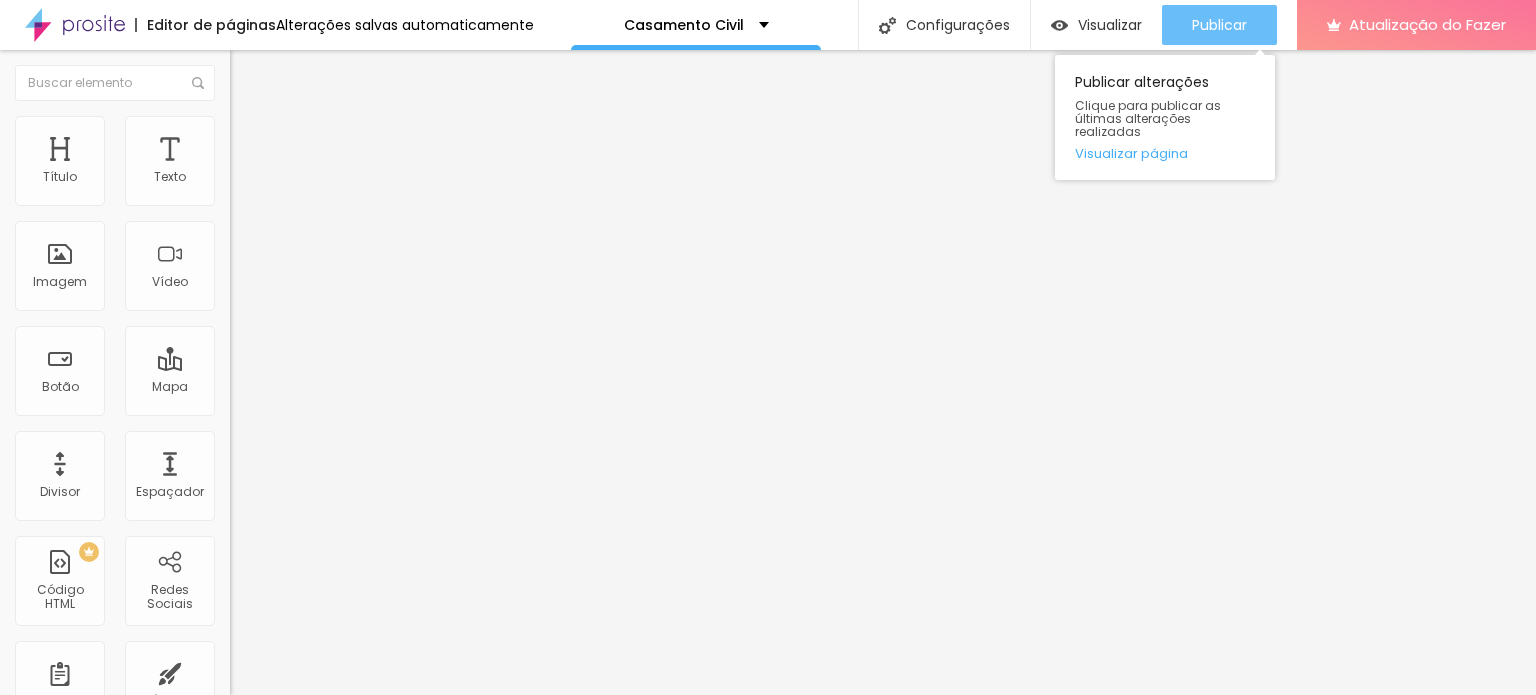 click on "Publicar" at bounding box center [1219, 25] 